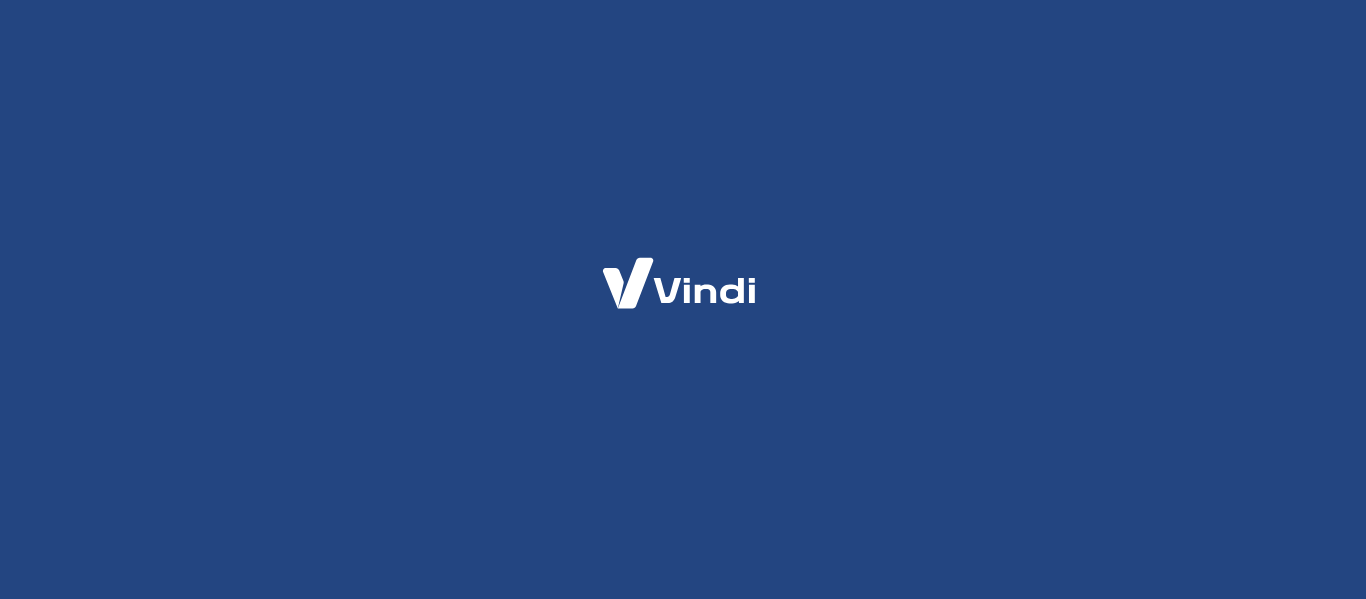 scroll, scrollTop: 0, scrollLeft: 0, axis: both 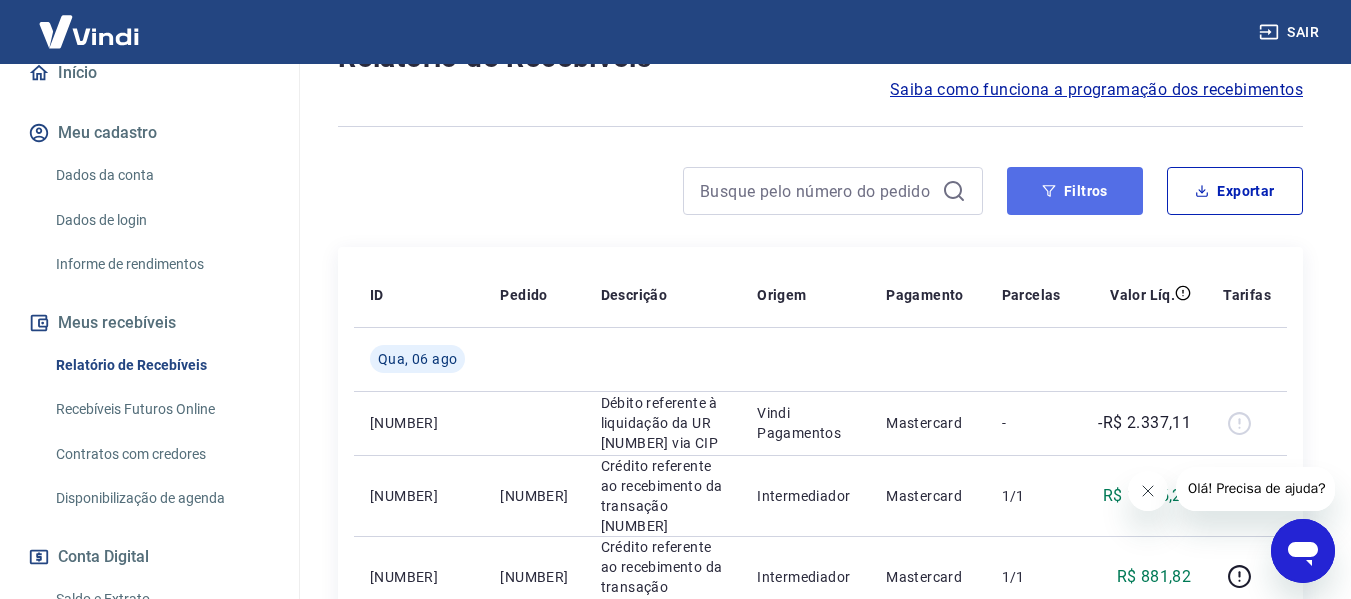 click on "Filtros" at bounding box center [1075, 191] 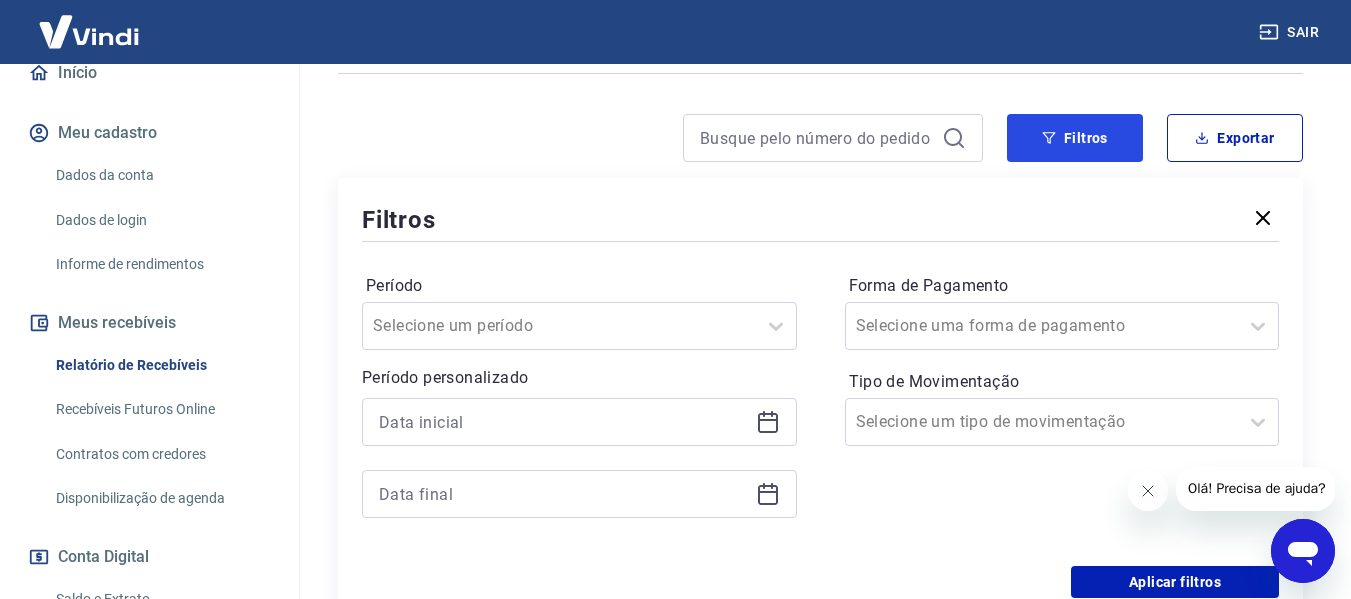scroll, scrollTop: 400, scrollLeft: 0, axis: vertical 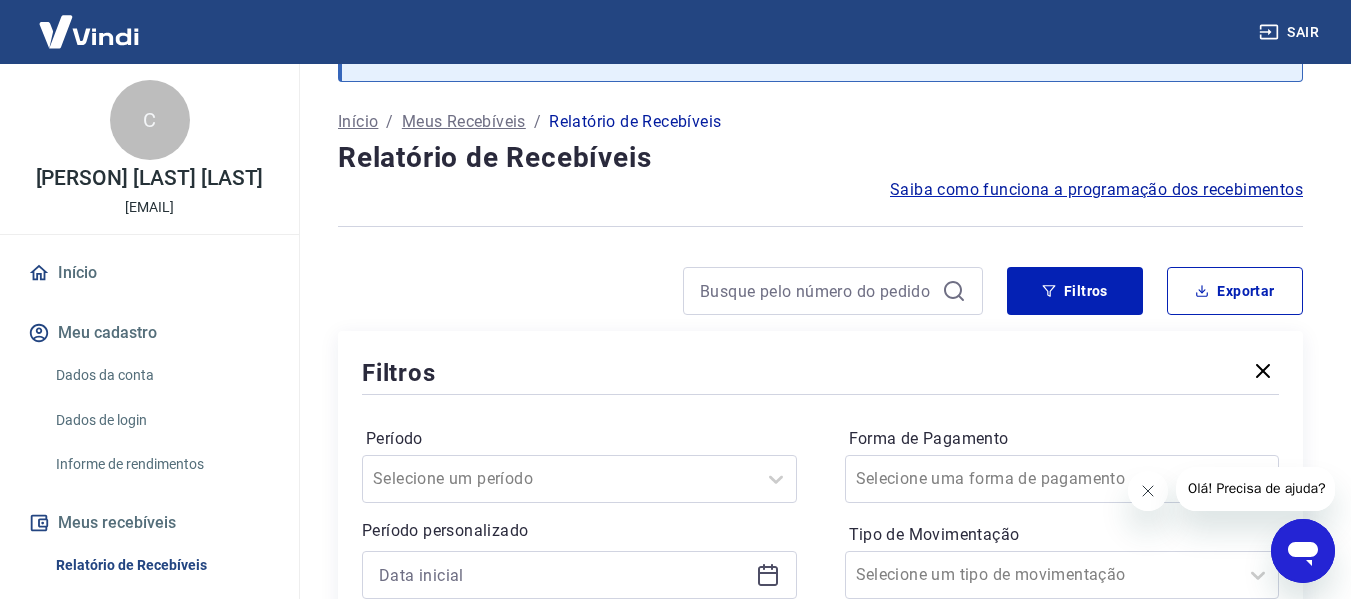 click at bounding box center (89, 31) 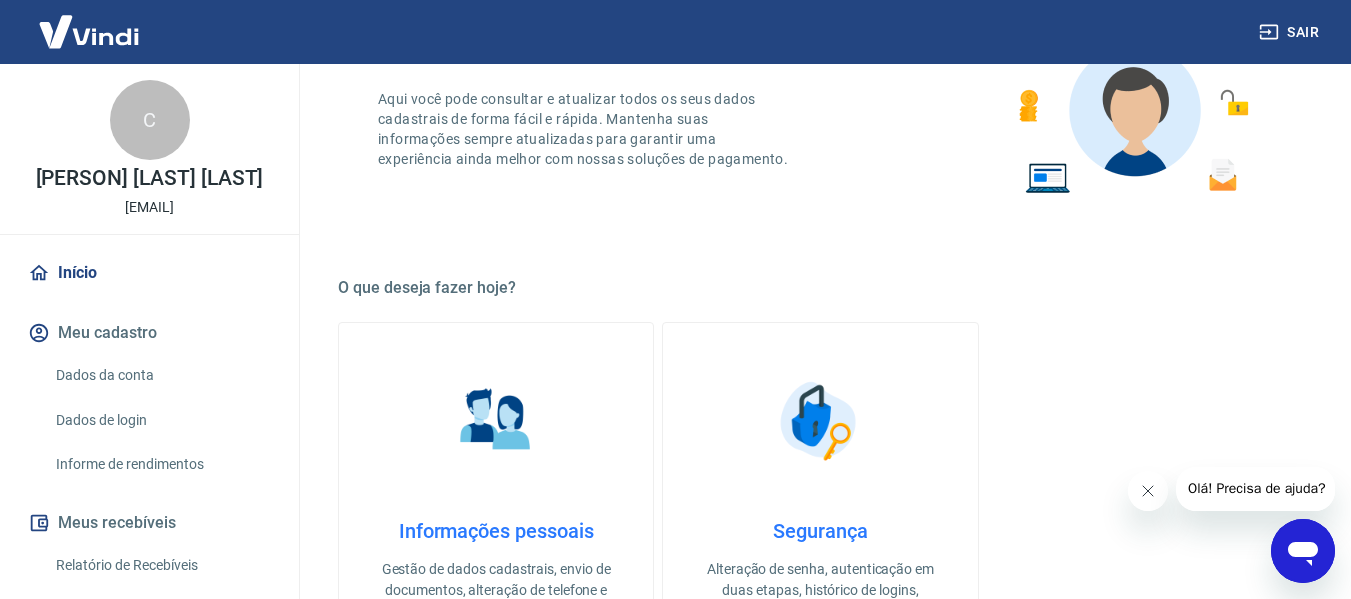 scroll, scrollTop: 400, scrollLeft: 0, axis: vertical 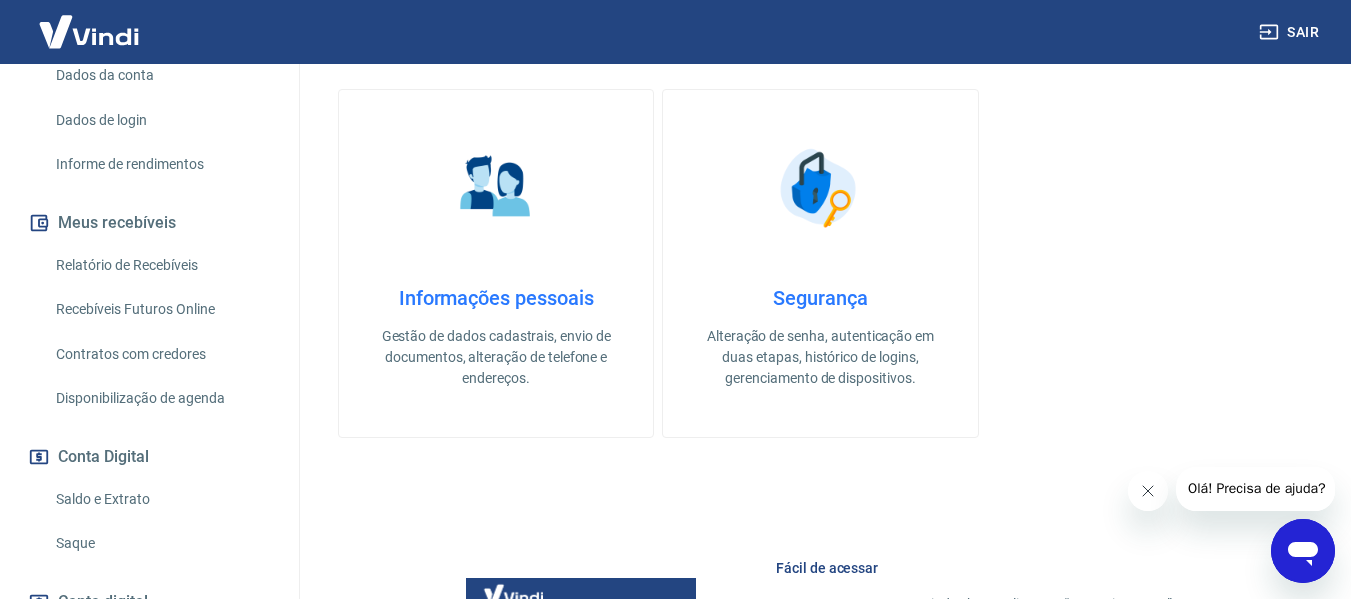 click on "Relatório de Recebíveis" at bounding box center (161, 265) 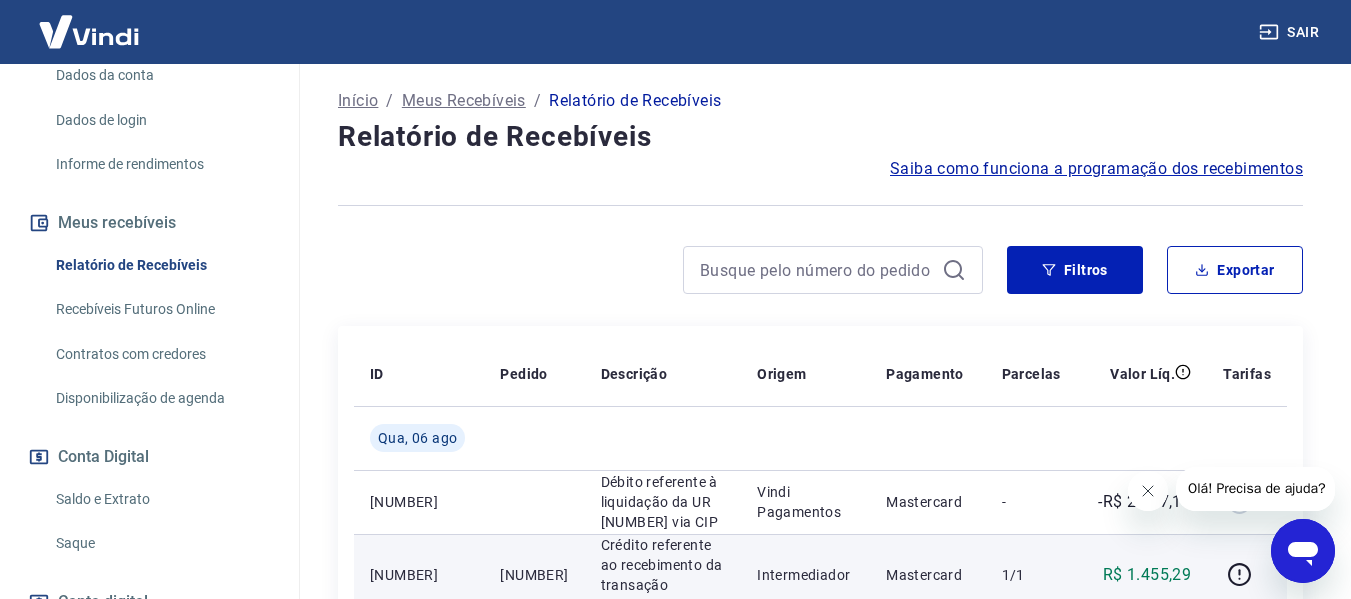 scroll, scrollTop: 100, scrollLeft: 0, axis: vertical 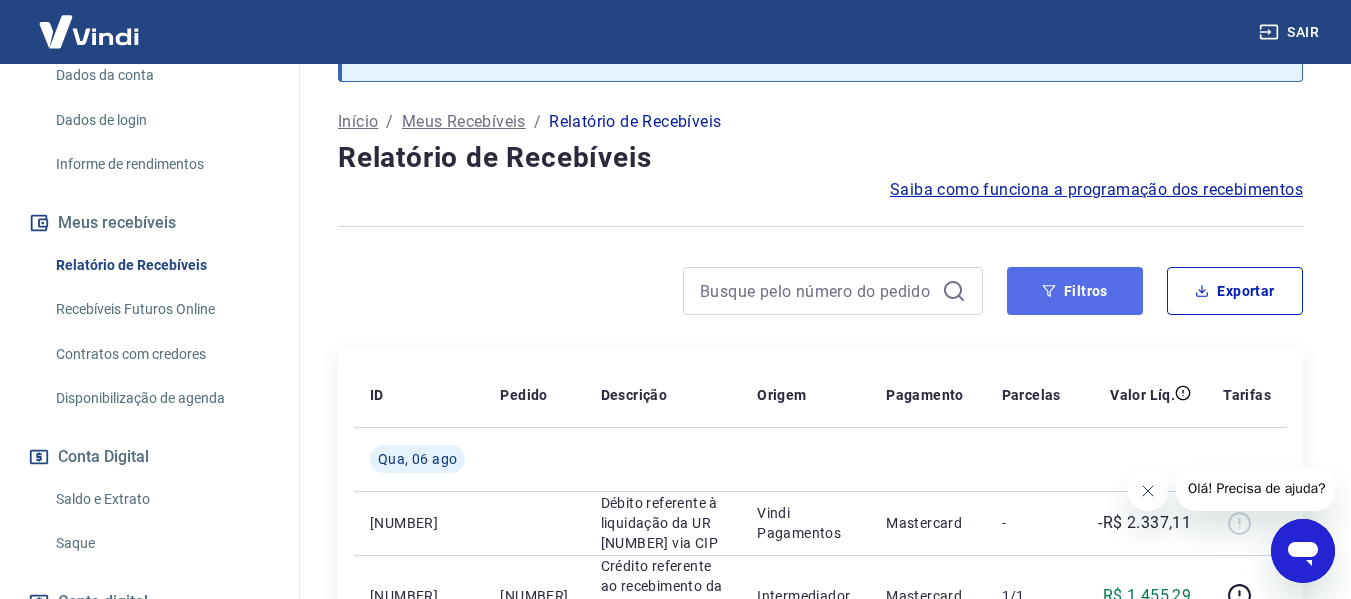 click on "Filtros" at bounding box center (1075, 291) 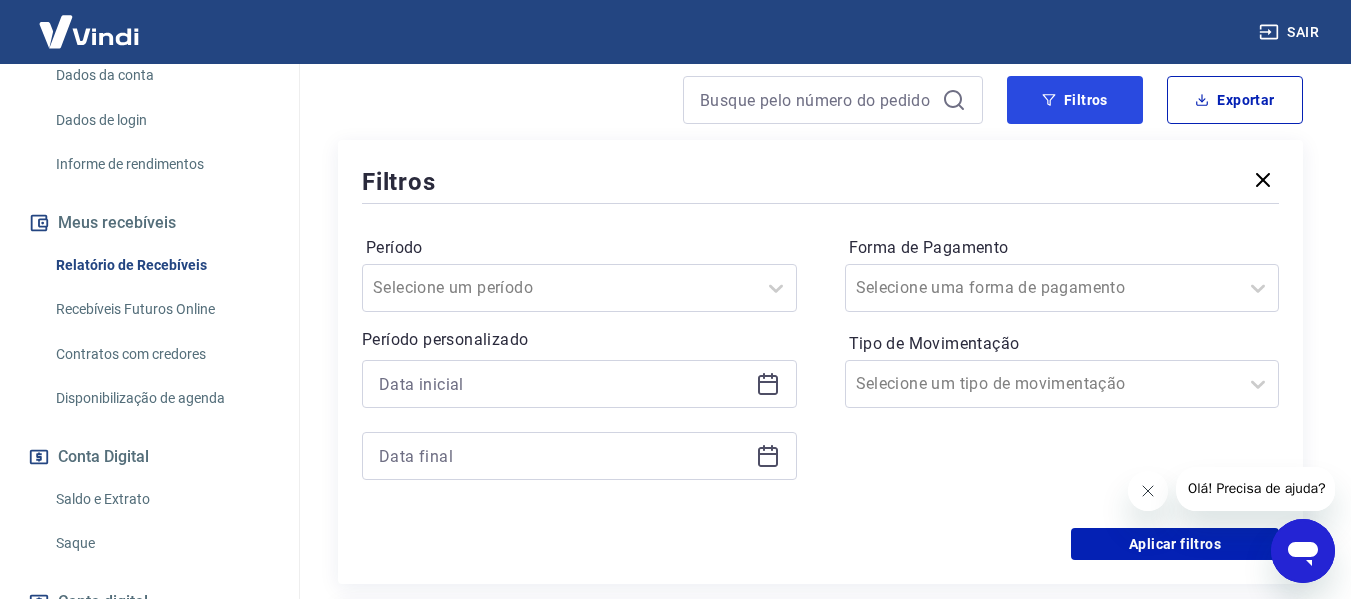 scroll, scrollTop: 300, scrollLeft: 0, axis: vertical 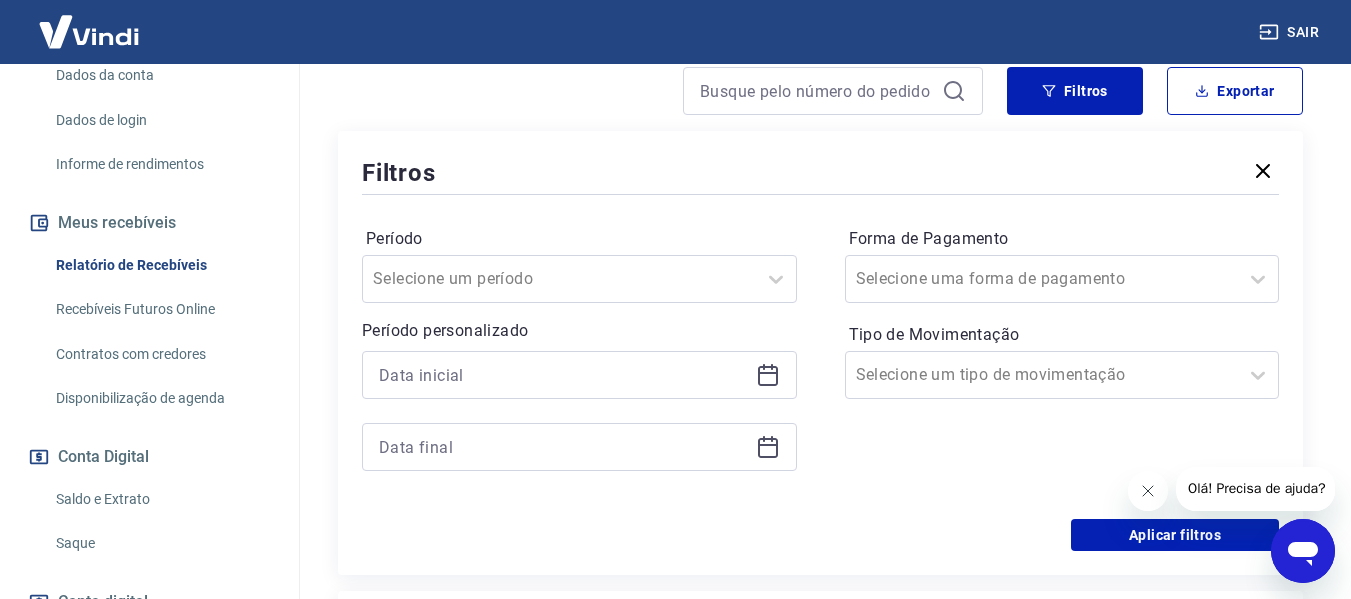 click 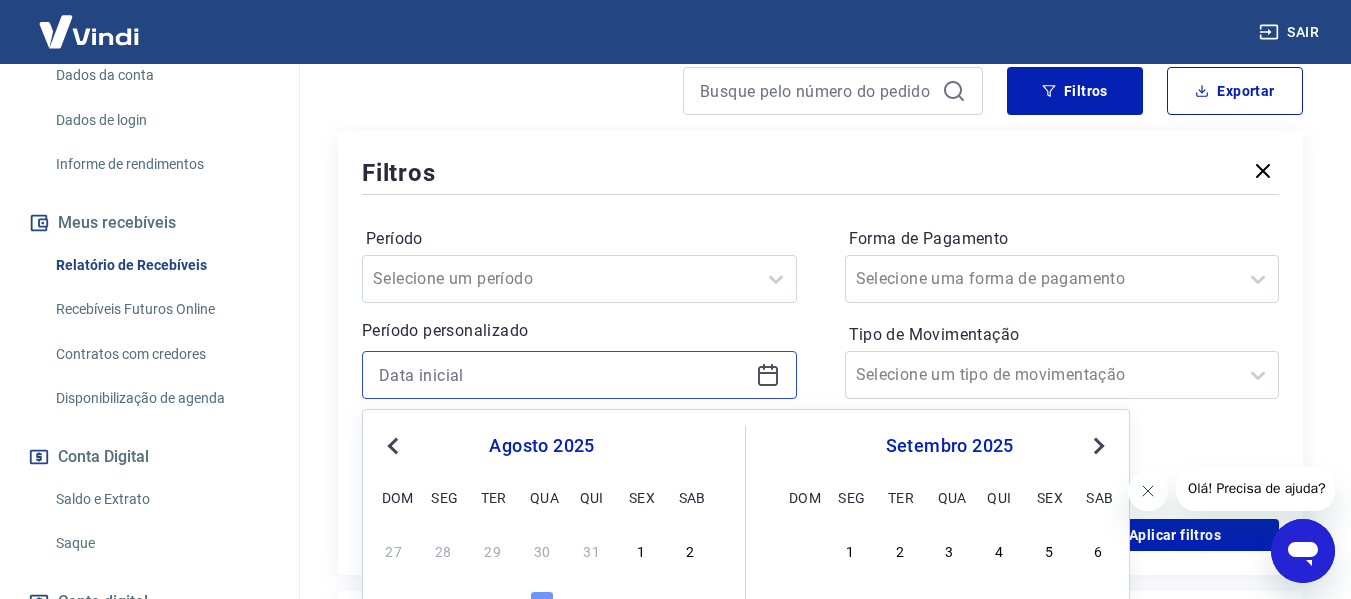 scroll, scrollTop: 400, scrollLeft: 0, axis: vertical 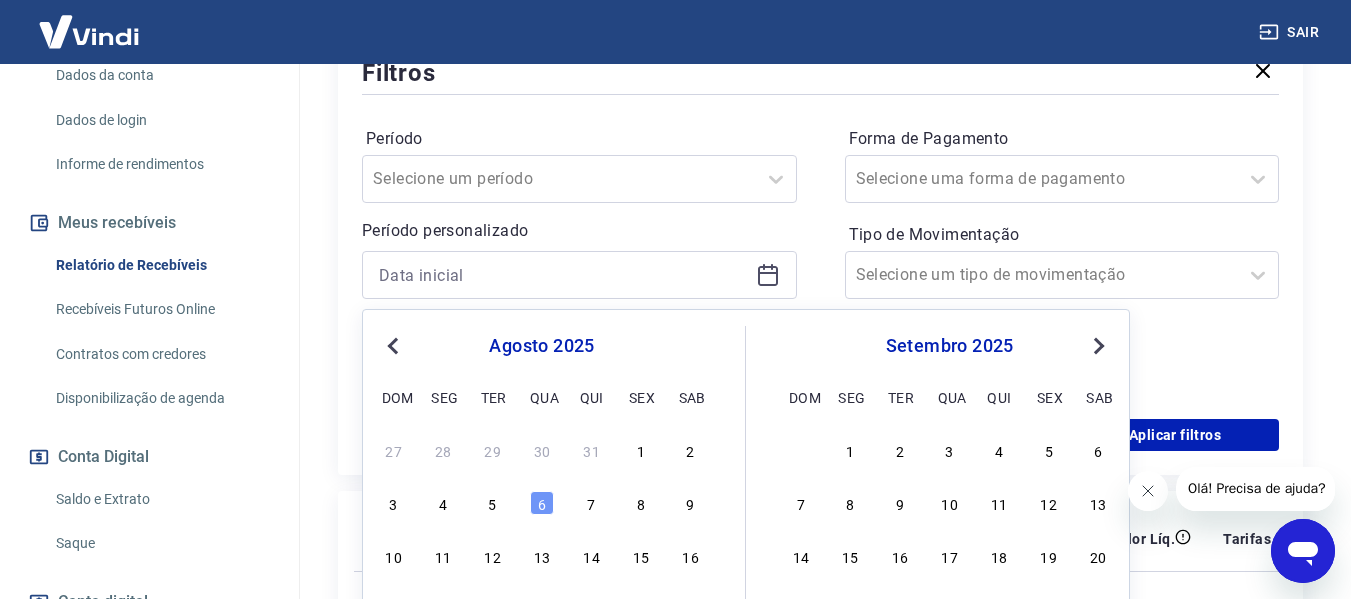 click on "Previous Month Next Month agosto 2025 dom seg ter qua qui sex sab 27 28 29 30 31 1 2 3 4 5 6 7 8 9 10 11 12 13 14 15 16 17 18 19 20 21 22 23 24 25 26 27 28 29 30 31 setembro 2025 dom seg ter qua qui sex sab 1 2 3 4 5 6 7 8 9 10 11 12 13 14 15 16 17 18 19 20 21 22 23 24 25 26 27 28 29 30 1 2 3 4" at bounding box center [746, 521] 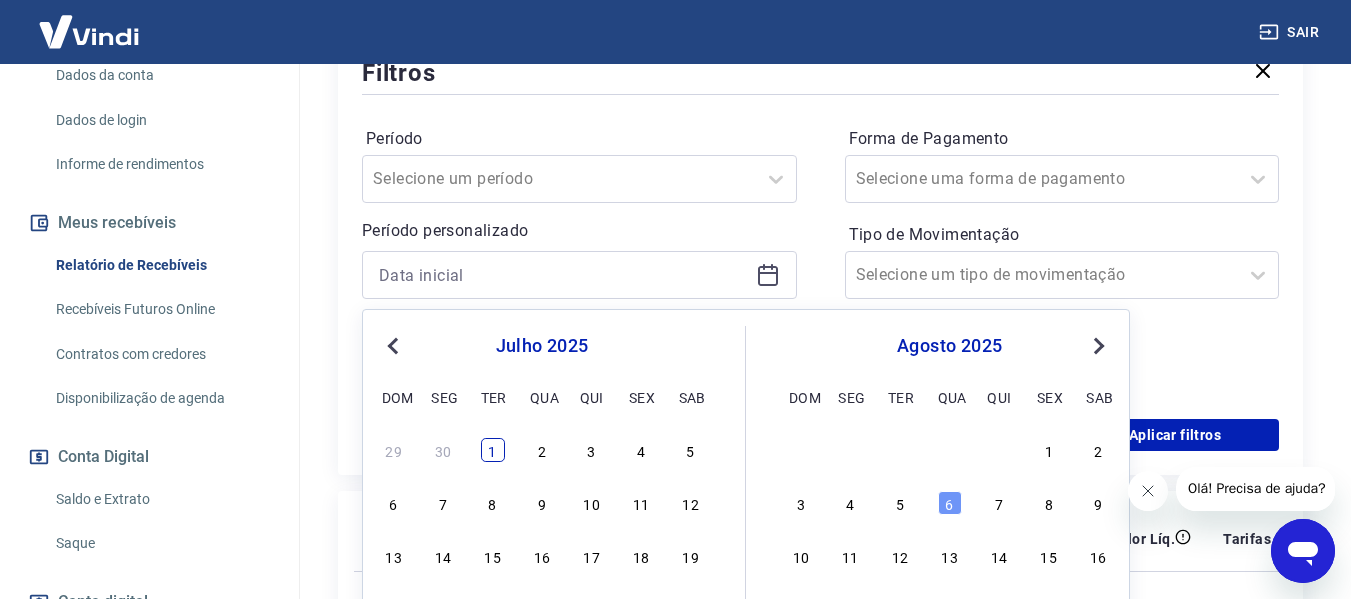 click on "1" at bounding box center (493, 450) 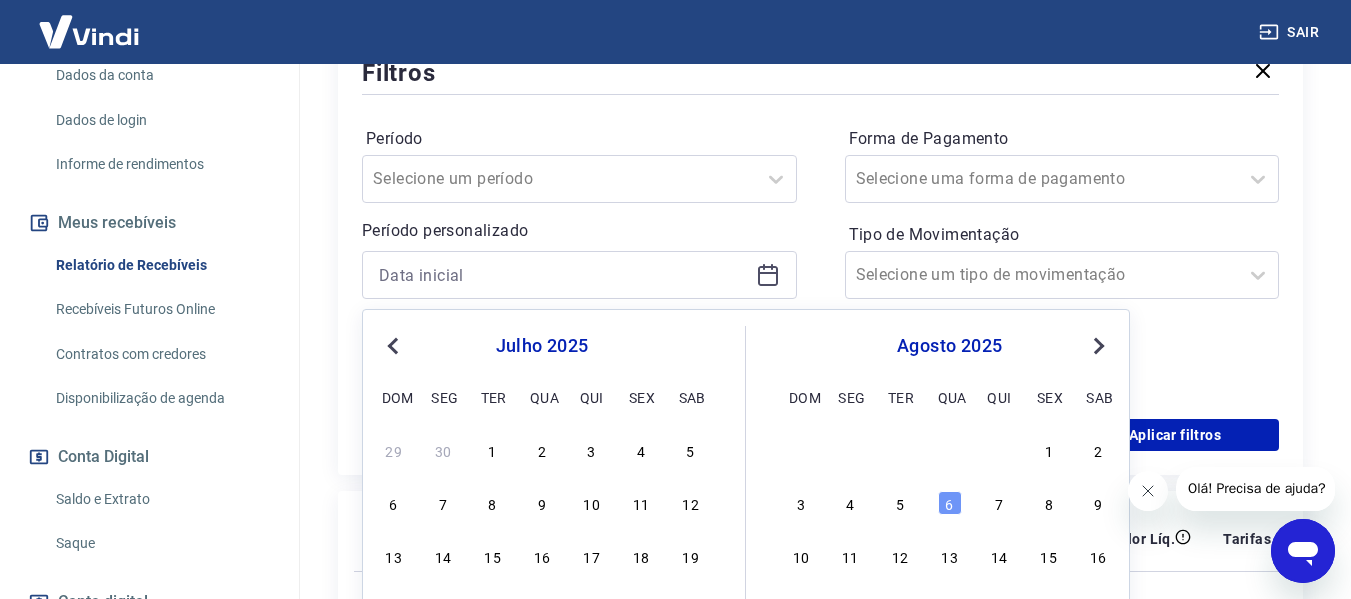type on "01/07/2025" 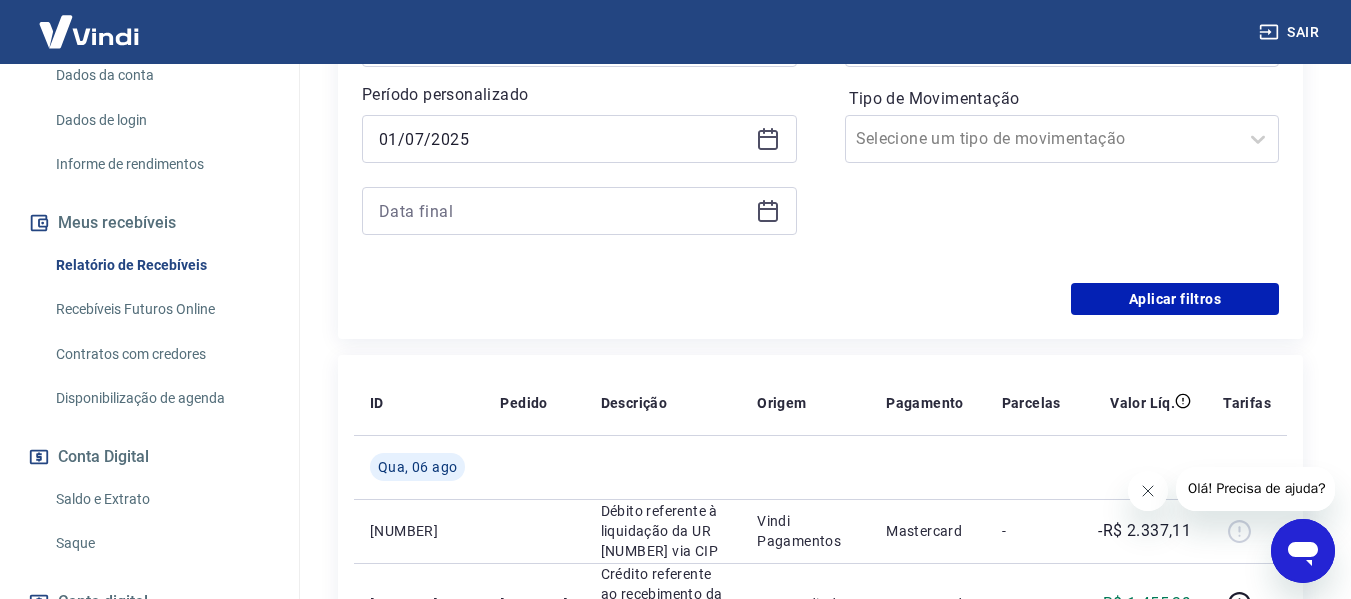scroll, scrollTop: 500, scrollLeft: 0, axis: vertical 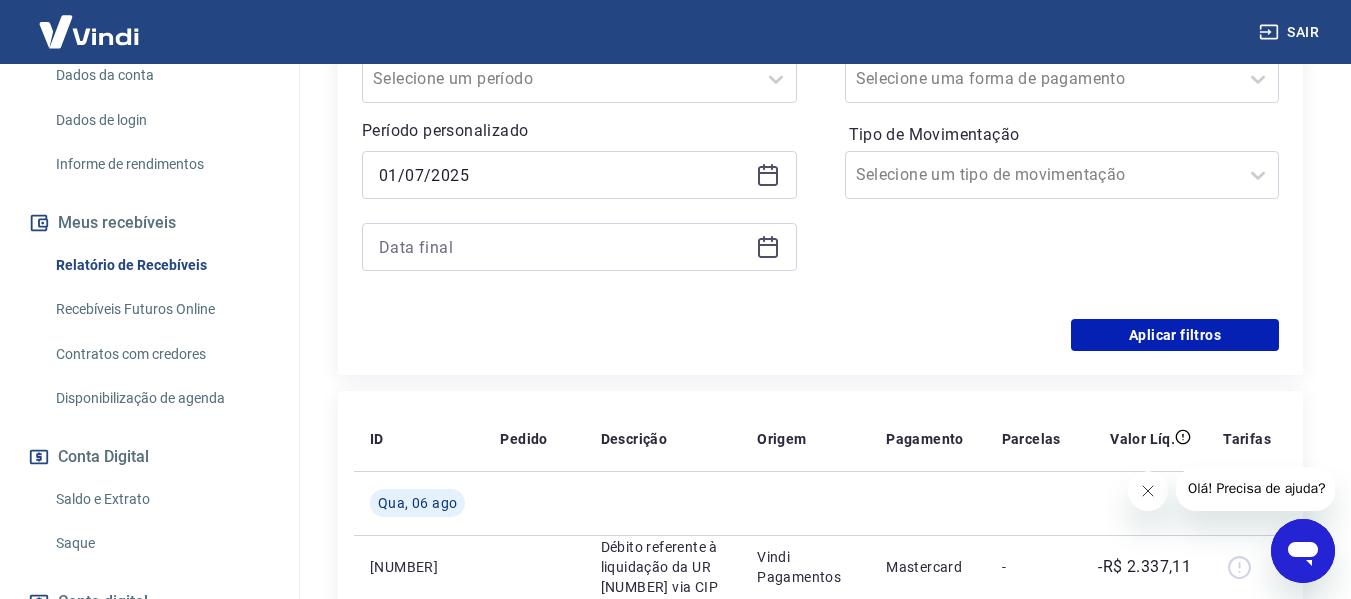click at bounding box center (579, 247) 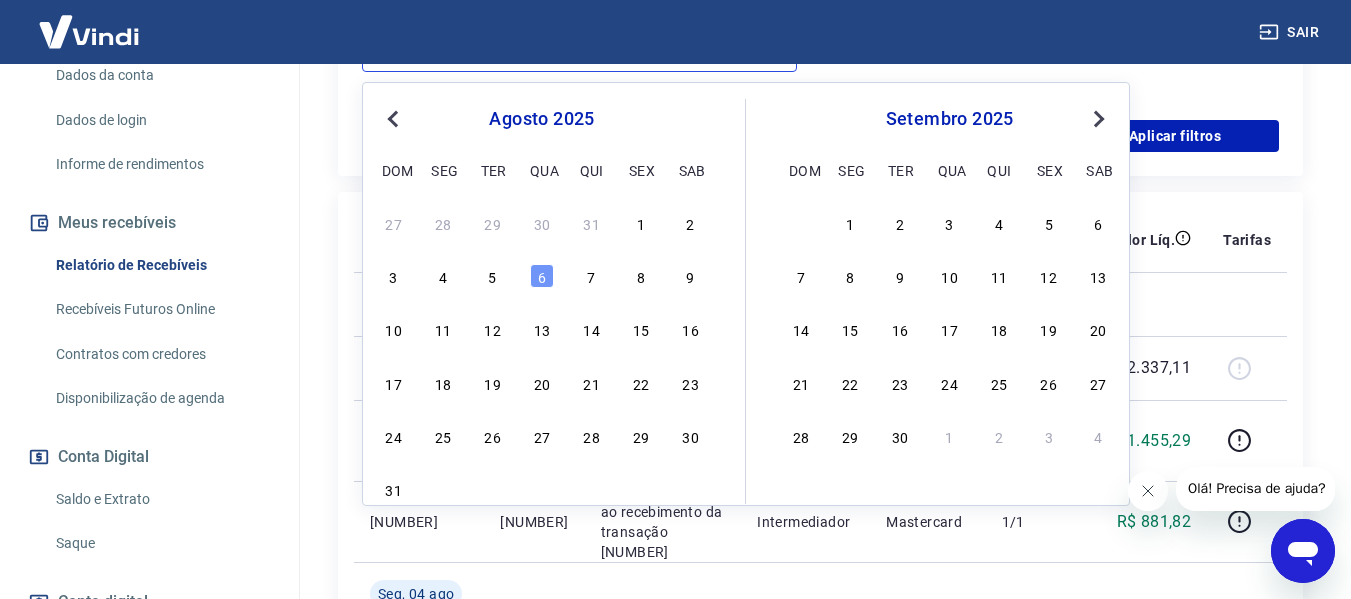scroll, scrollTop: 700, scrollLeft: 0, axis: vertical 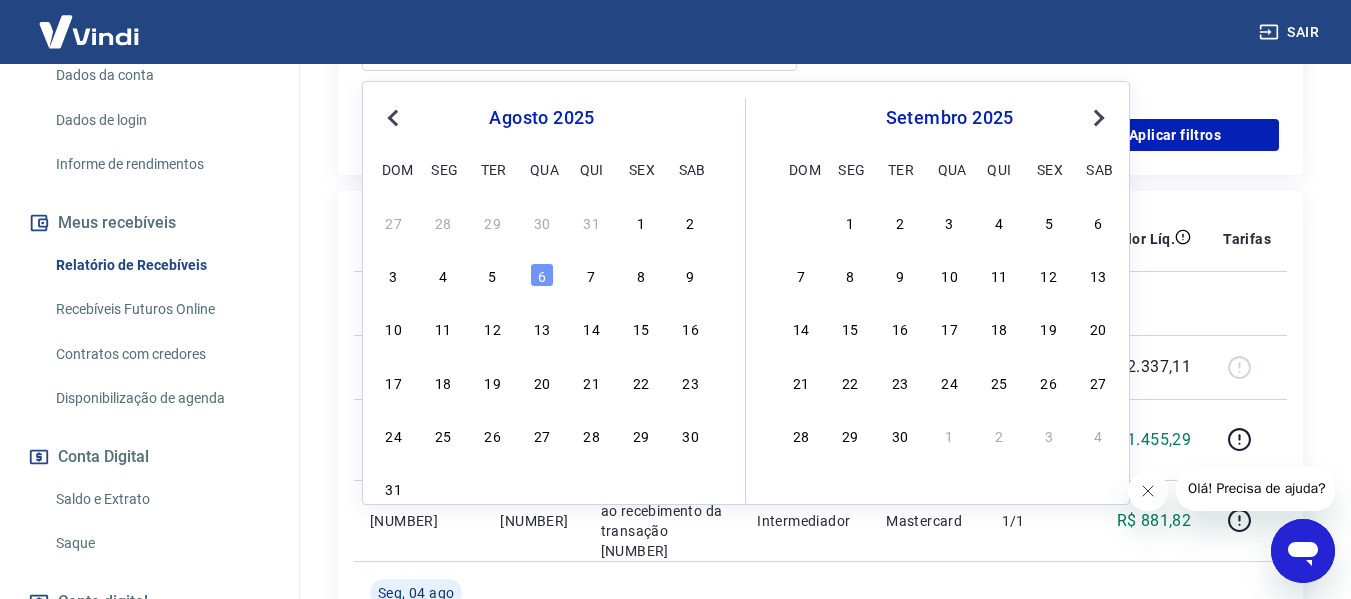 click on "Previous Month" at bounding box center (395, 117) 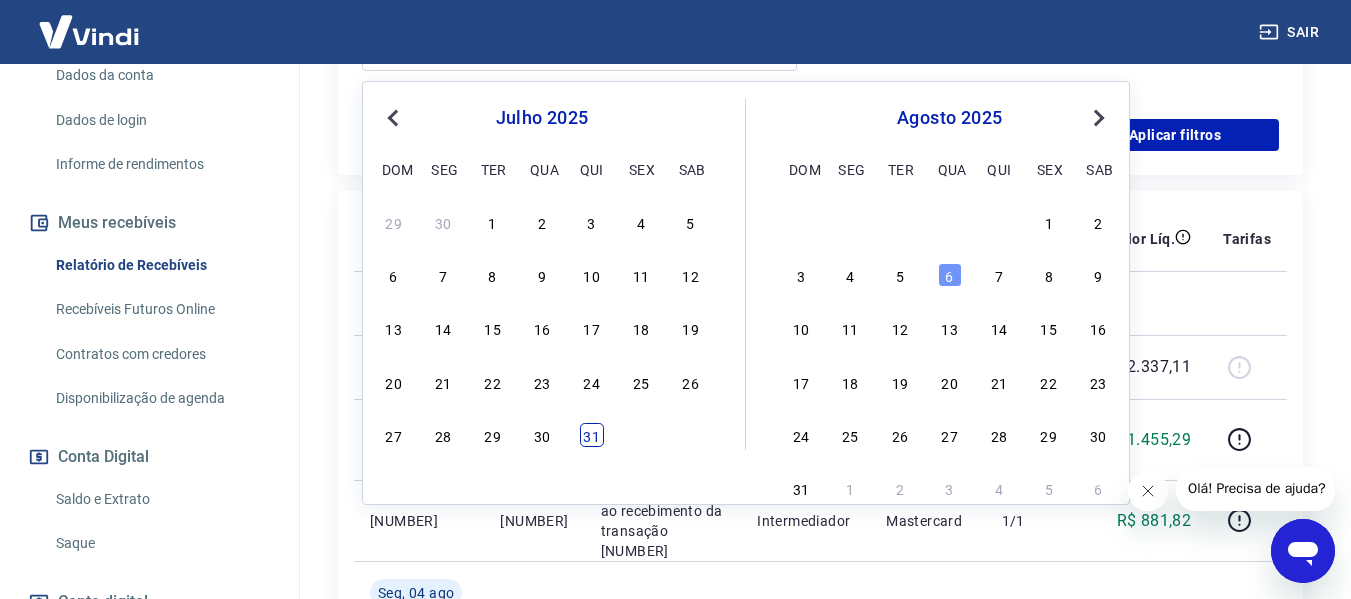 click on "31" at bounding box center (592, 435) 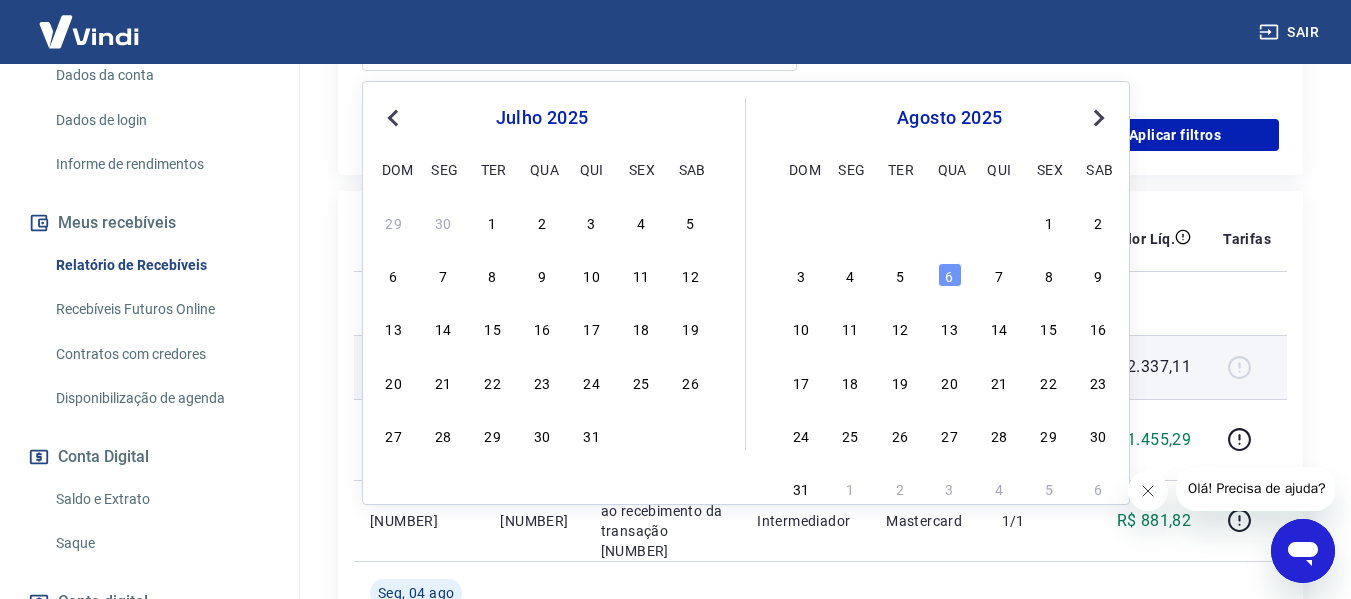 type on "31/07/2025" 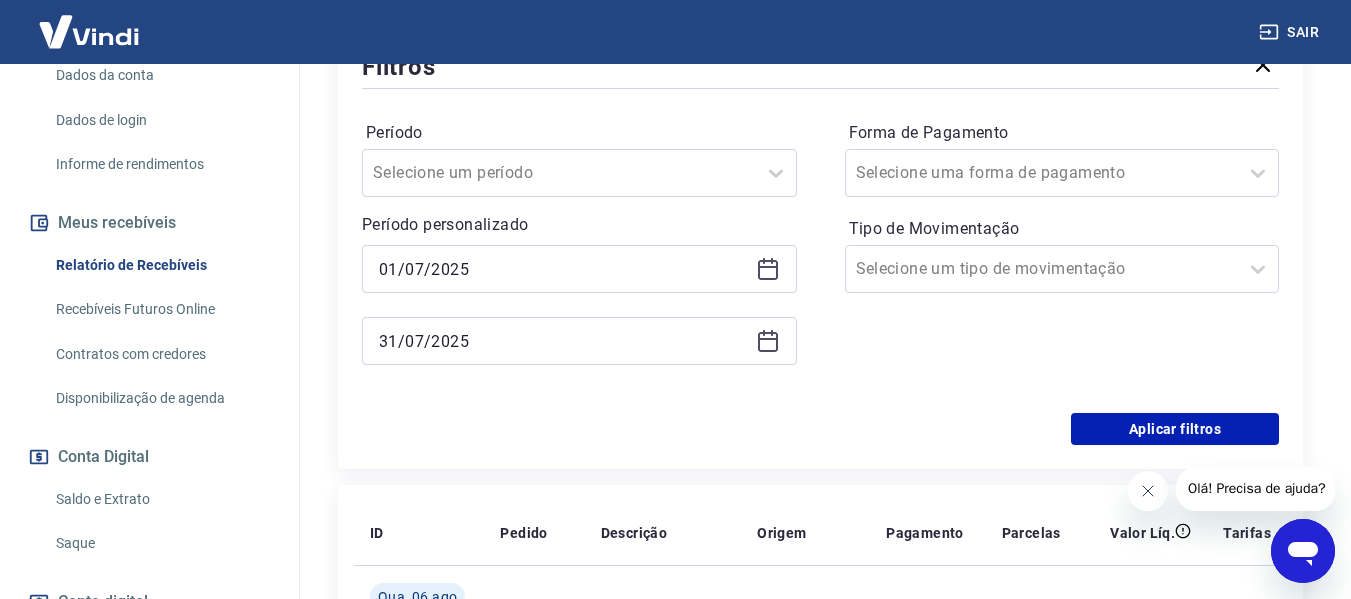 scroll, scrollTop: 400, scrollLeft: 0, axis: vertical 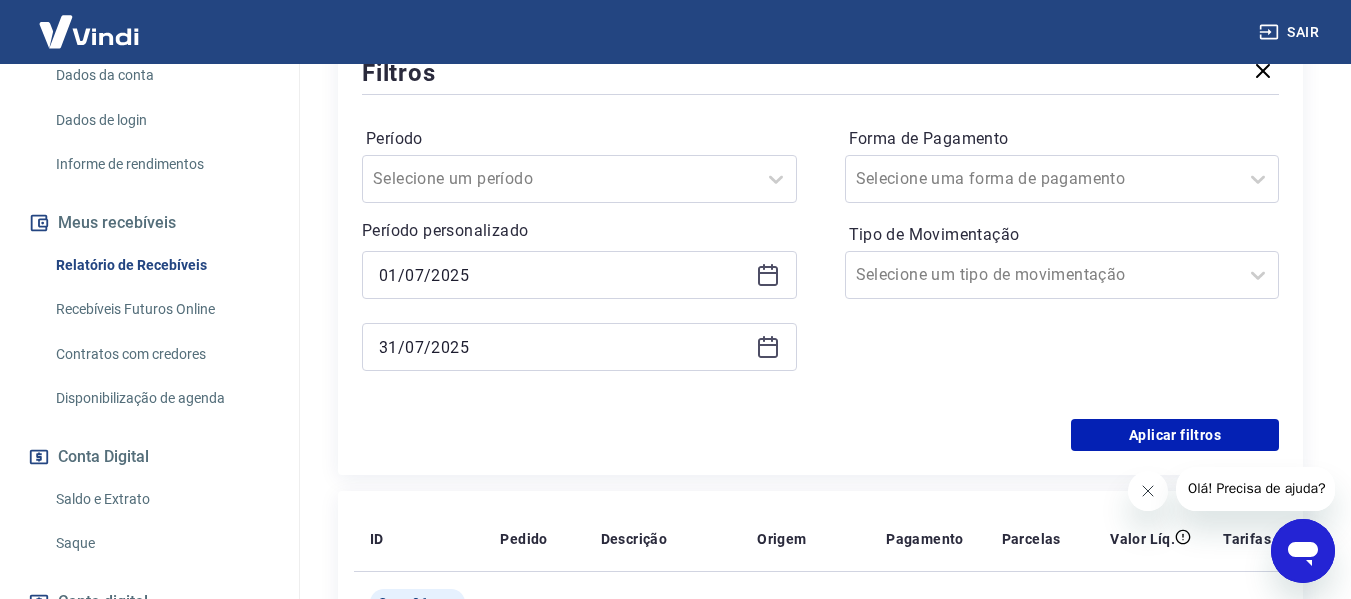 click on "Forma de Pagamento Selecione uma forma de pagamento Tipo de Movimentação Selecione um tipo de movimentação" at bounding box center (1062, 259) 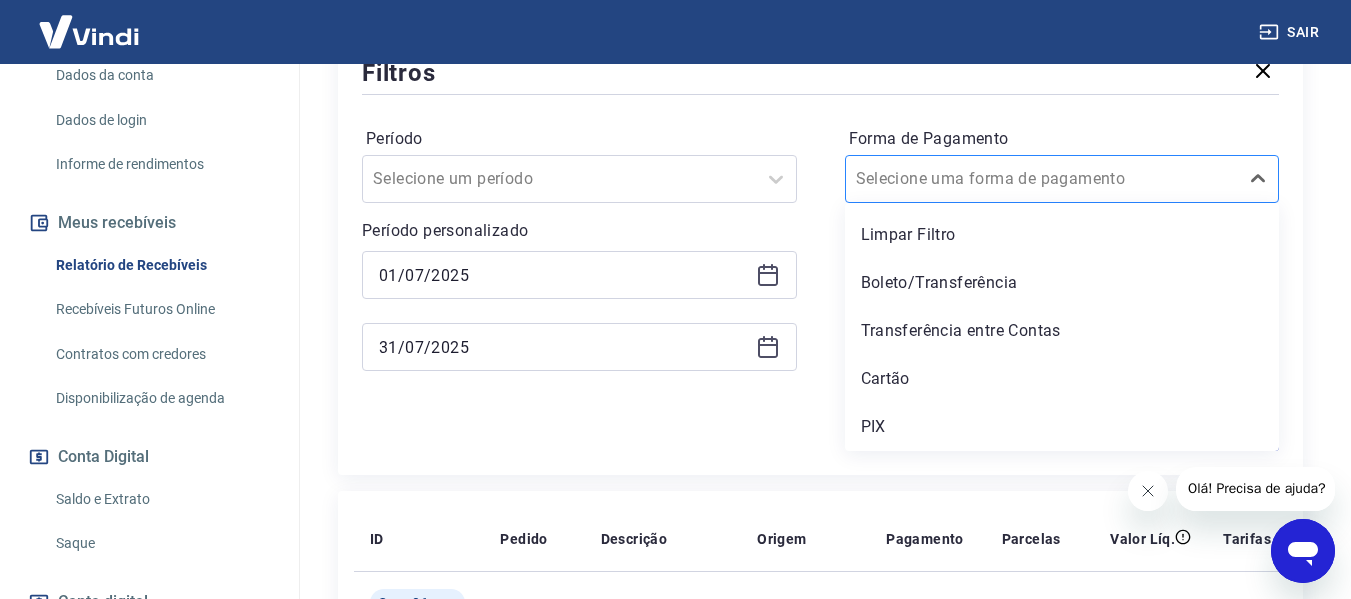 click on "Selecione uma forma de pagamento" at bounding box center [1062, 179] 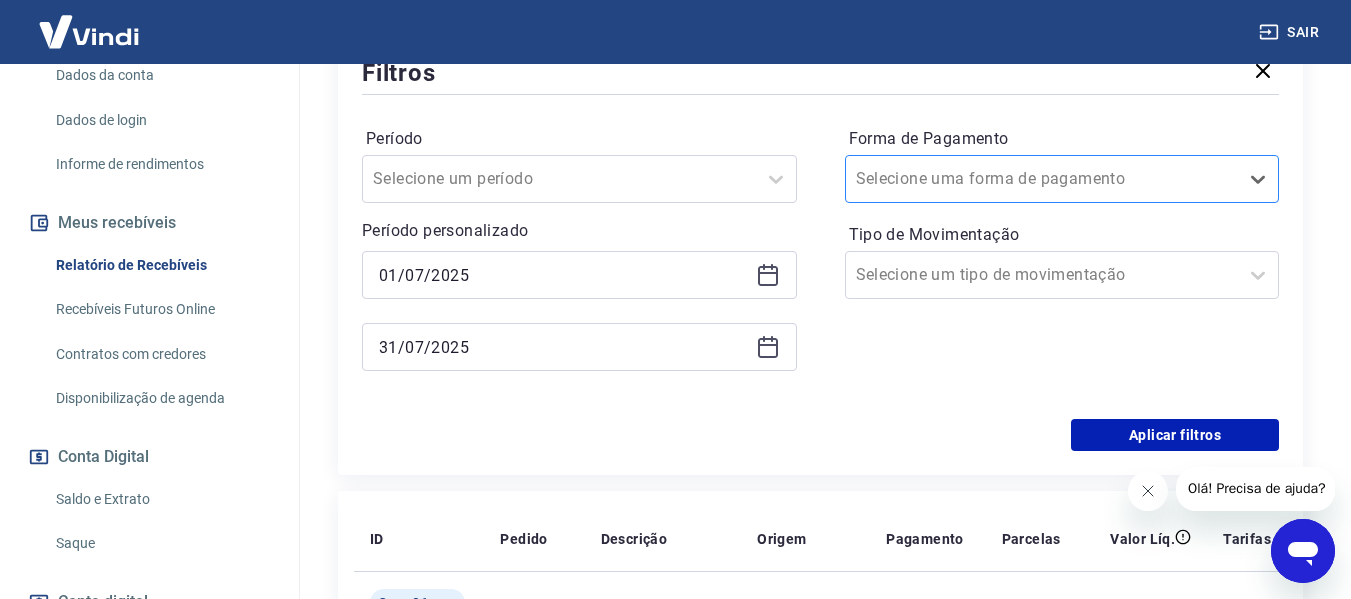 click on "Selecione uma forma de pagamento" at bounding box center [1062, 179] 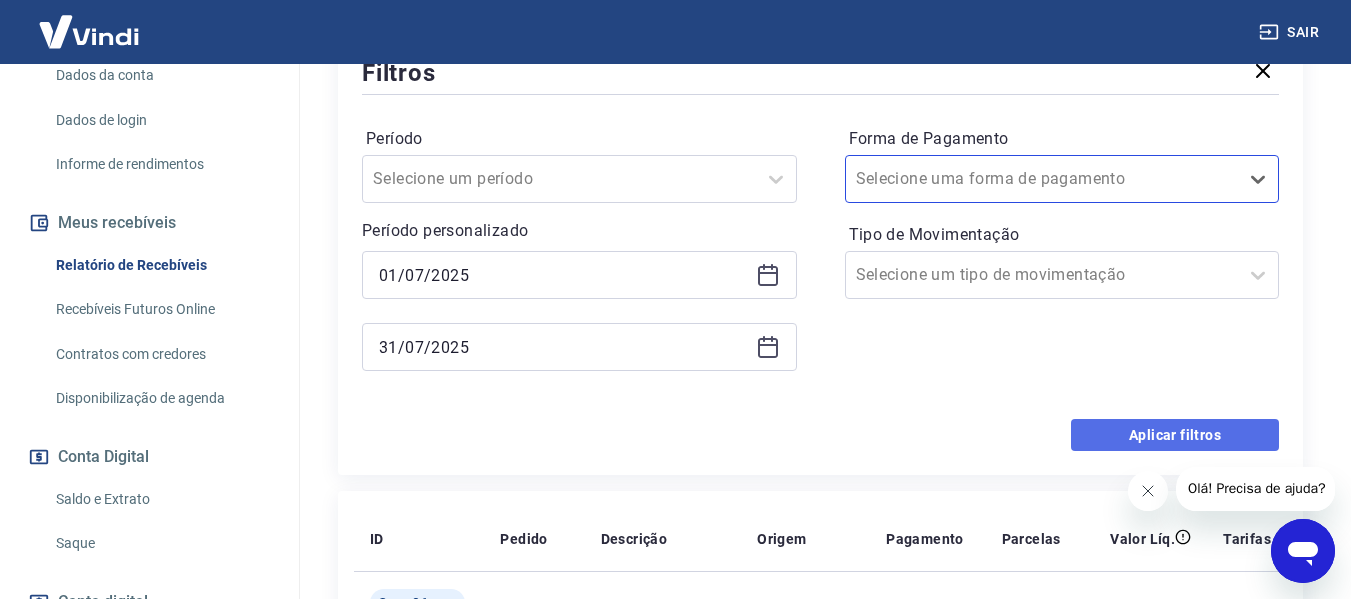 click on "Aplicar filtros" at bounding box center [1175, 435] 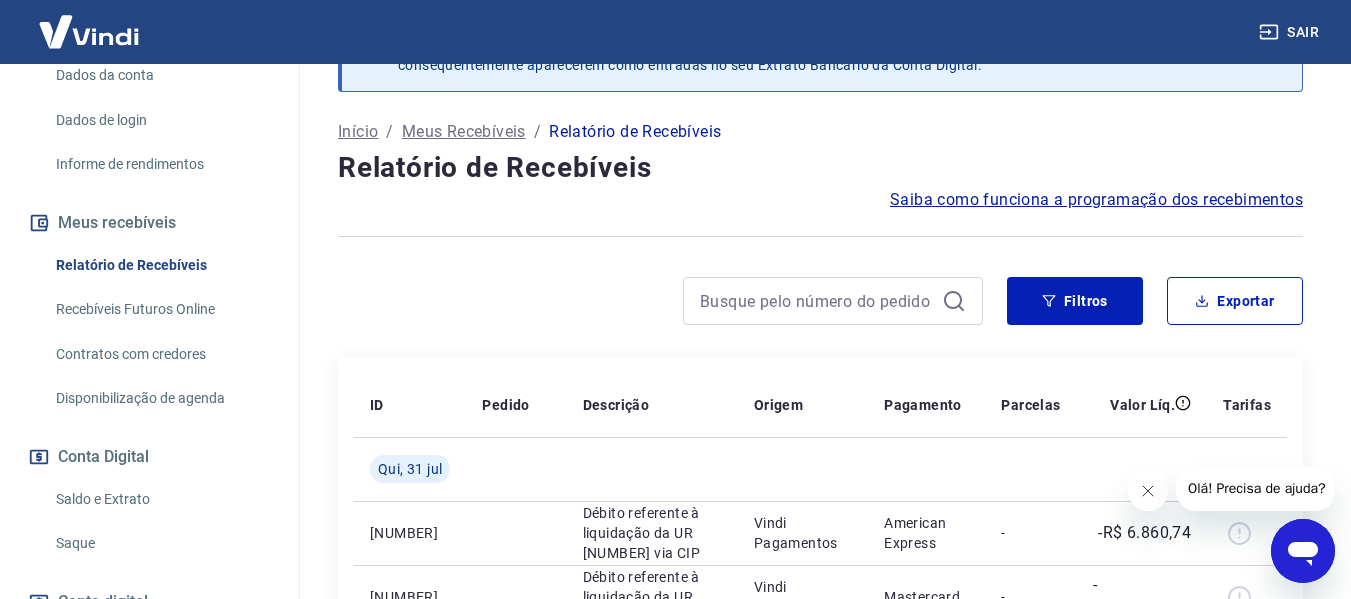 scroll, scrollTop: 0, scrollLeft: 0, axis: both 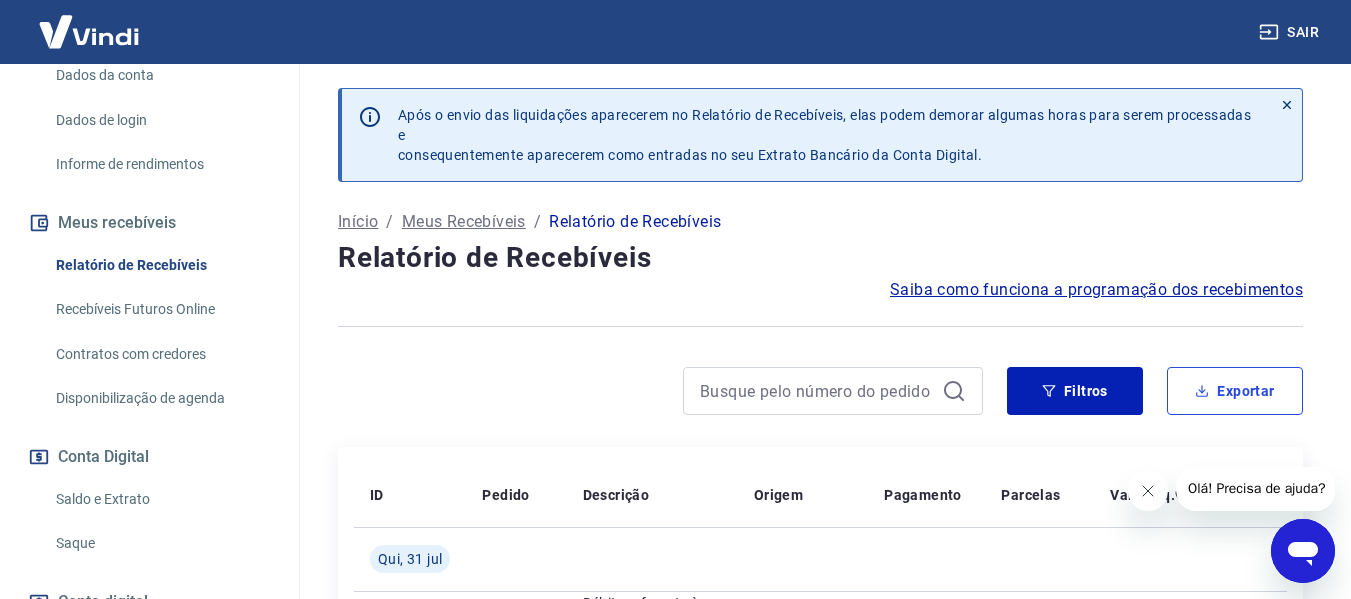 click on "Exportar" at bounding box center [1235, 391] 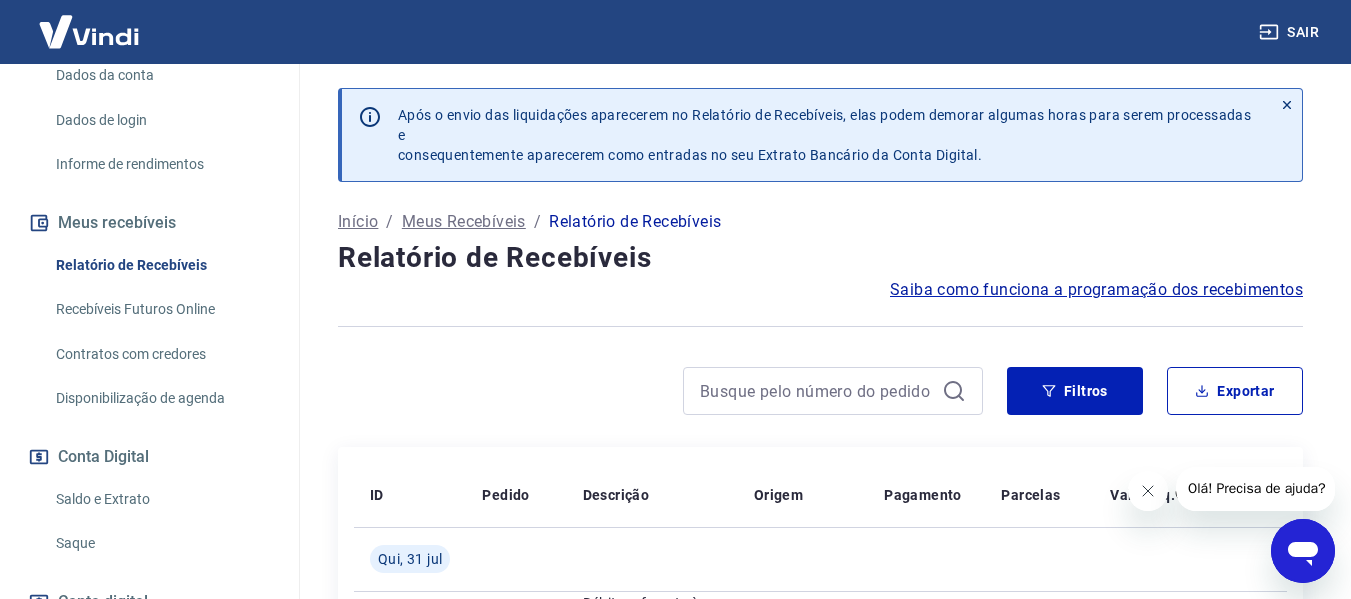 type on "01/07/2025" 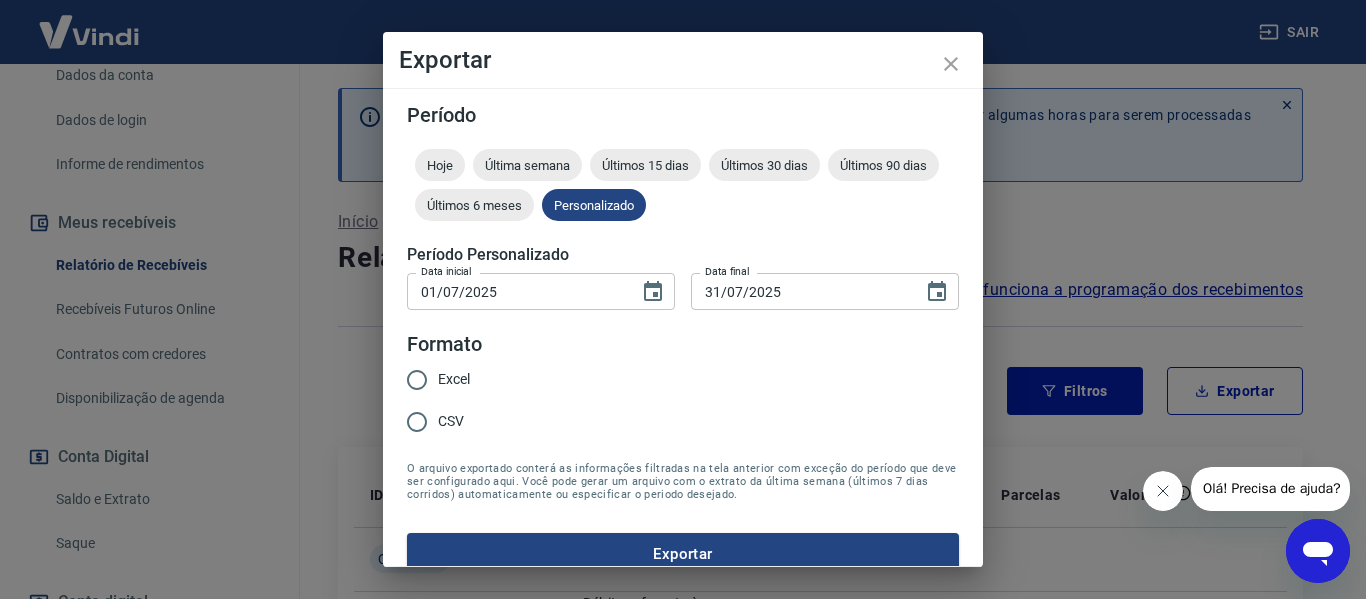 click on "Excel" at bounding box center [454, 379] 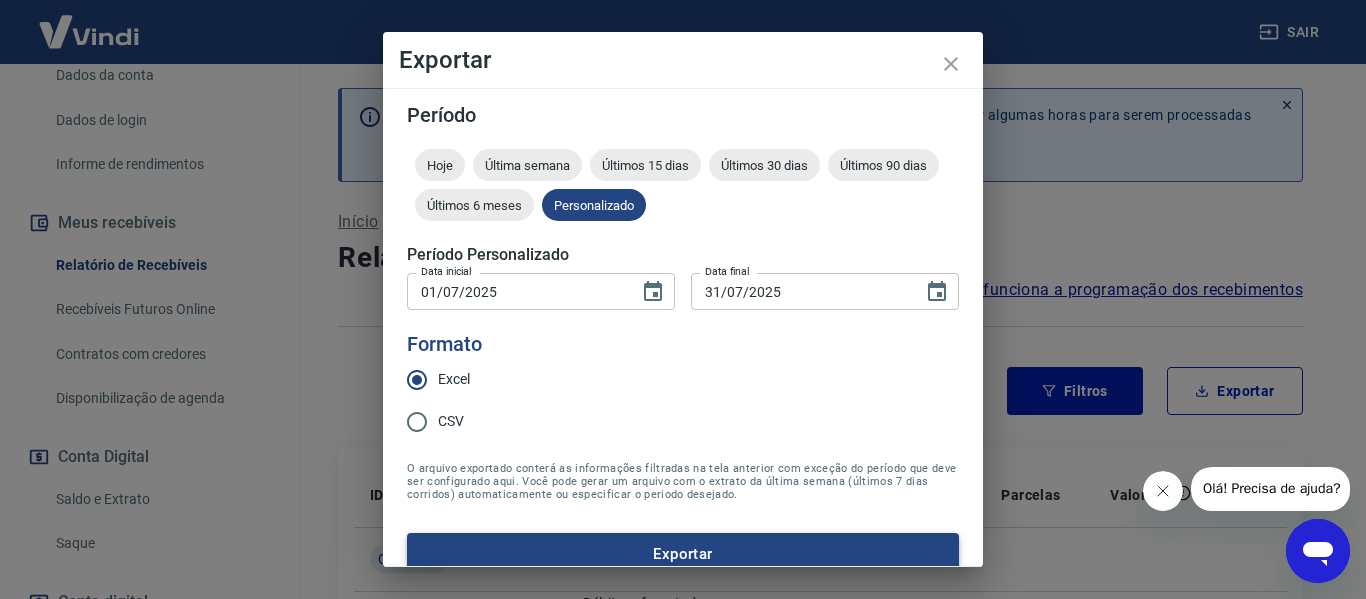 click on "Exportar" at bounding box center (683, 554) 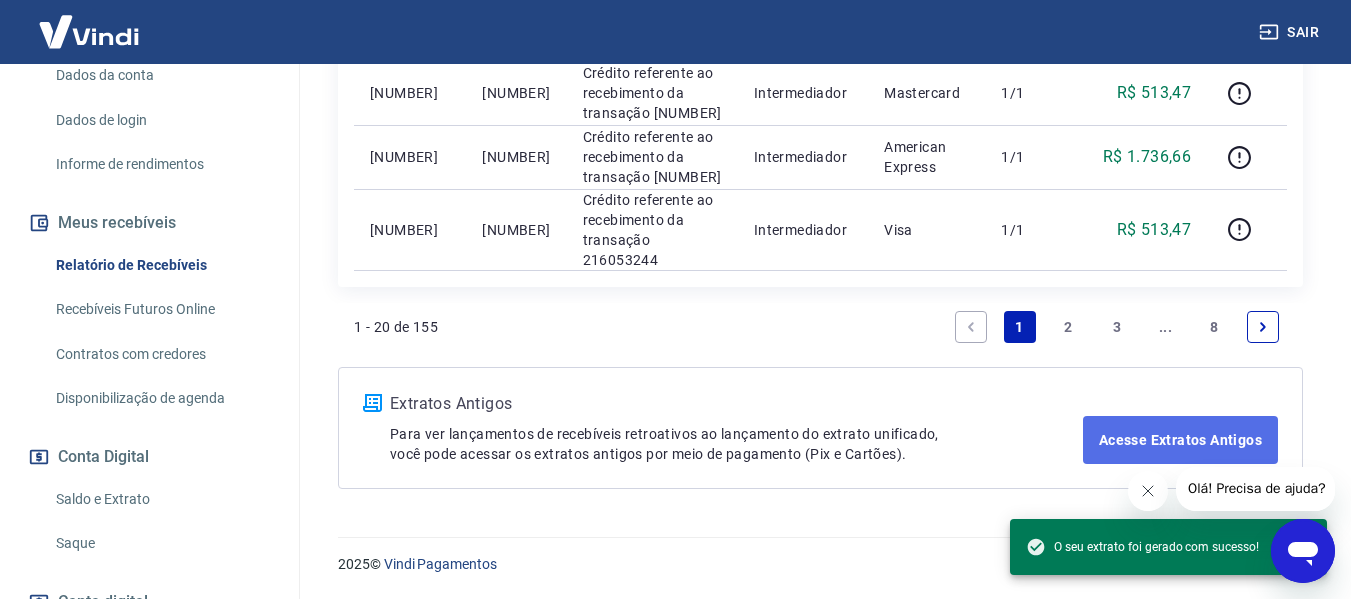click on "Acesse Extratos Antigos" at bounding box center [1180, 440] 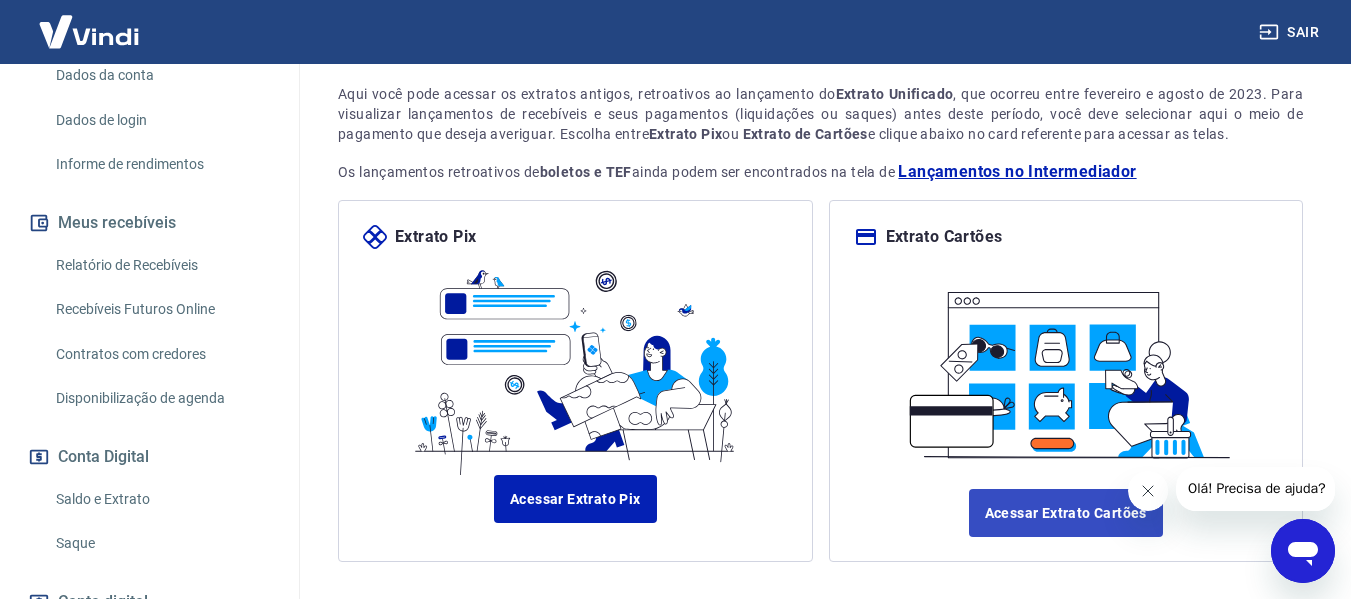 scroll, scrollTop: 231, scrollLeft: 0, axis: vertical 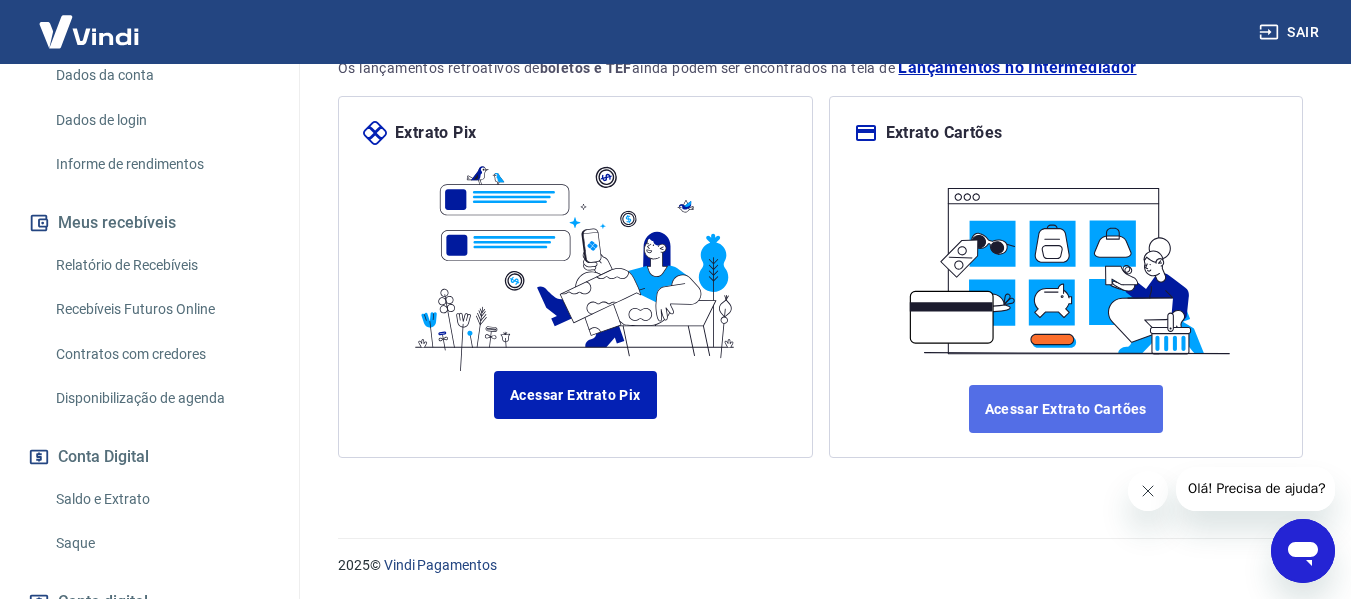 click on "Acessar Extrato Cartões" at bounding box center (1066, 409) 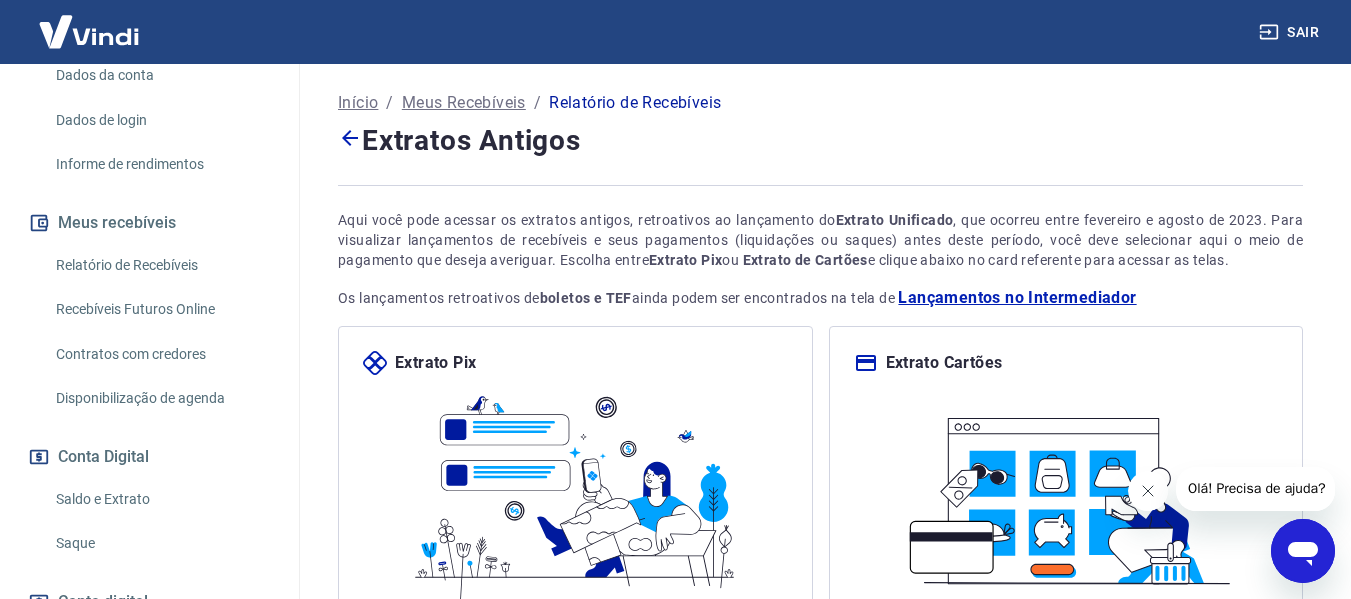 scroll, scrollTop: 0, scrollLeft: 0, axis: both 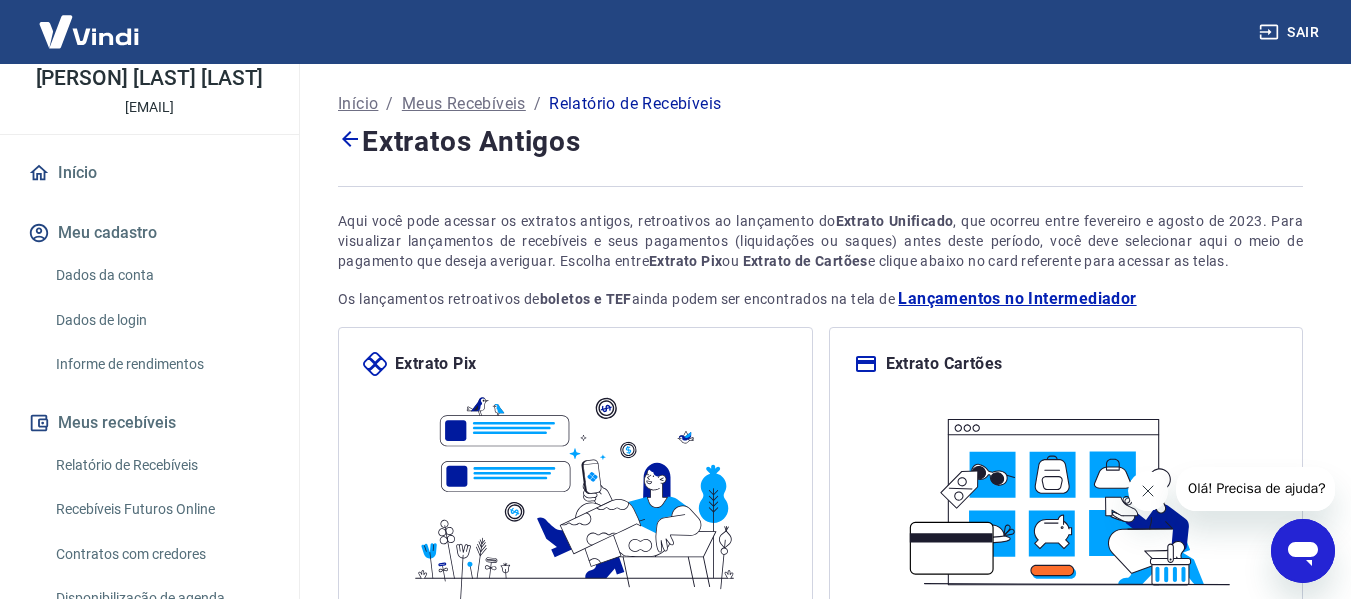 click on "Dados da conta" at bounding box center (161, 275) 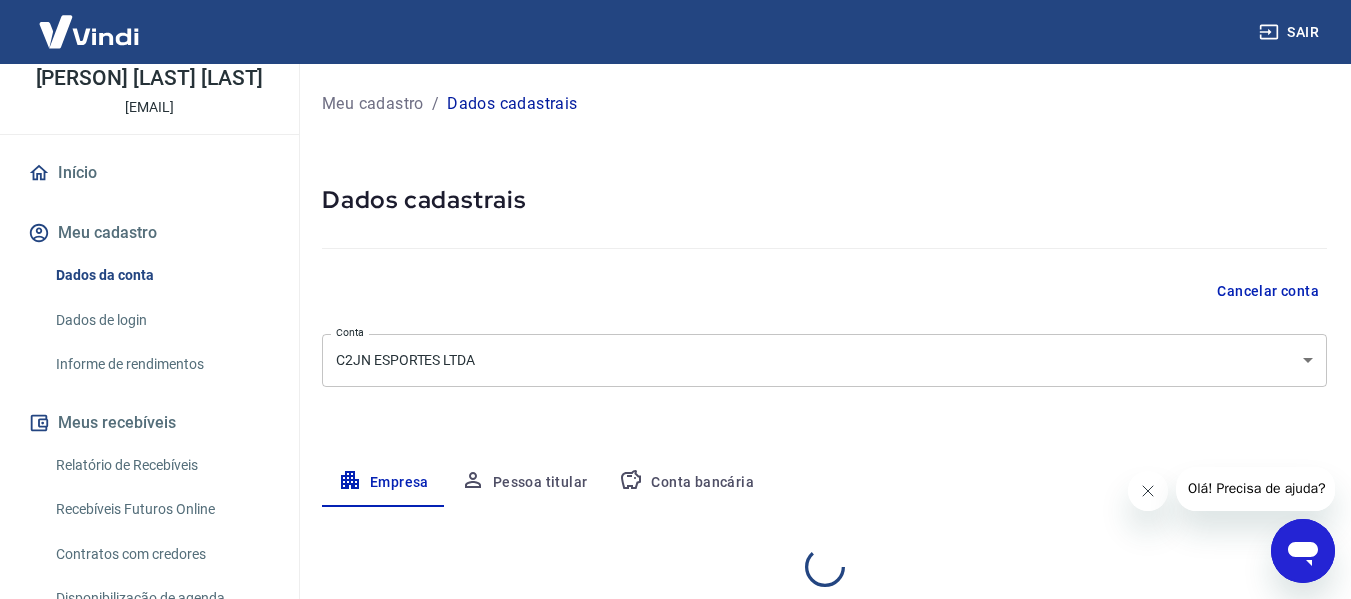 select on "SP" 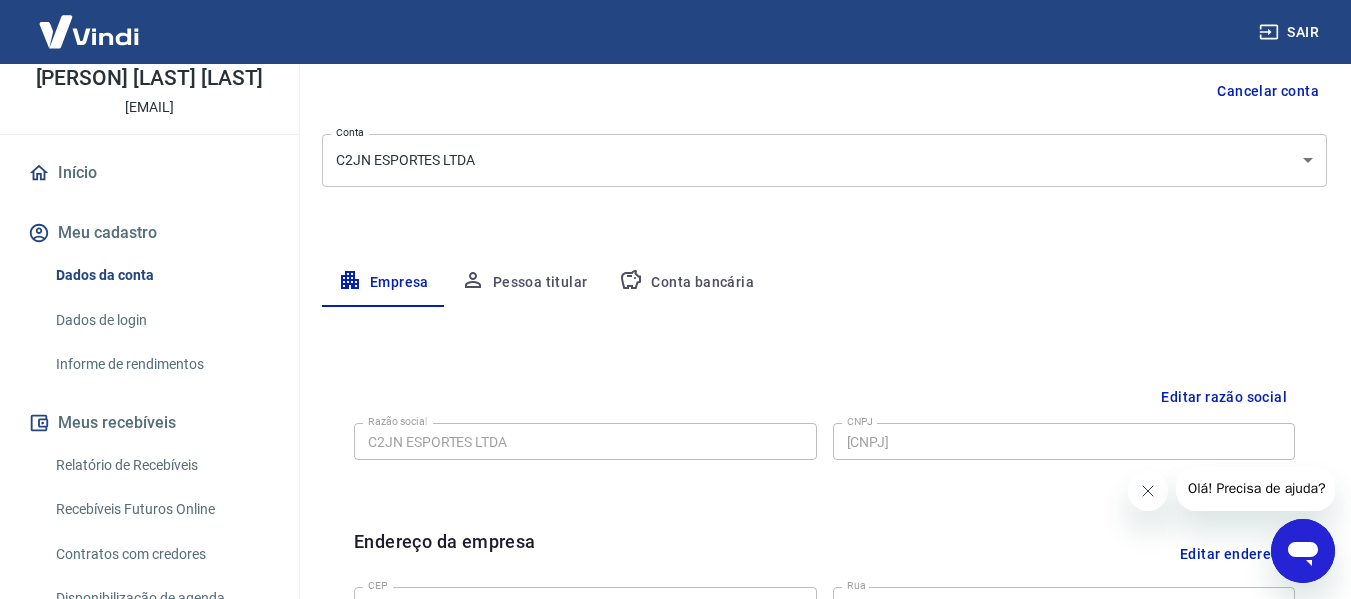 scroll, scrollTop: 400, scrollLeft: 0, axis: vertical 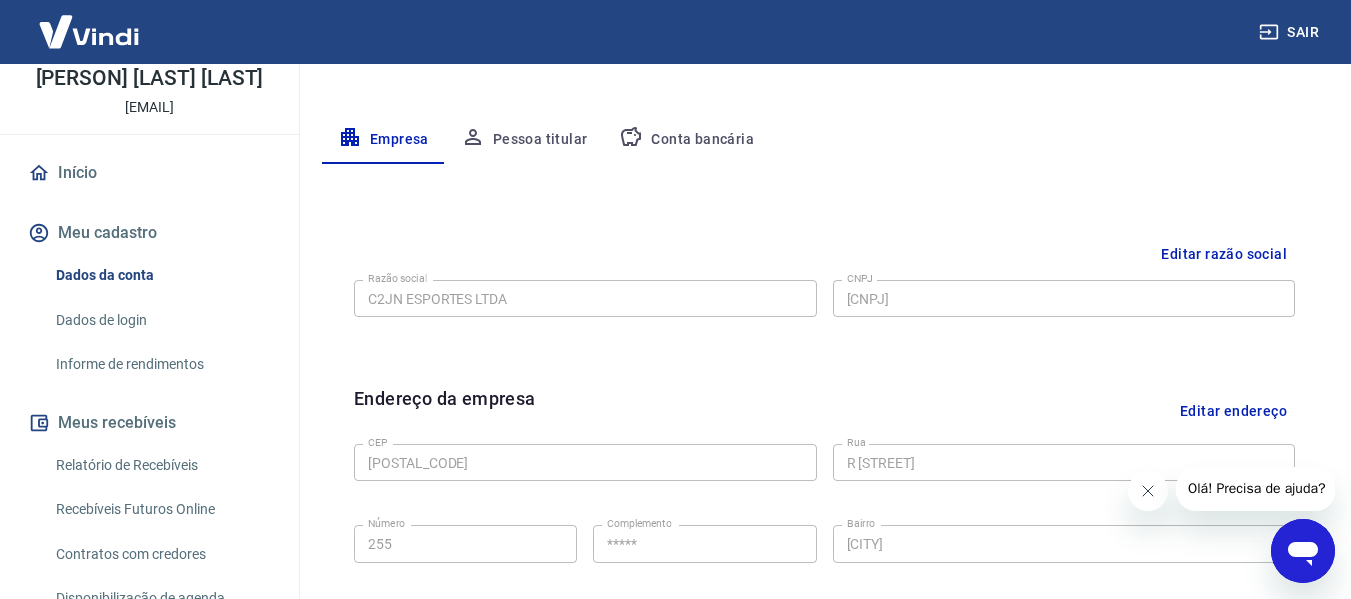 click on "Pessoa titular" at bounding box center (524, 140) 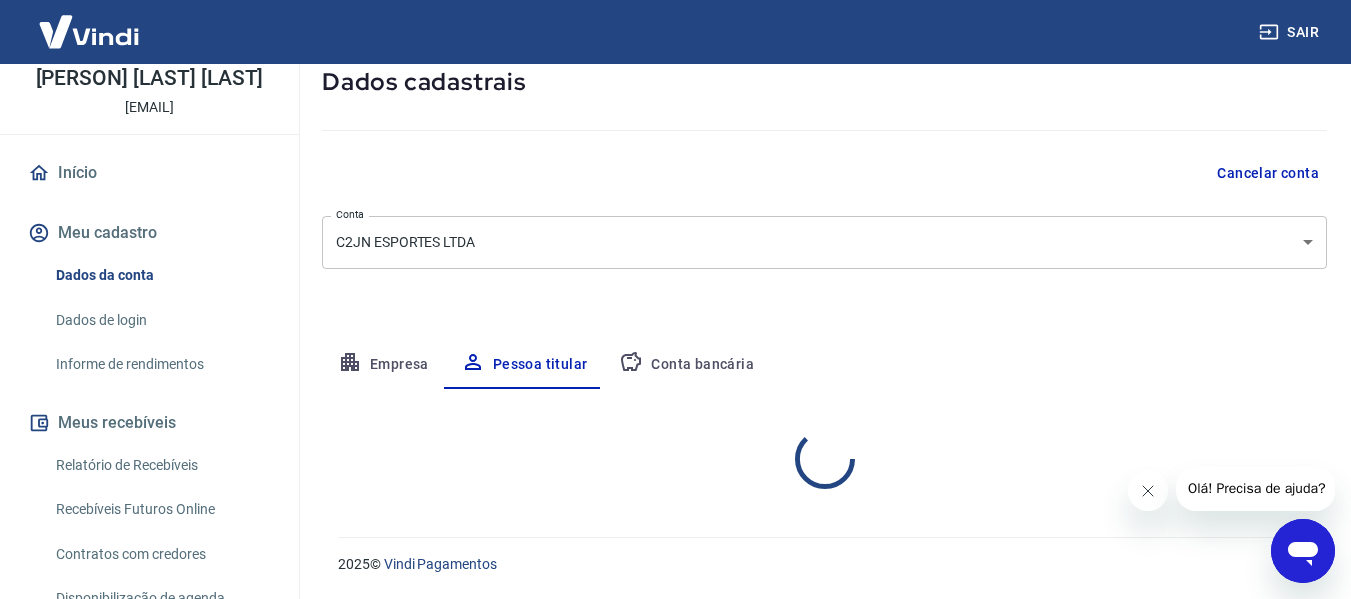 scroll, scrollTop: 201, scrollLeft: 0, axis: vertical 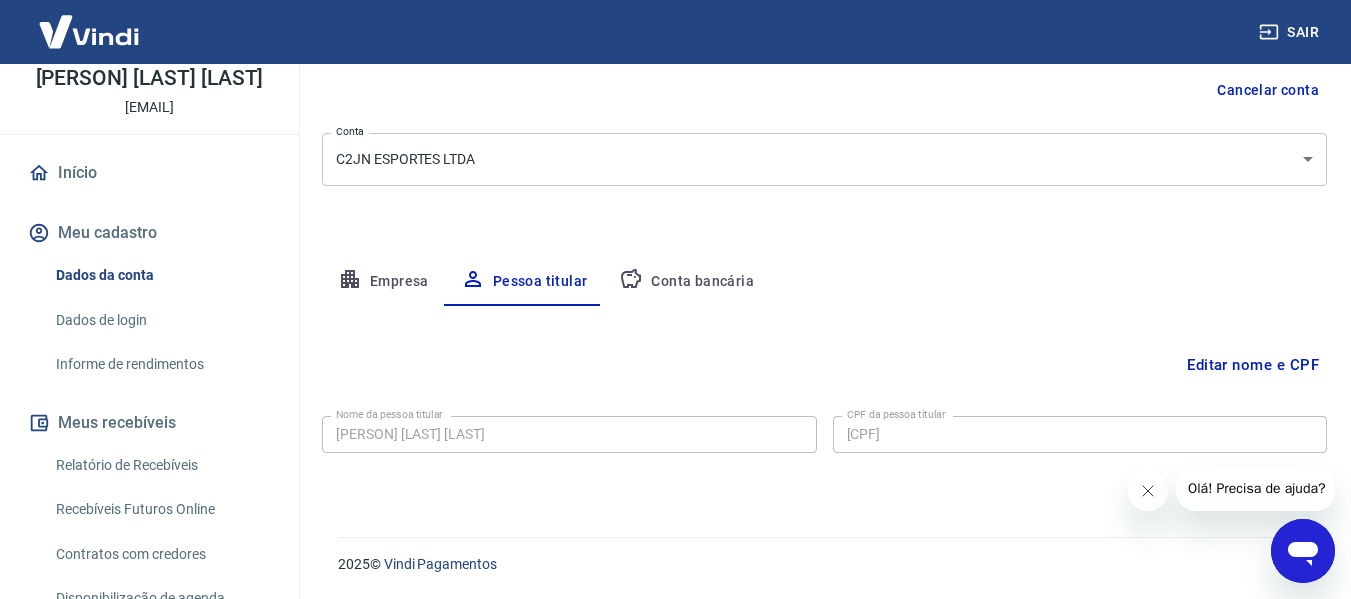 click 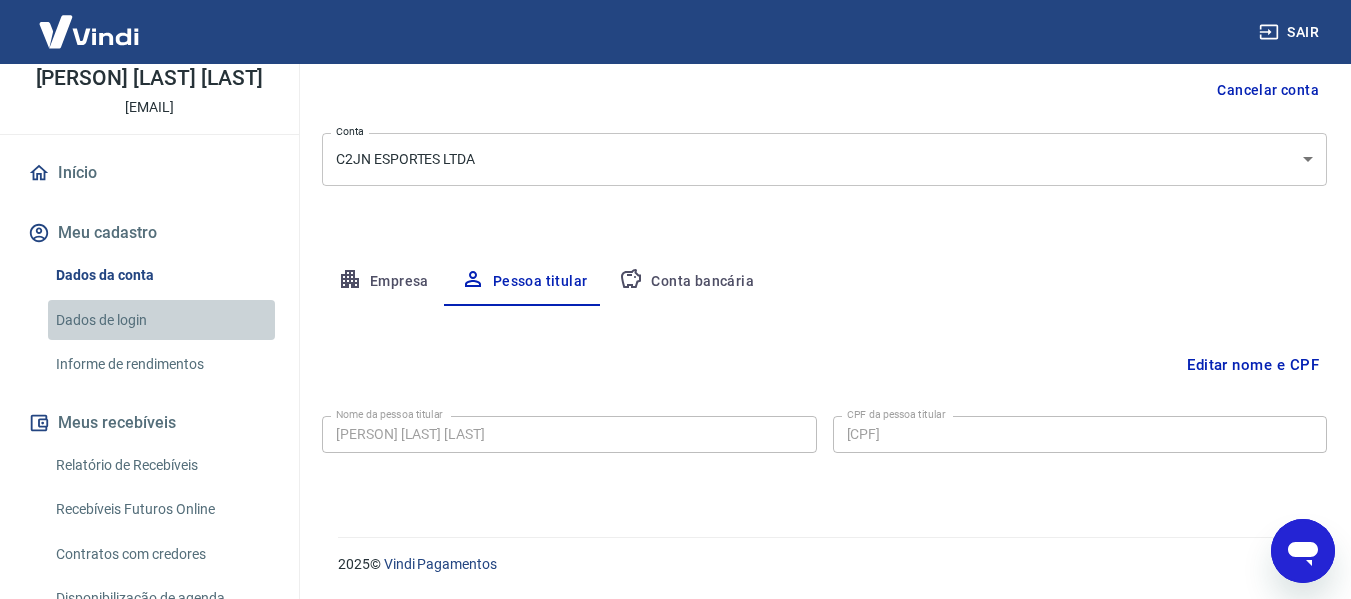 click on "Dados de login" at bounding box center (161, 320) 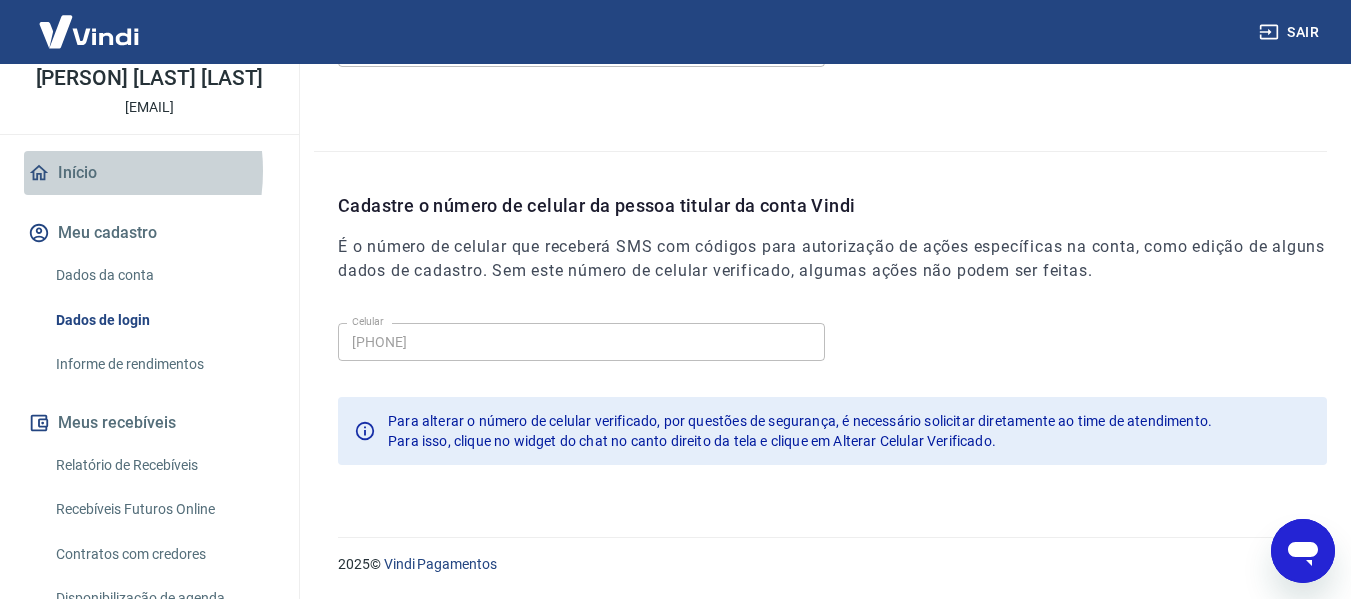 click on "Início" at bounding box center (149, 173) 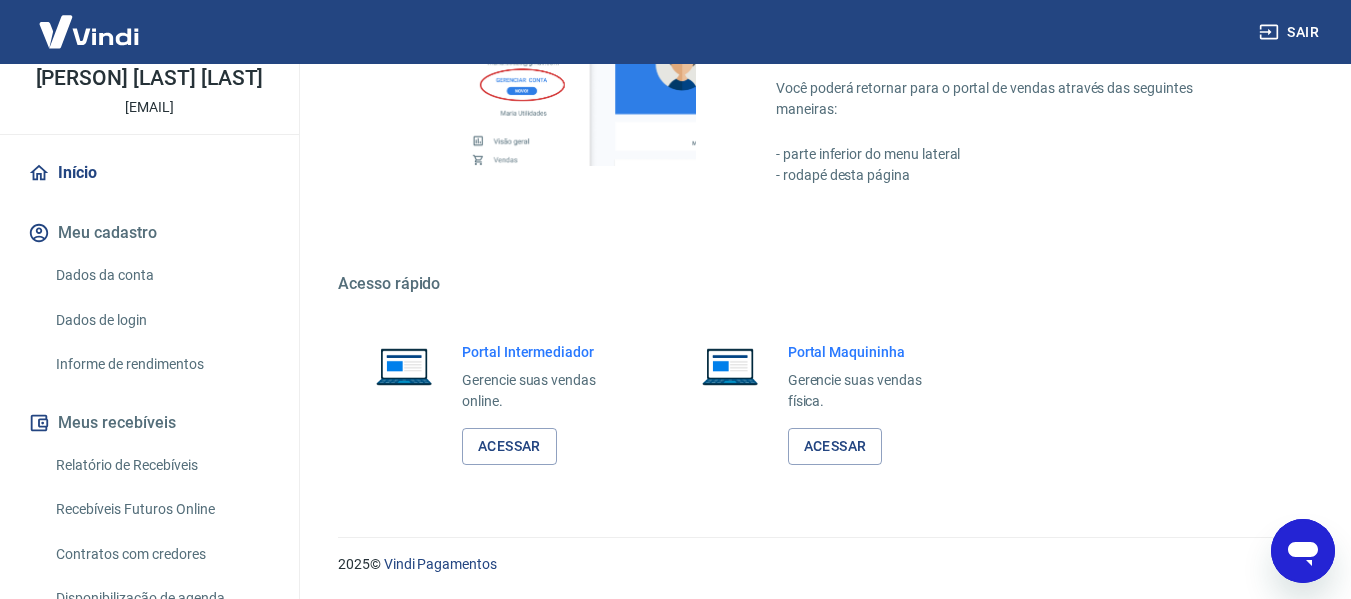 scroll, scrollTop: 1042, scrollLeft: 0, axis: vertical 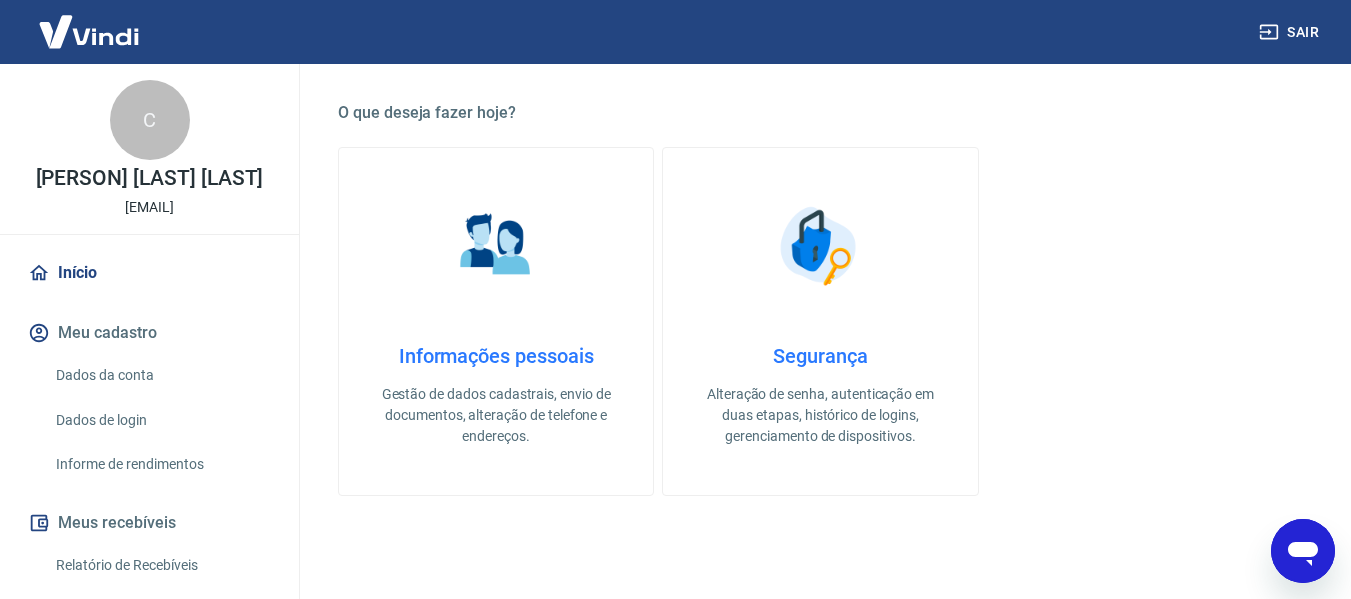 click on "Informações pessoais Gestão de dados cadastrais, envio de documentos, alteração de telefone e endereços." at bounding box center [496, 321] 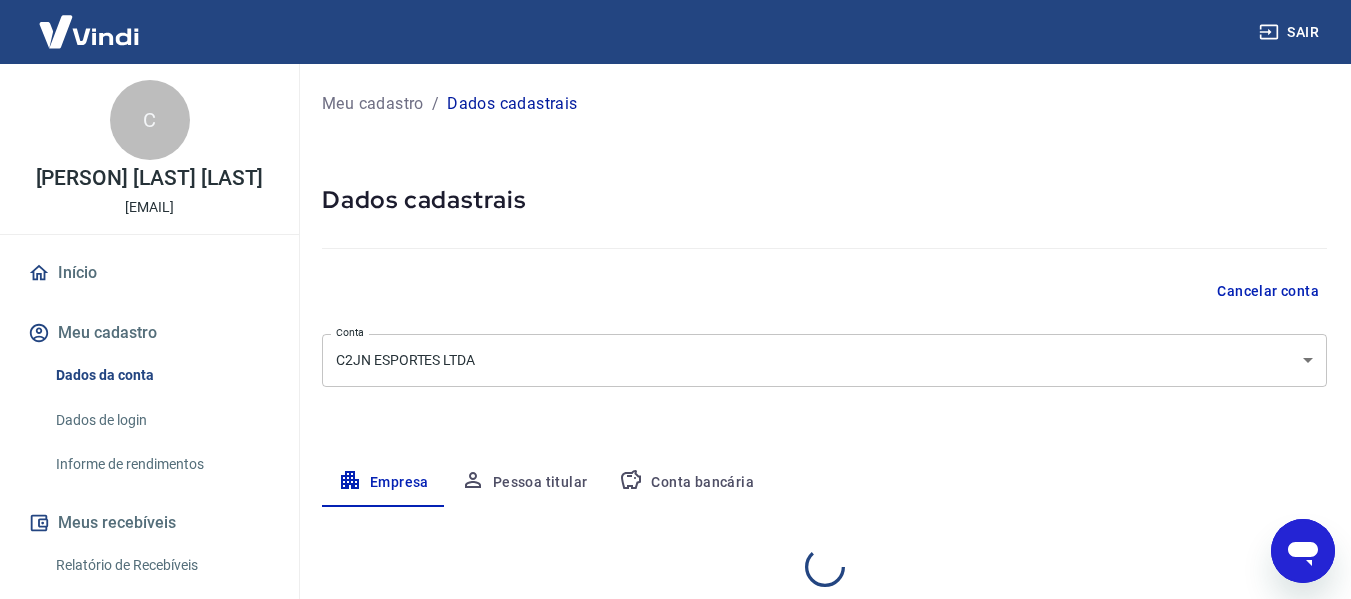 select on "SP" 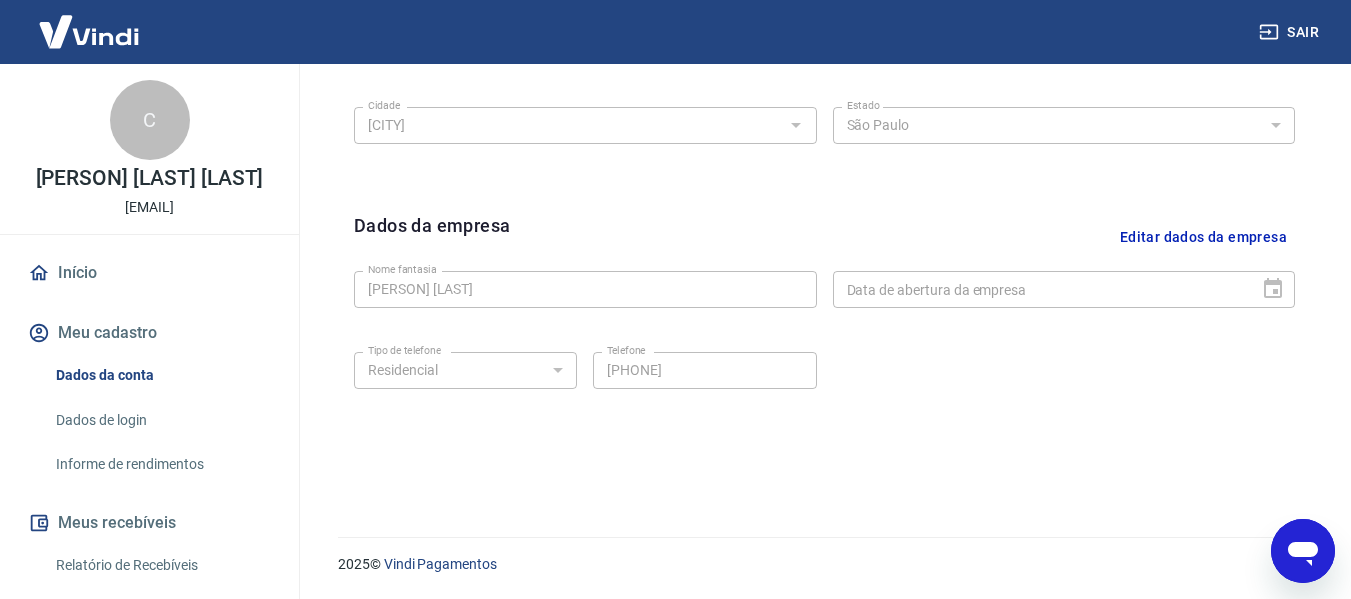 scroll, scrollTop: 243, scrollLeft: 0, axis: vertical 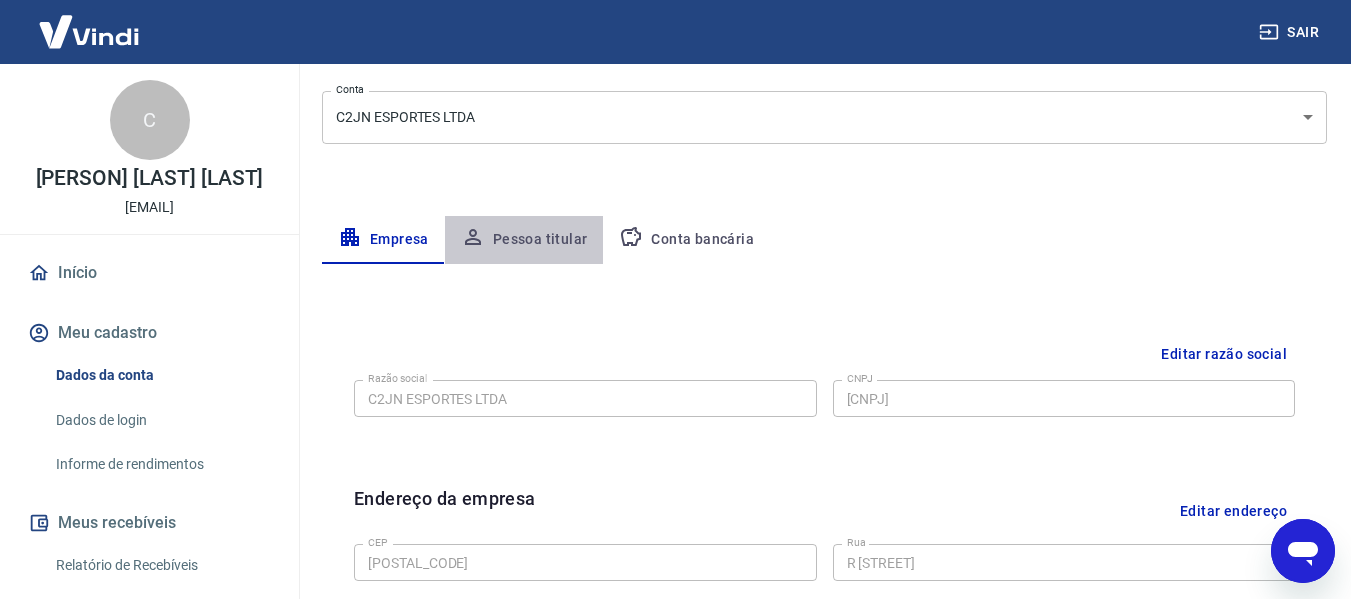 click on "Pessoa titular" at bounding box center (524, 240) 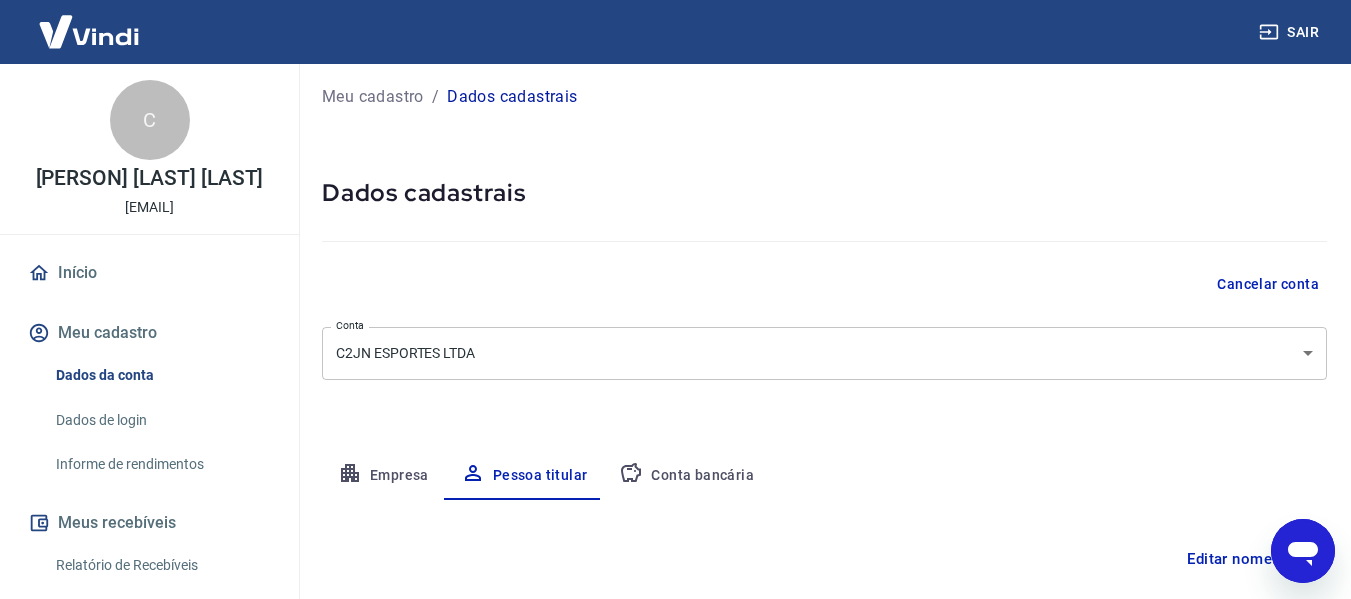 scroll, scrollTop: 0, scrollLeft: 0, axis: both 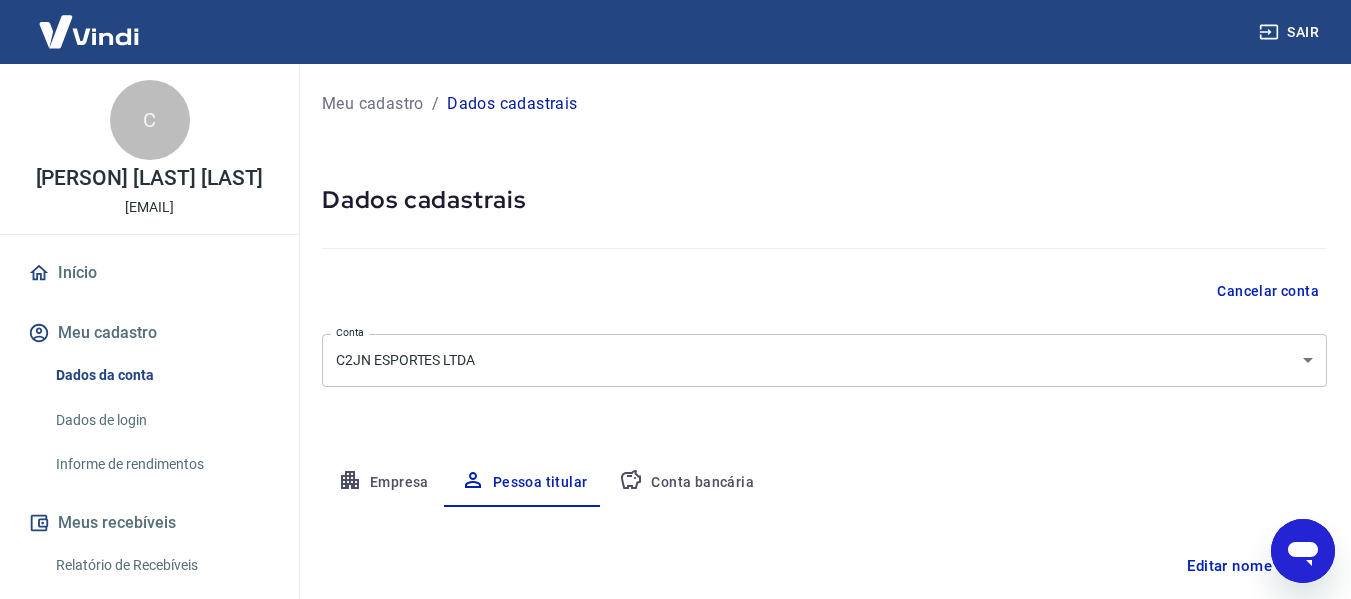 click on "Sair C [FIRST] [LAST] [LAST] [EMAIL] Início Meu cadastro Dados da conta Dados de login Informe de rendimentos Meus recebíveis Relatório de Recebíveis Recebíveis Futuros Online Contratos com credores Disponibilização de agenda Conta Digital Saldo e Extrato Saque Conta digital Segurança Fale conosco Meu cadastro / Dados cadastrais Dados cadastrais Cancelar conta Conta [COMPANY] Conta Empresa Pessoa titular Conta bancária Editar nome e CPF Nome da pessoa titular [FIRST] [LAST] [LAST] Nome da pessoa titular CPF da pessoa titular [CPF] CPF da pessoa titular Atenção! Seus recebimentos podem ficar temporariamente bloqueados se o nome e/ou CPF da pessoa titular forem alterados. Salvar Cancelar [YEAR] © Vindi Pagamentos" at bounding box center [675, 299] 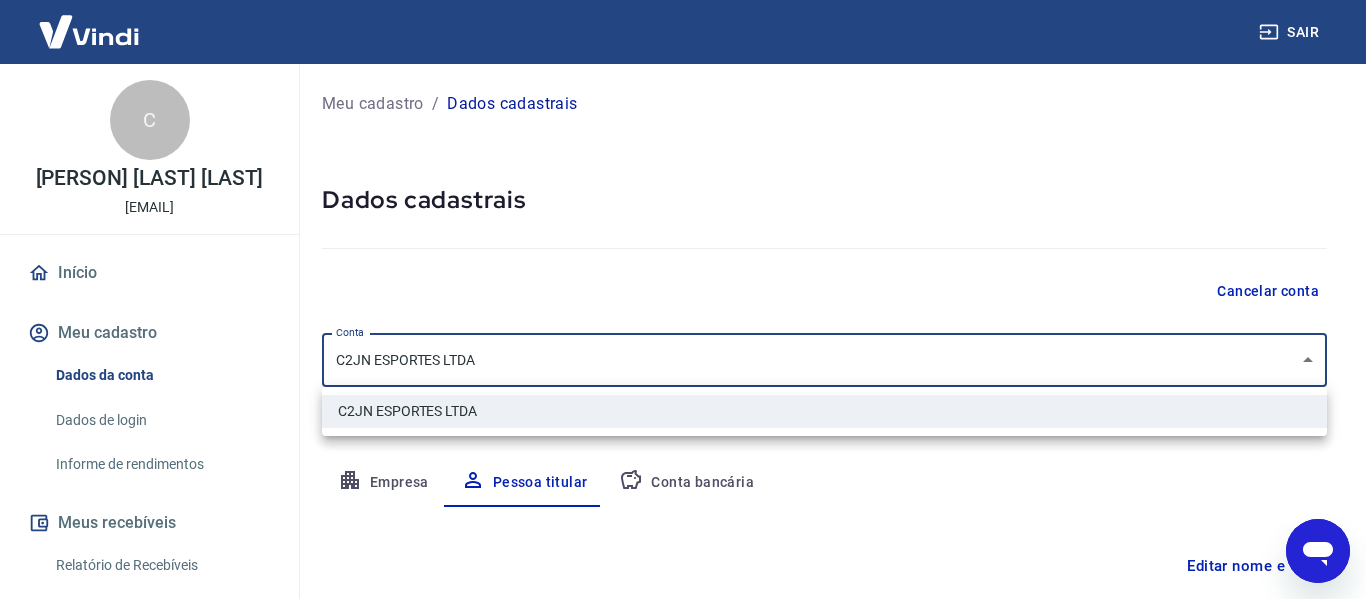 click at bounding box center [683, 299] 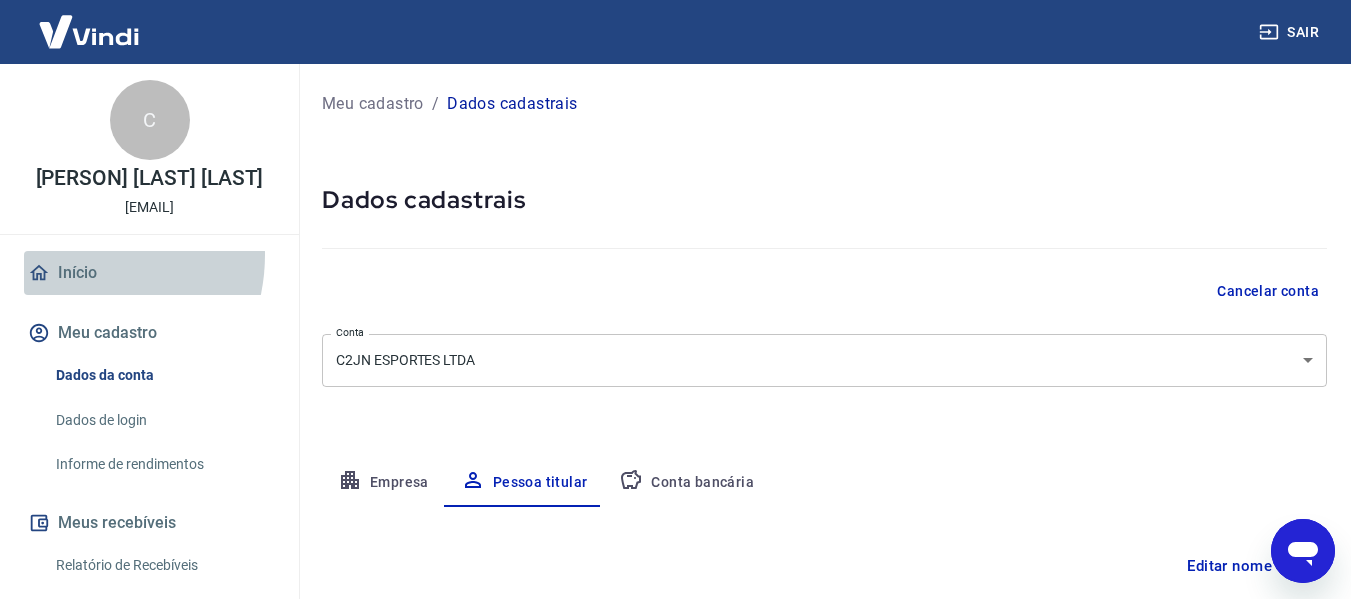click on "Início" at bounding box center [149, 273] 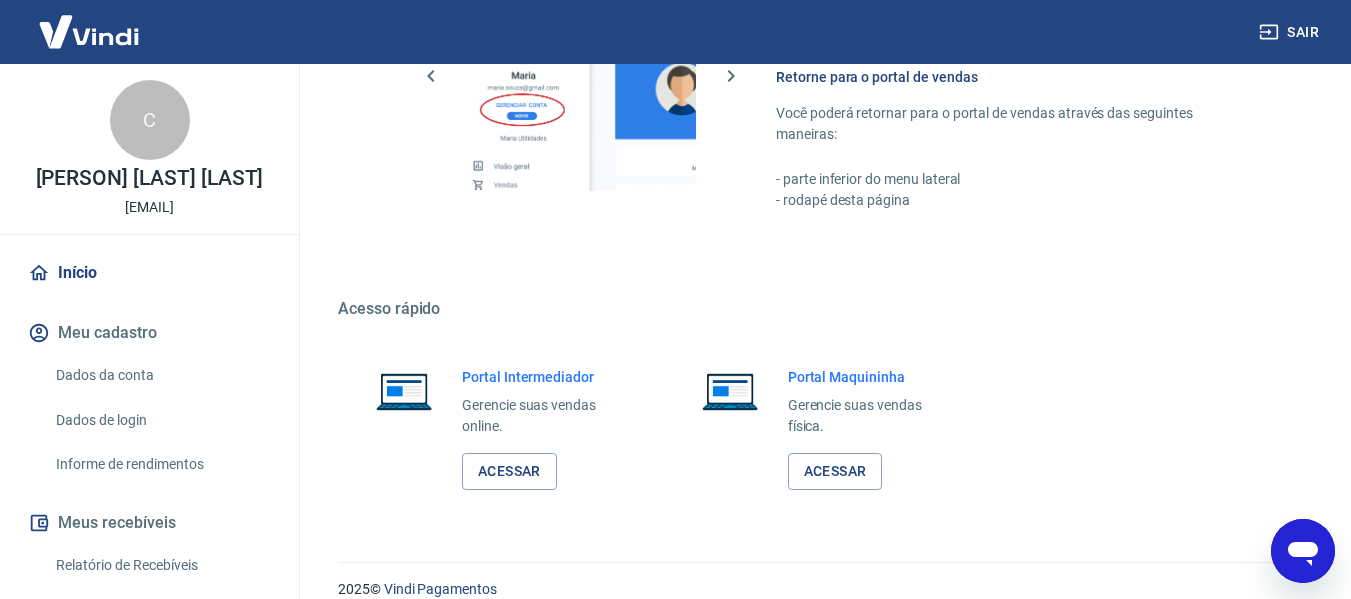 scroll, scrollTop: 1042, scrollLeft: 0, axis: vertical 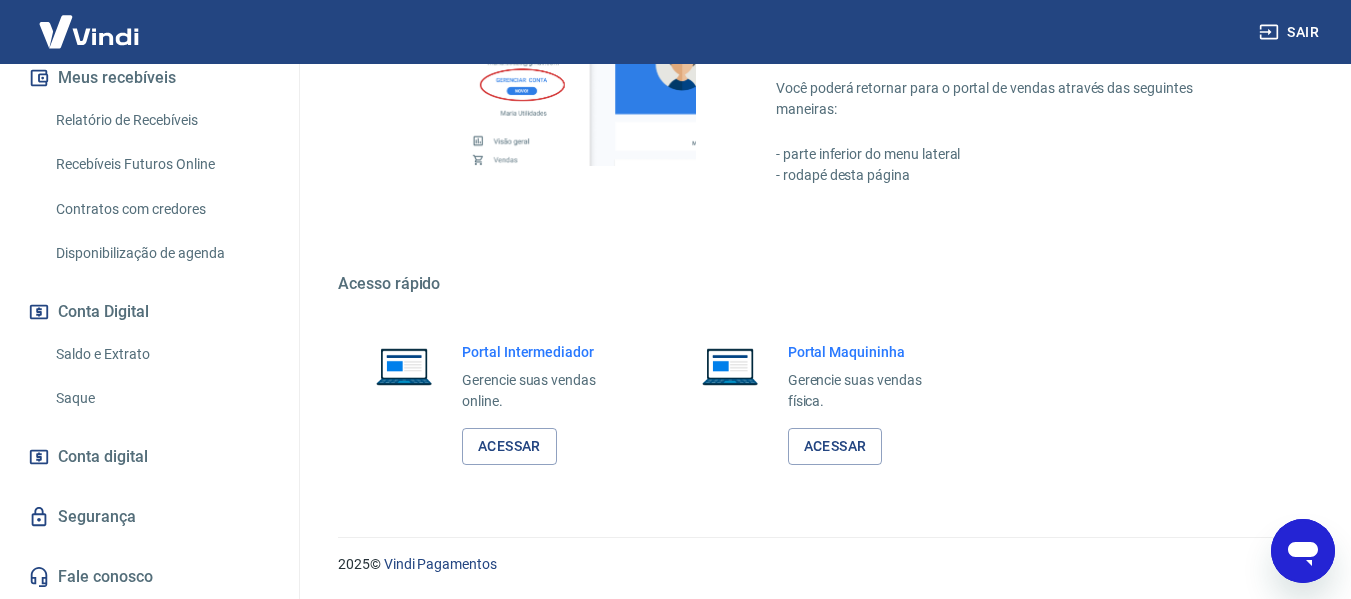click at bounding box center (1303, 551) 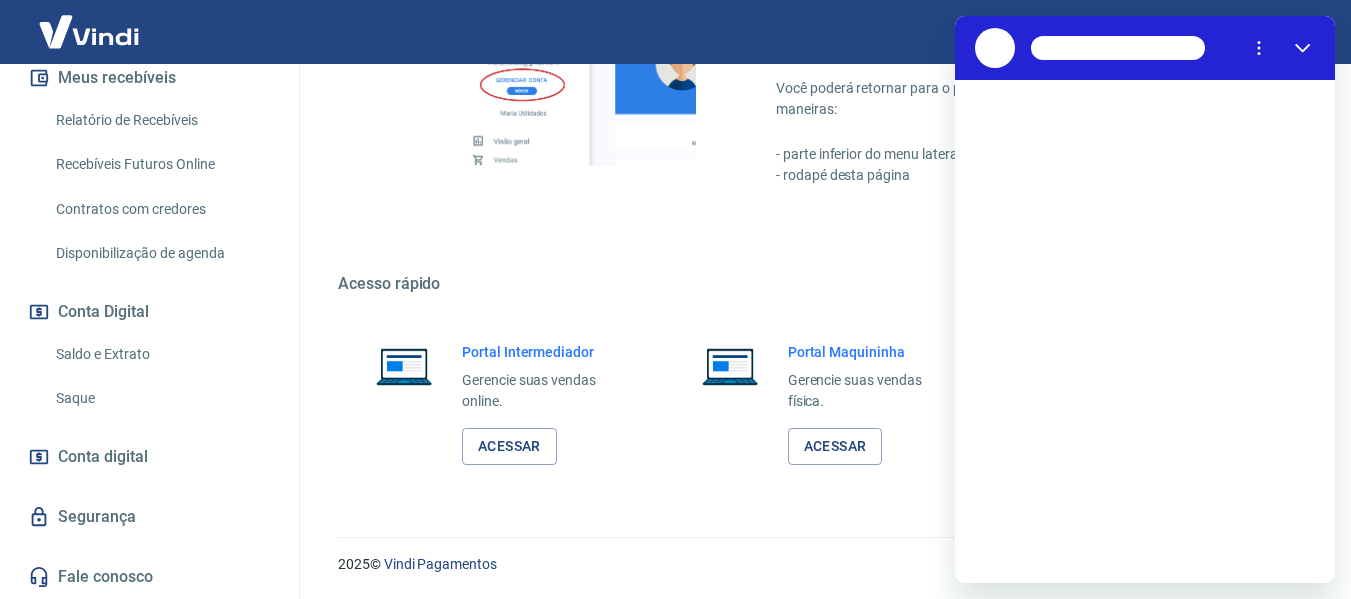 scroll, scrollTop: 0, scrollLeft: 0, axis: both 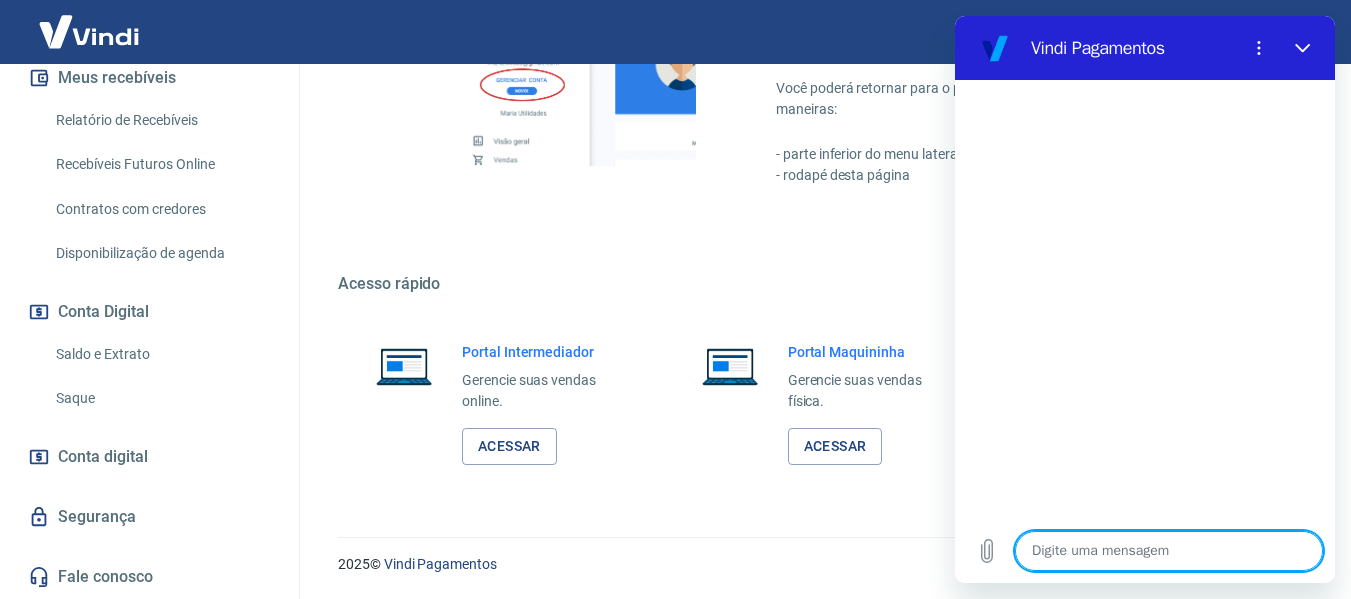 click at bounding box center (1169, 551) 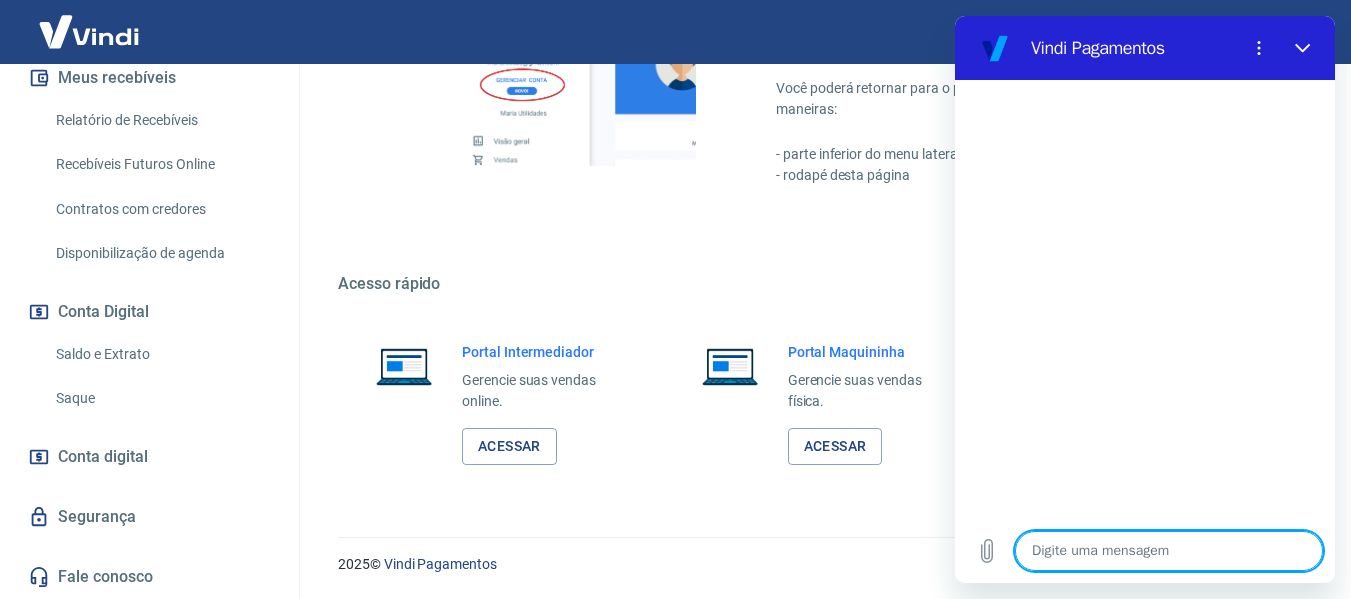 type on "B" 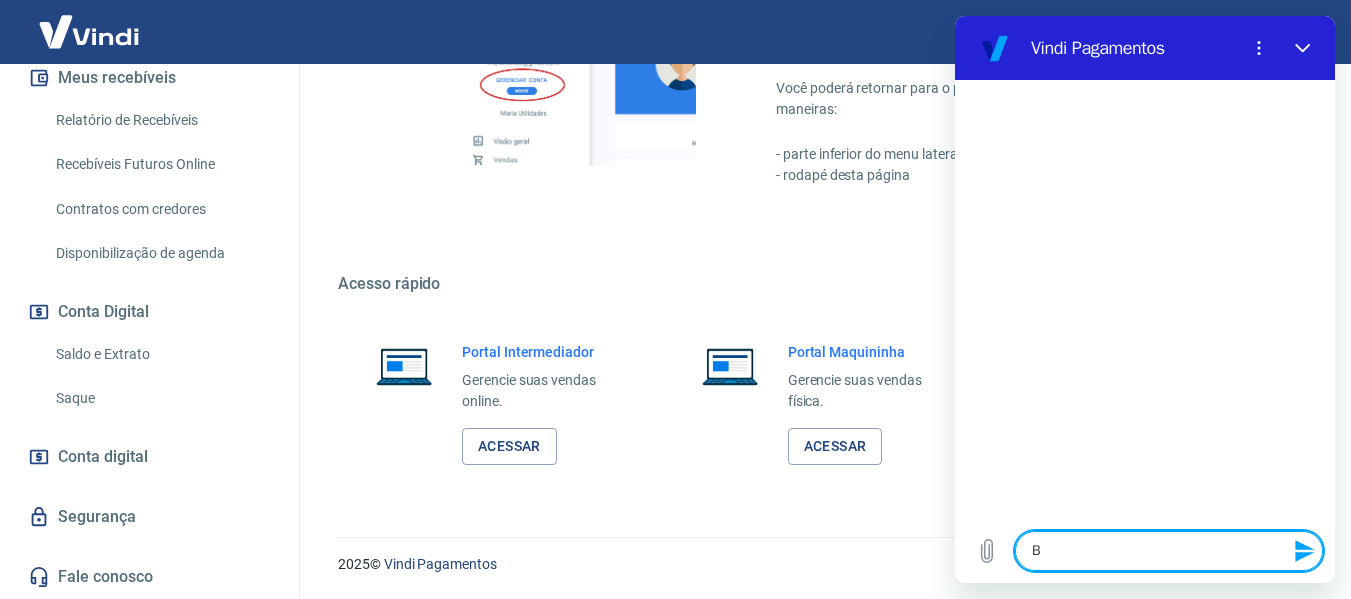 type on "Bo" 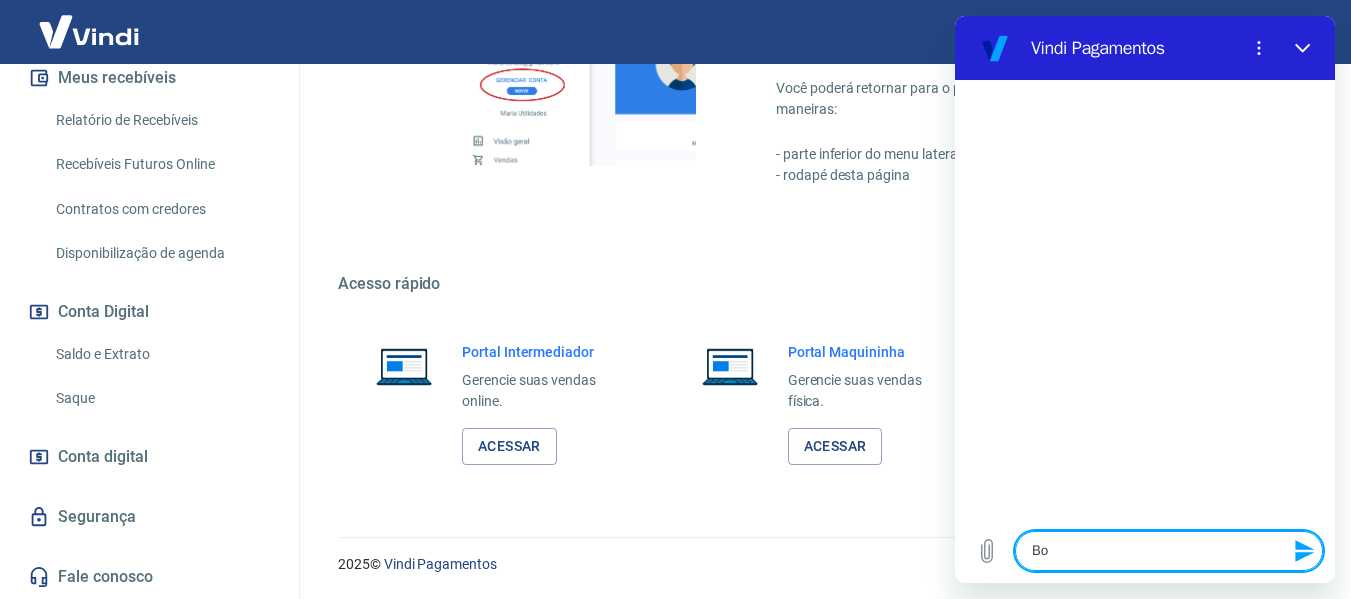 type on "Boa" 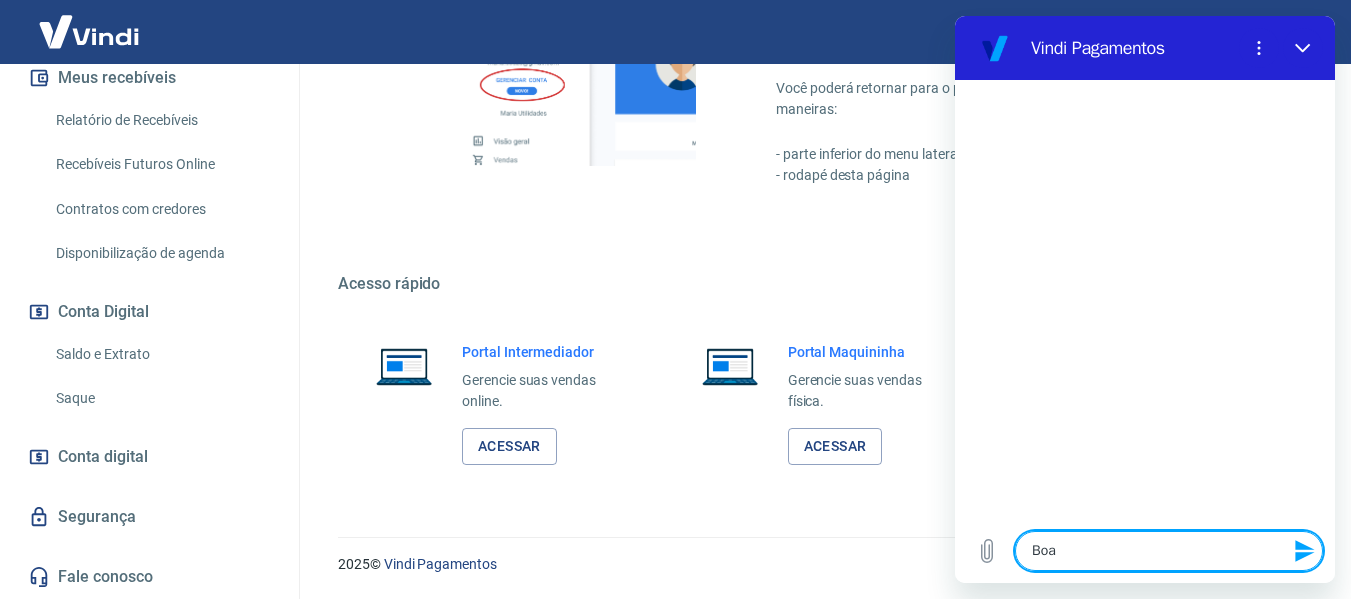 type on "Boa" 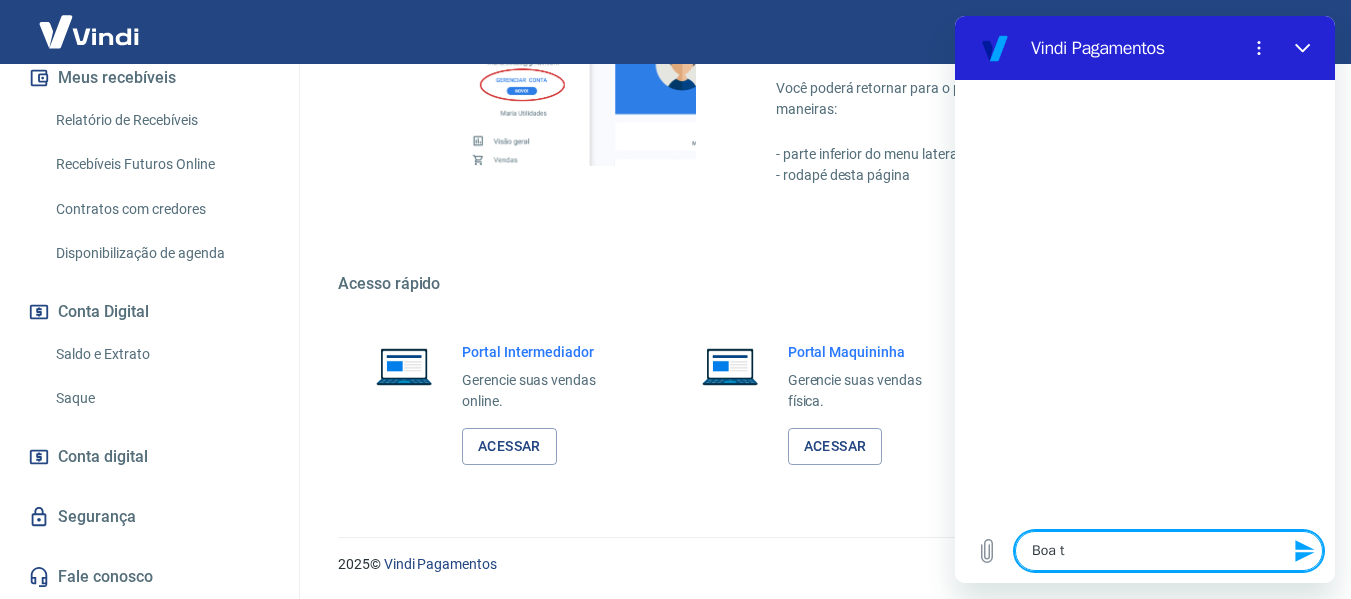 type on "Boa ta" 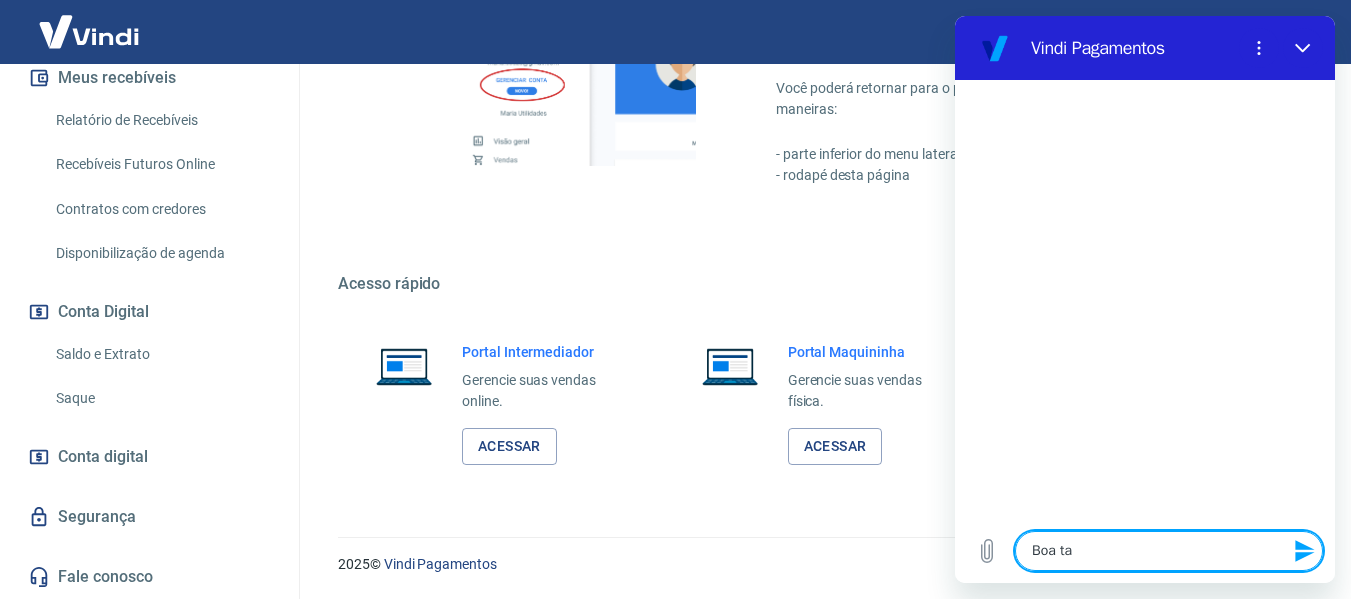 type on "Boa tar" 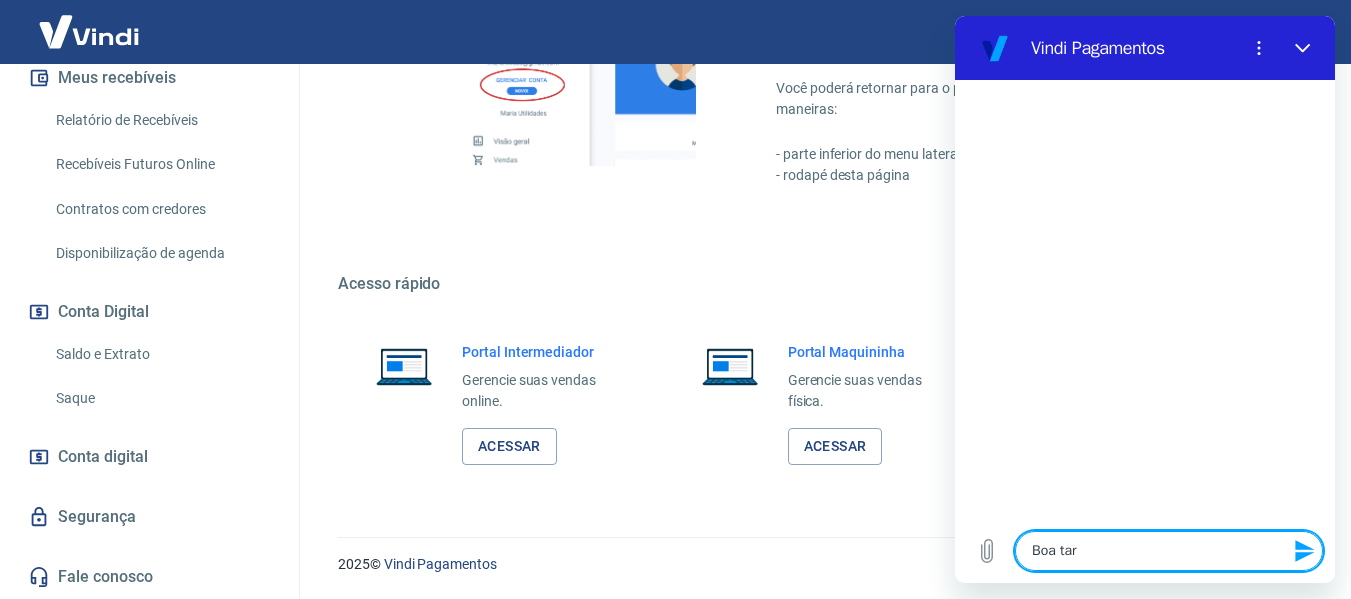 type on "Boa tard" 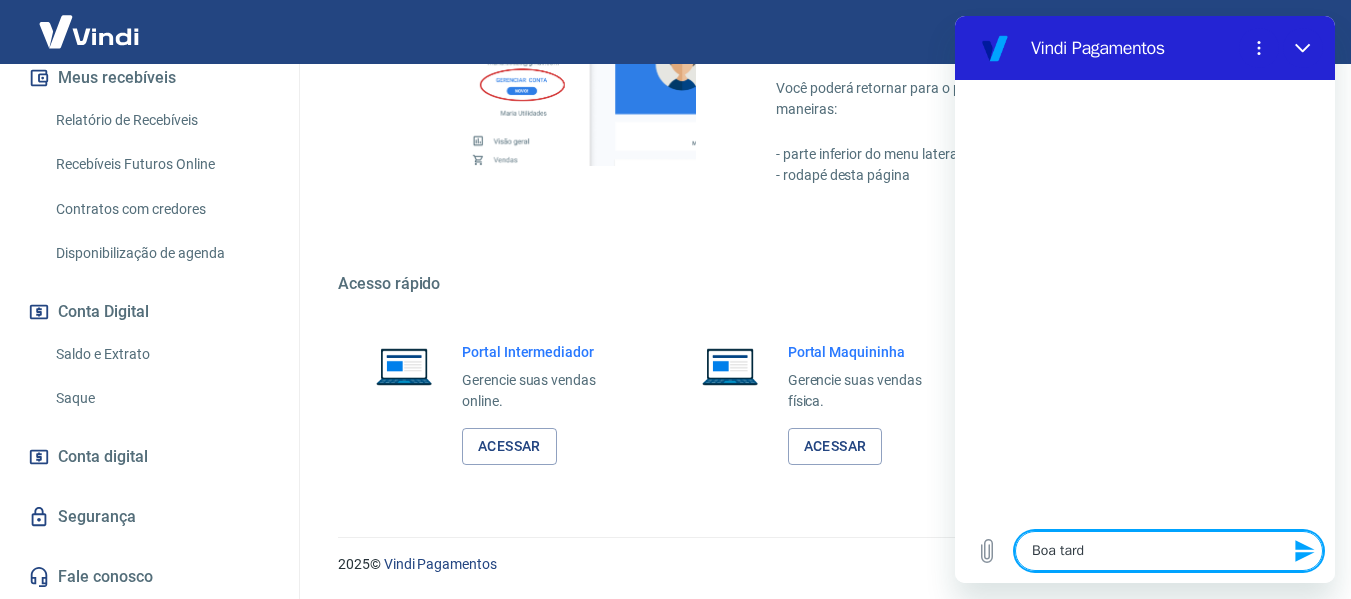 type on "Boa tarde" 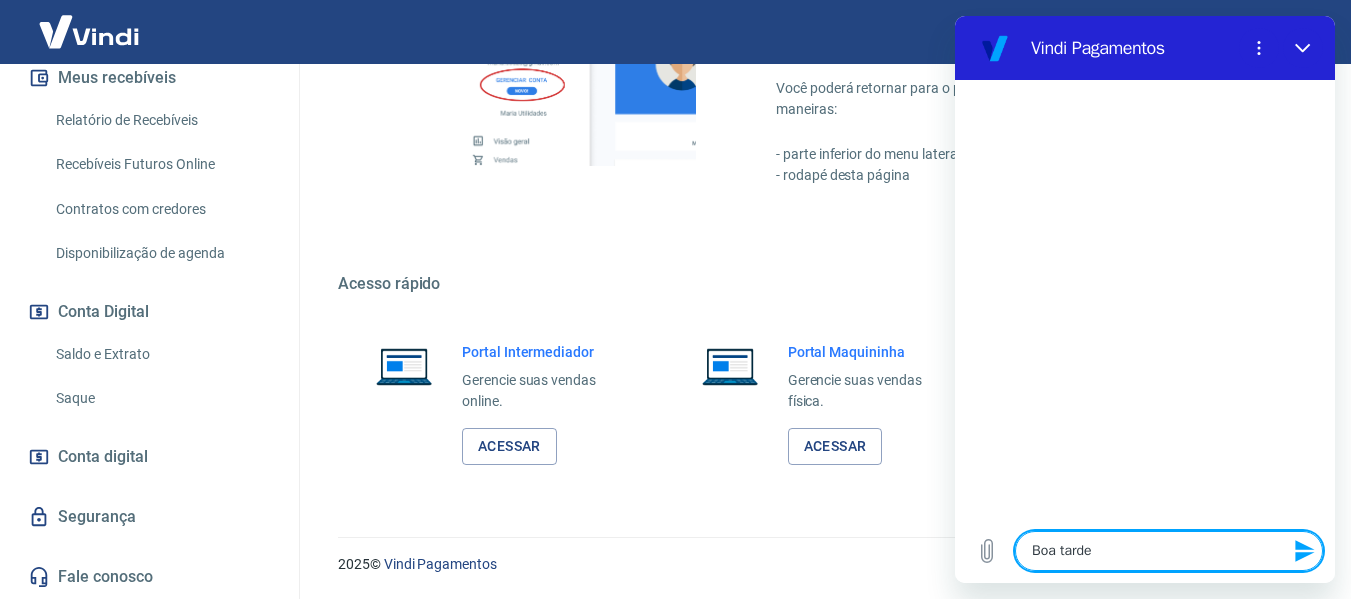type on "Boa tarde@" 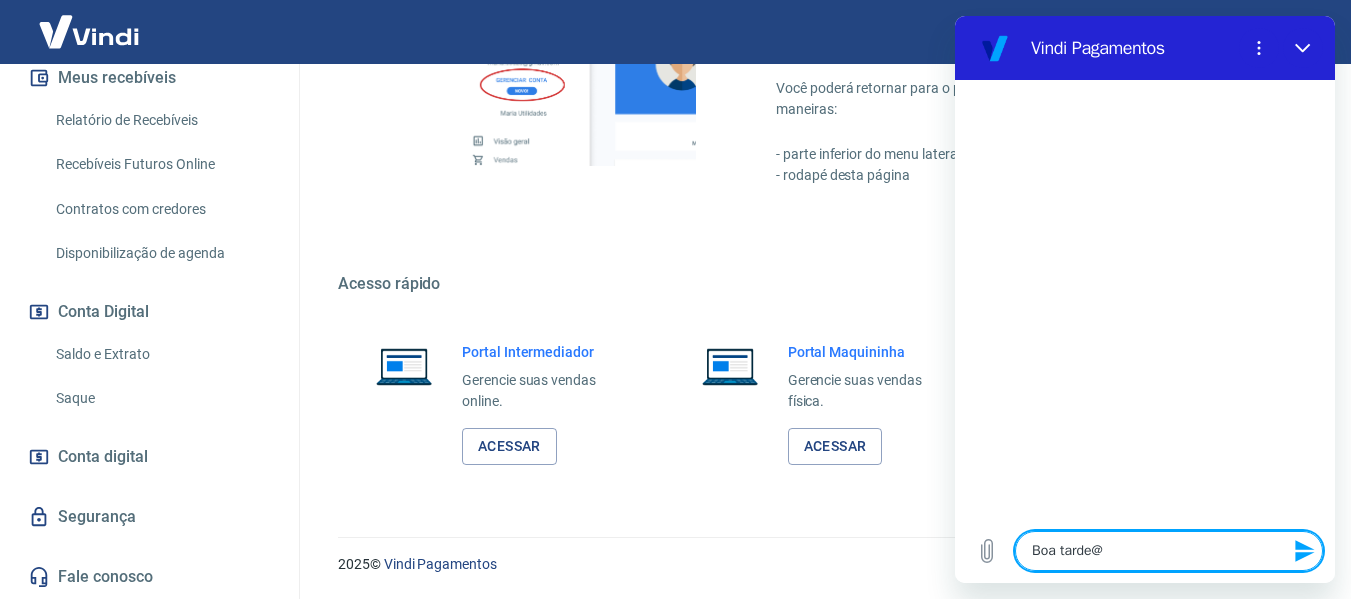 type on "Boa tarde@" 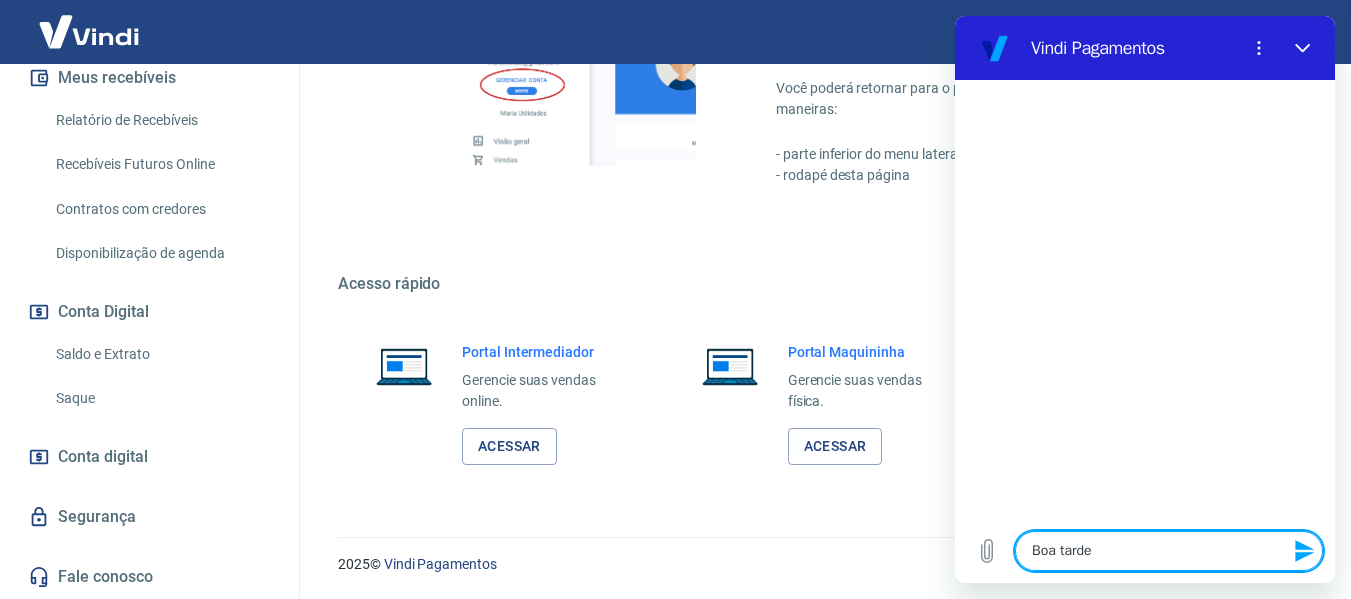 type on "Boa tarde@" 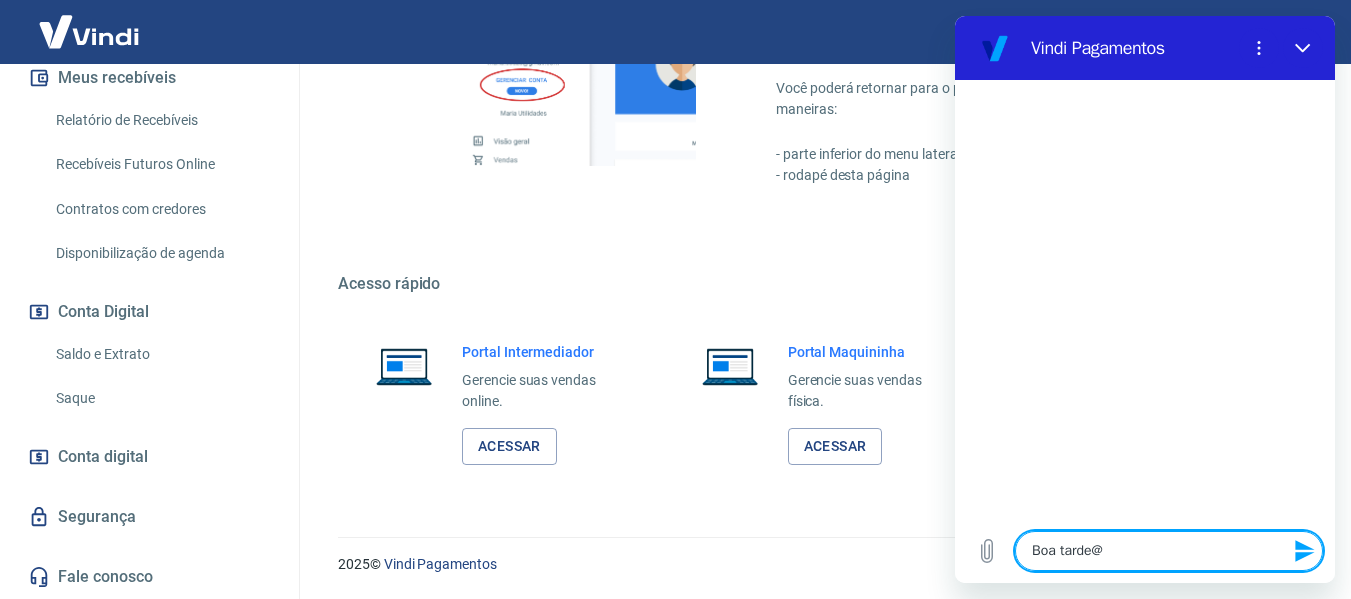 type on "Boa tarde@" 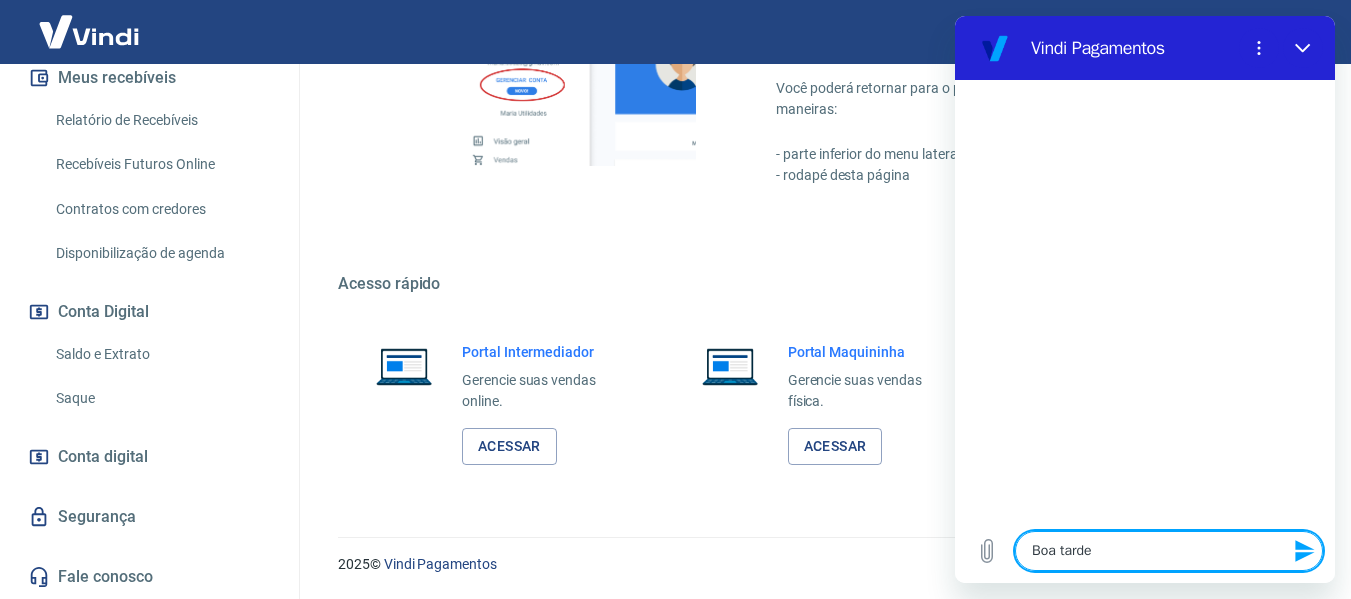 type on "Boa tarde!" 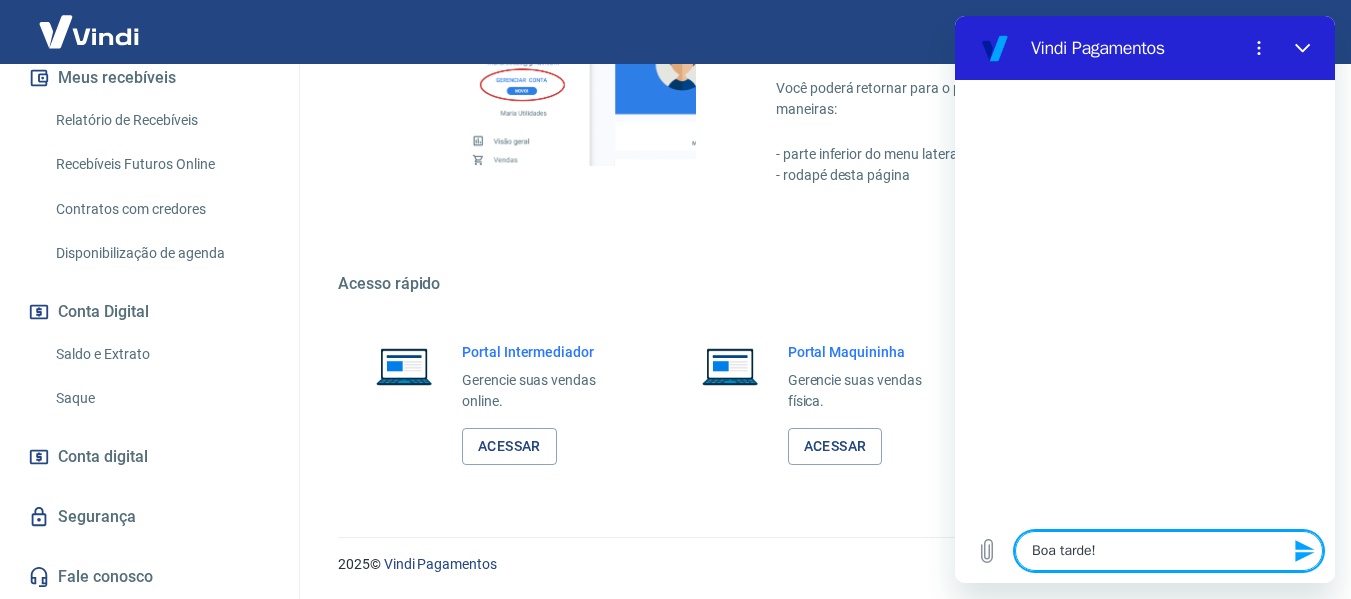 type on "Boa tarde!" 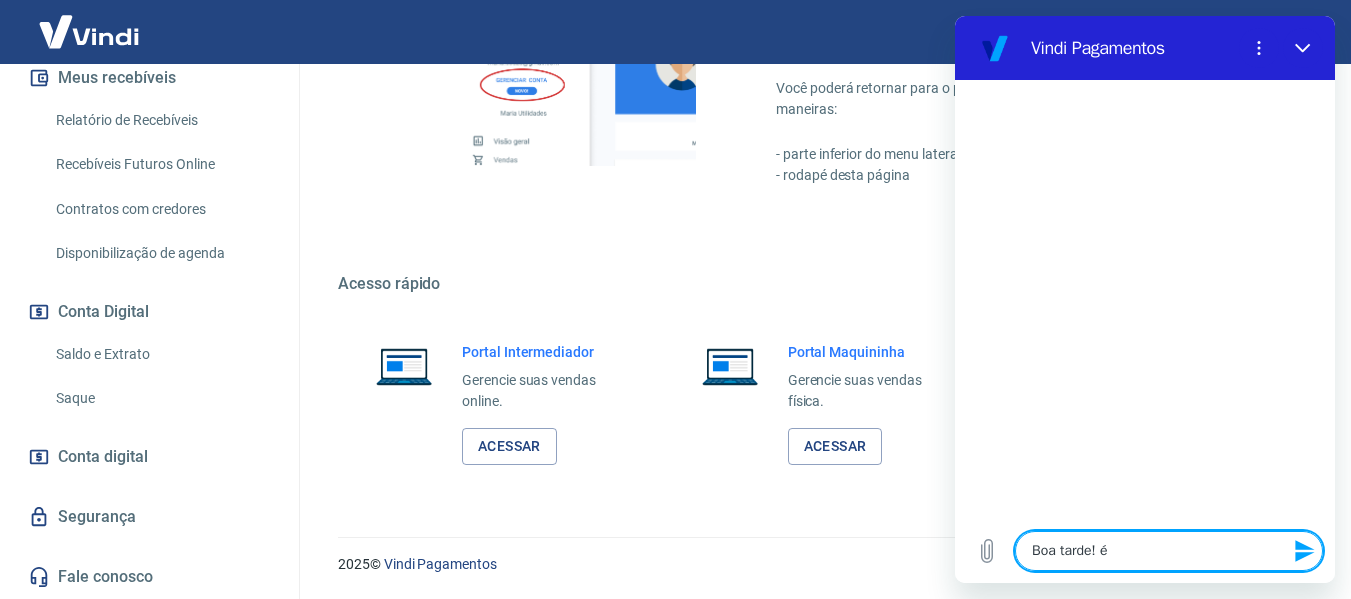 type on "Boa tarde!" 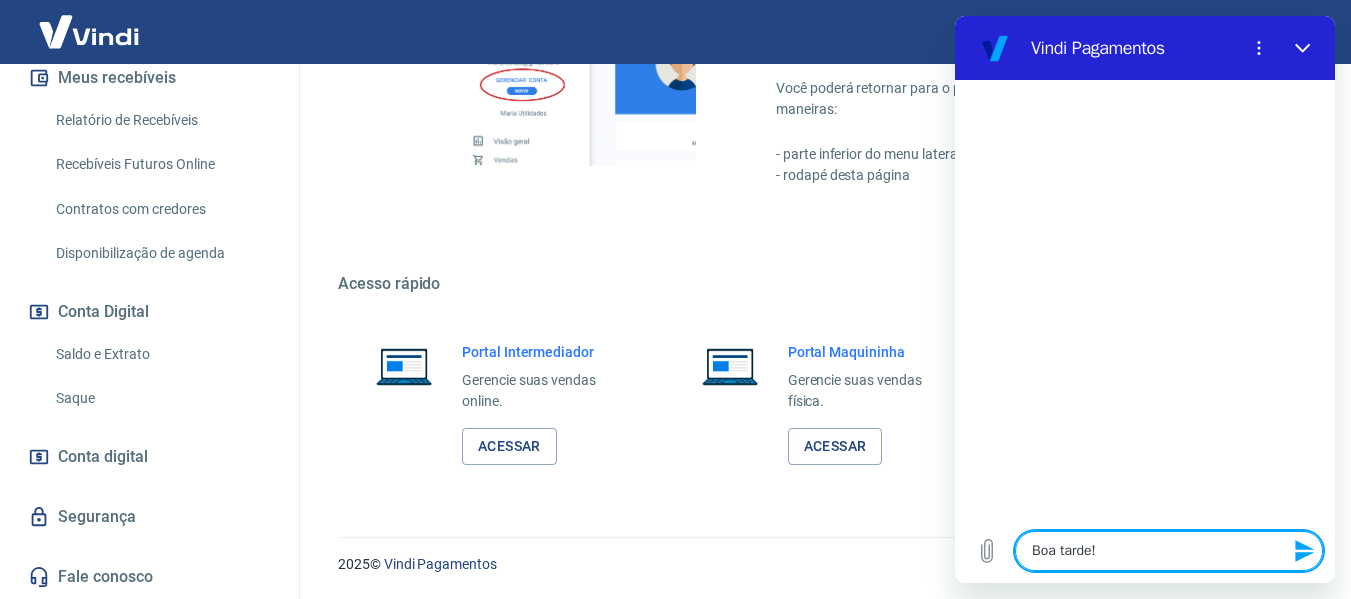 type on "Boa tarde! c" 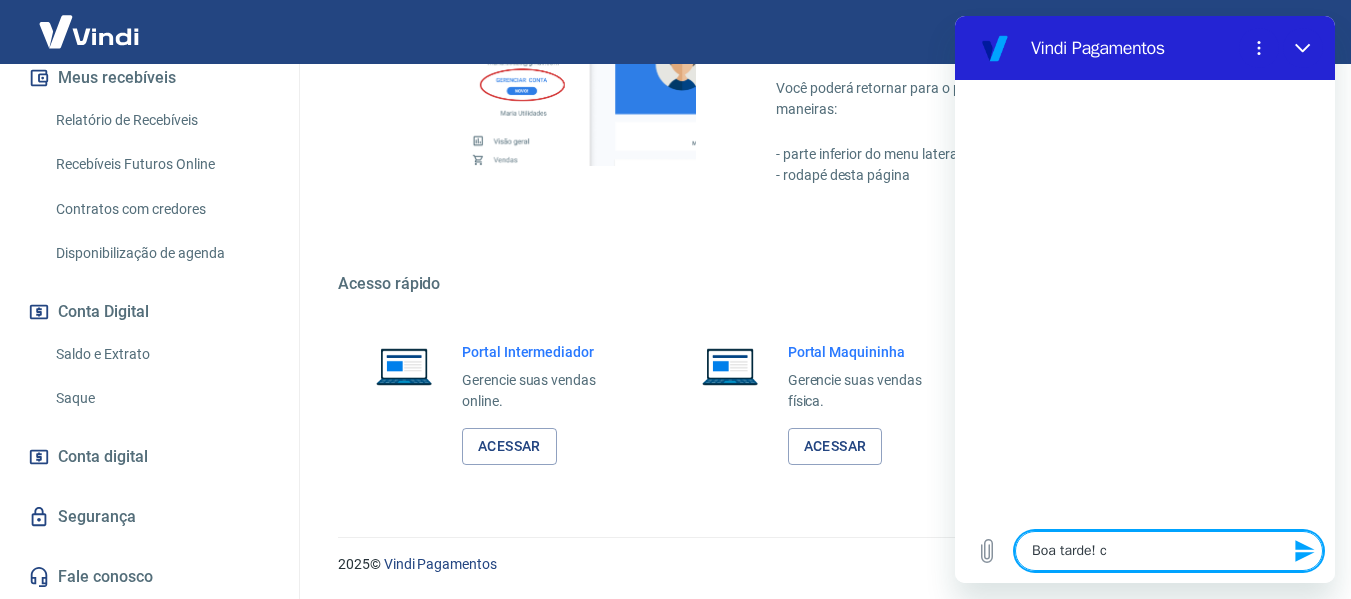 type on "Boa tarde! cO" 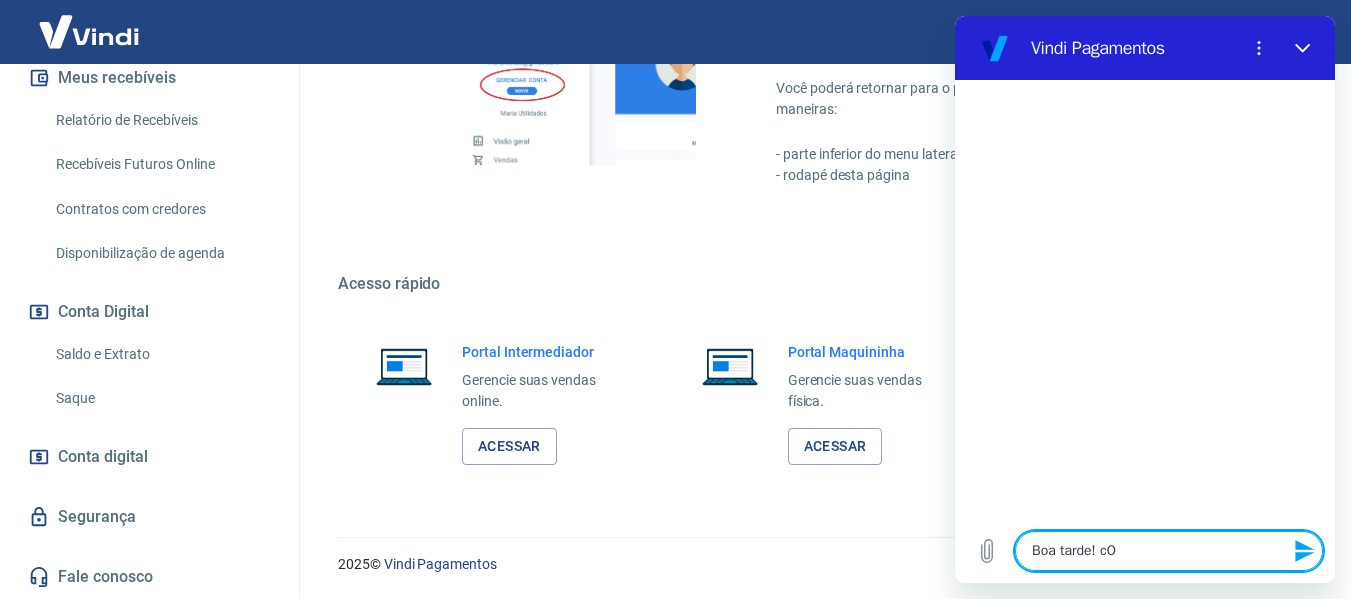 type on "Boa tarde! cOM" 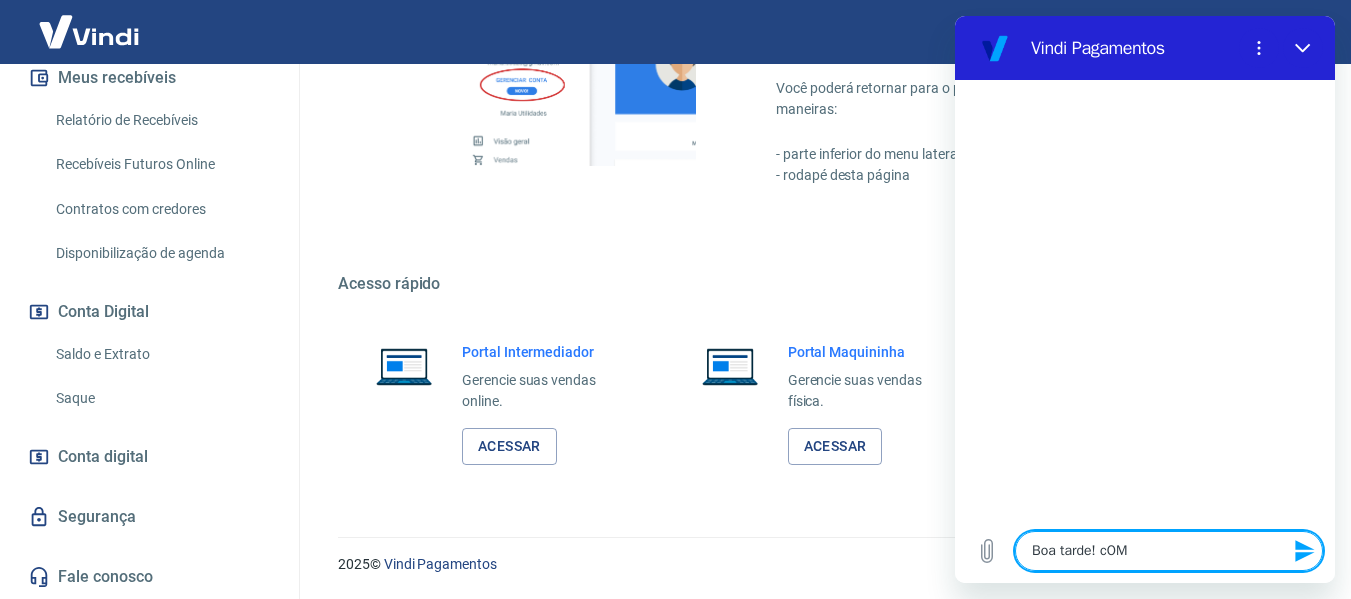 type on "Boa tarde! cO" 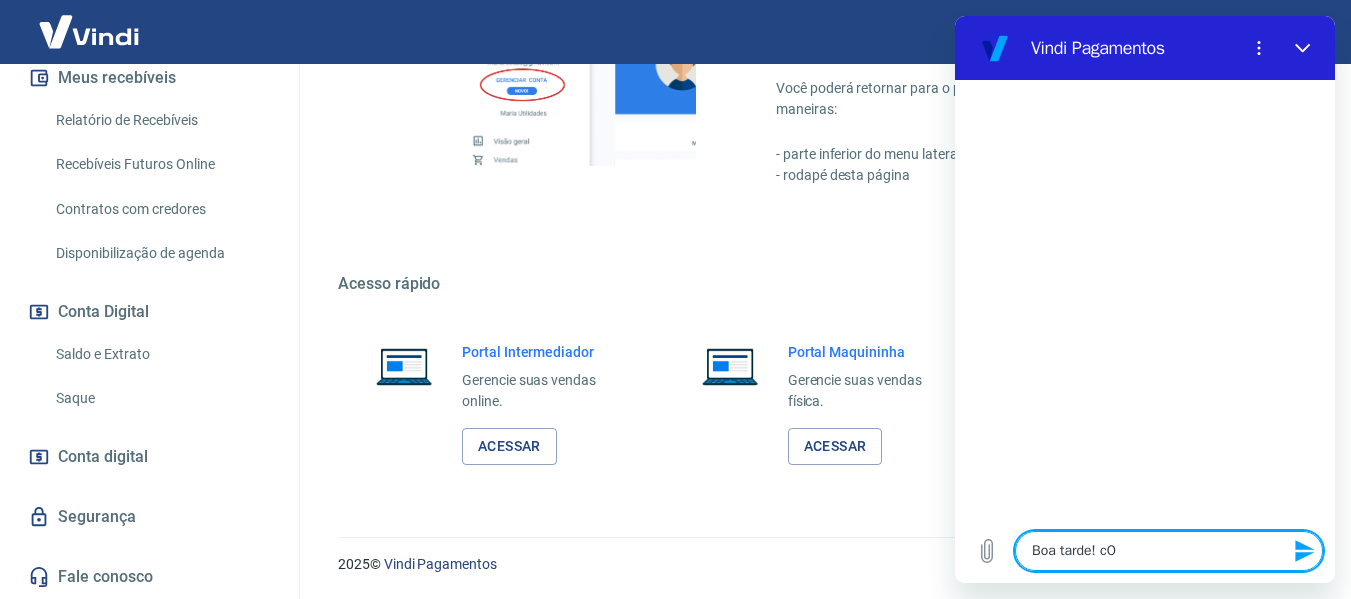 type on "Boa tarde! c" 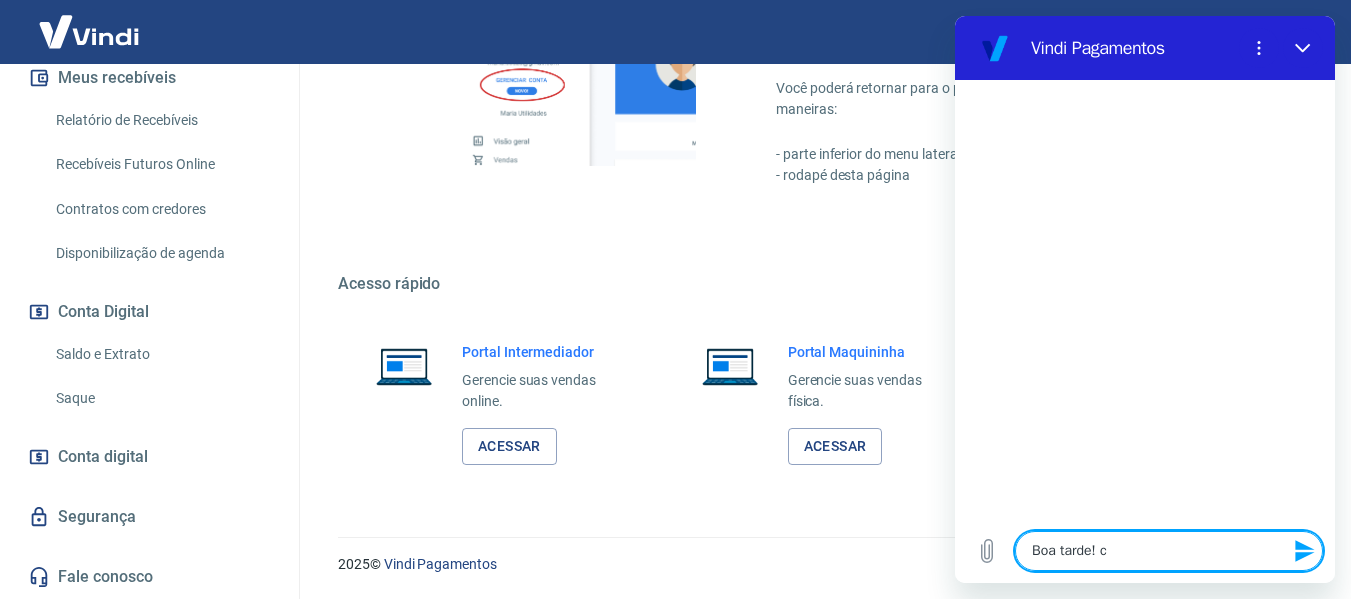 type on "Boa tarde!" 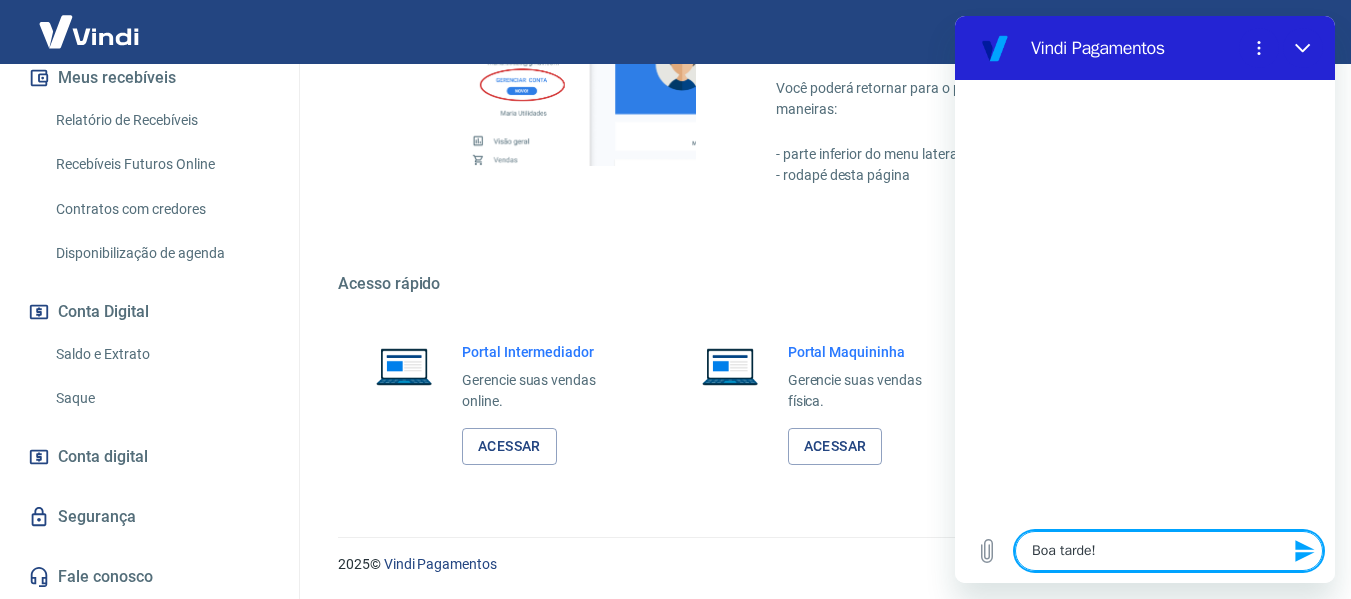 type on "Boa tarde! C" 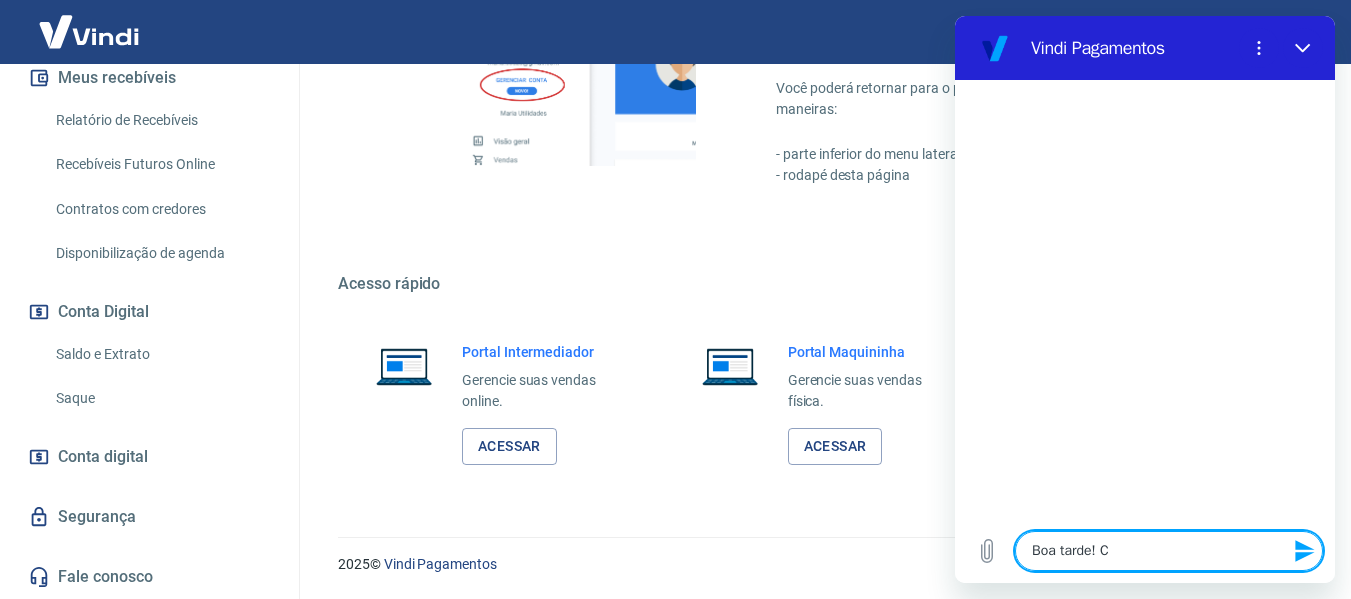 type on "Boa tarde! Co" 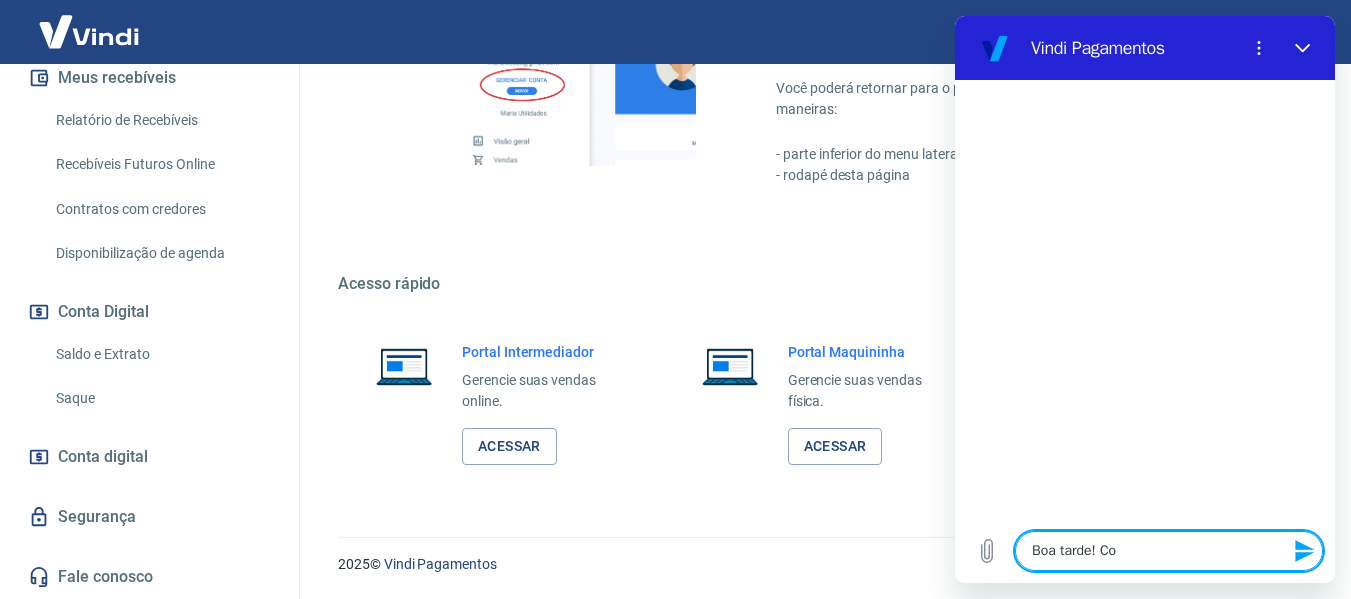type on "Boa tarde! Com" 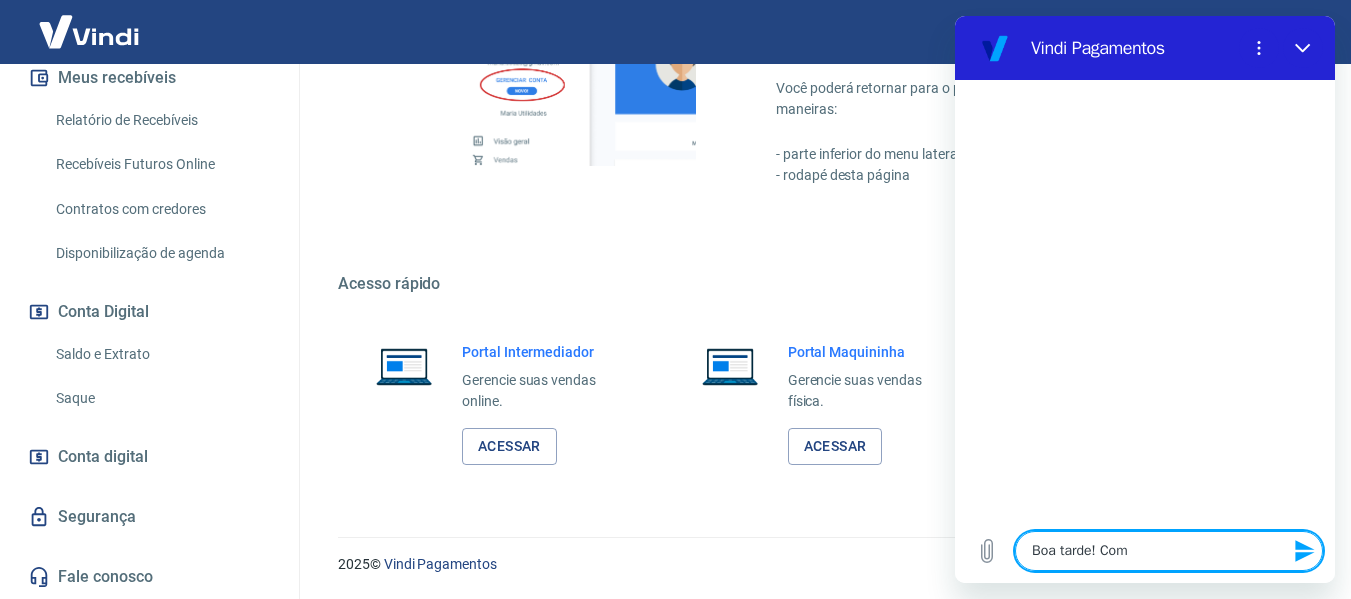 type on "Boa tarde! Como" 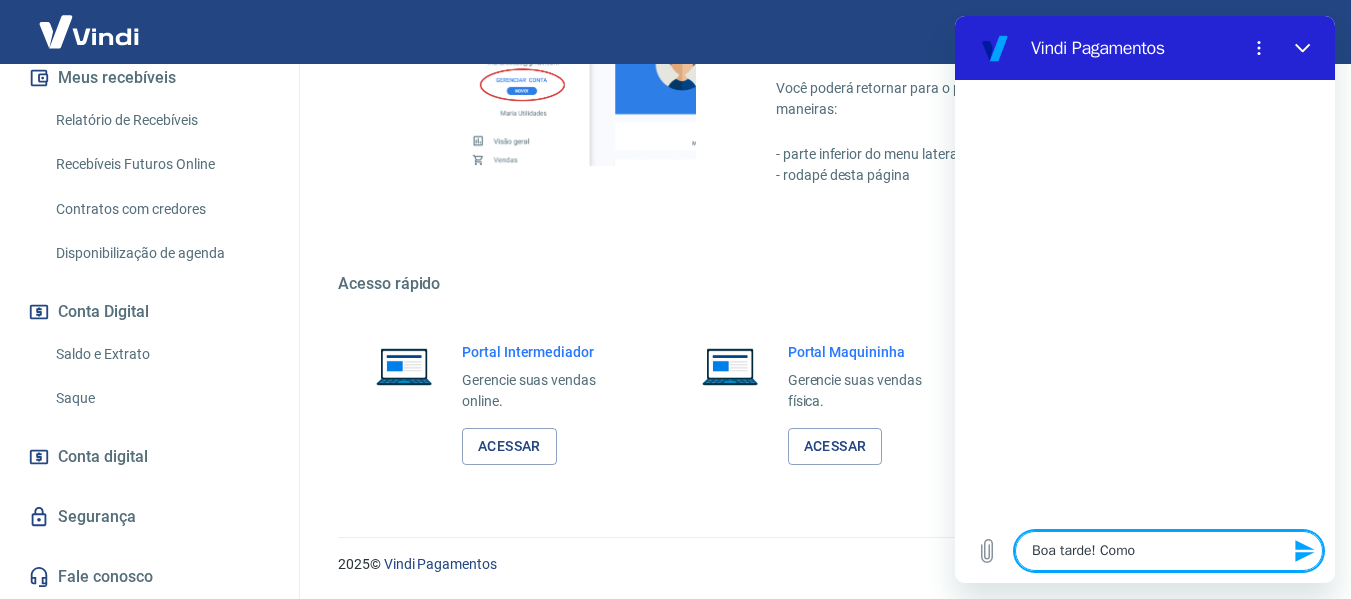 type on "Boa tarde! Como" 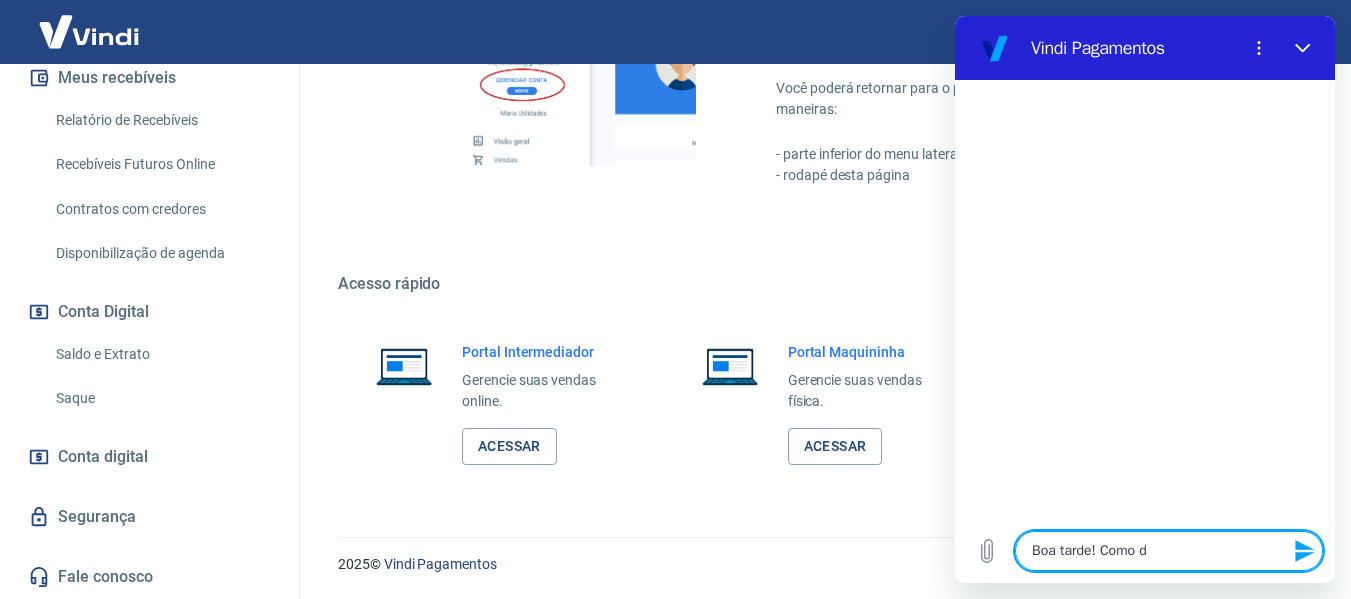 type on "Boa tarde! Como da" 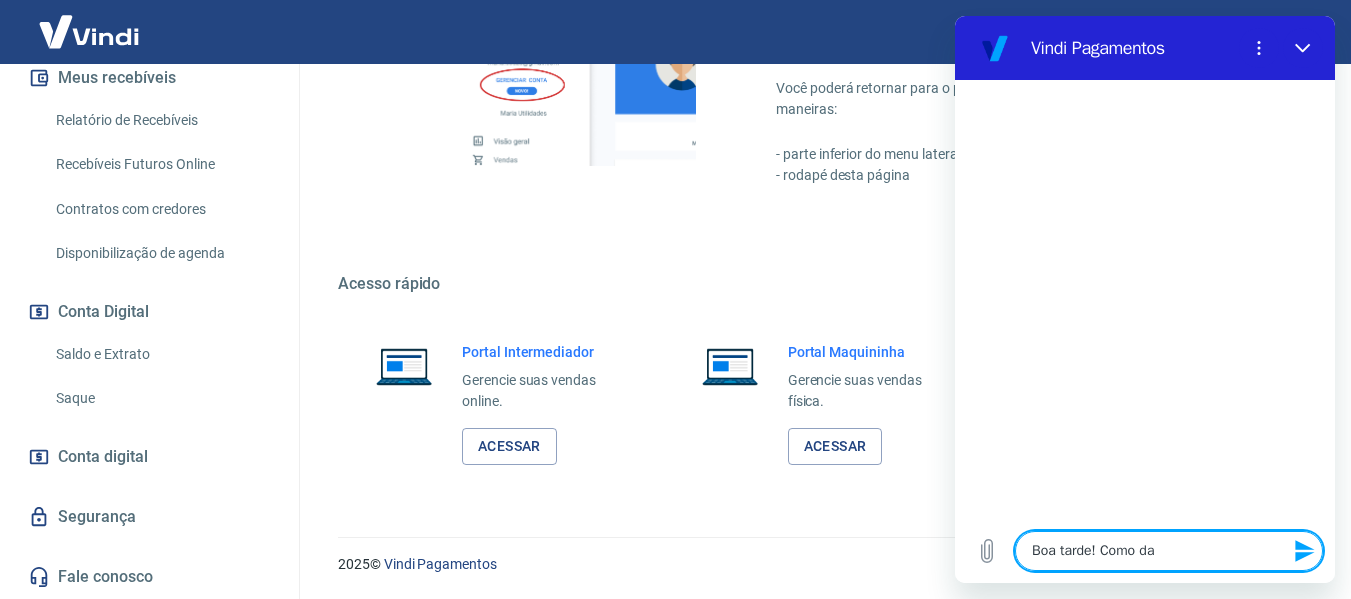 type on "Boa tarde! Como dar" 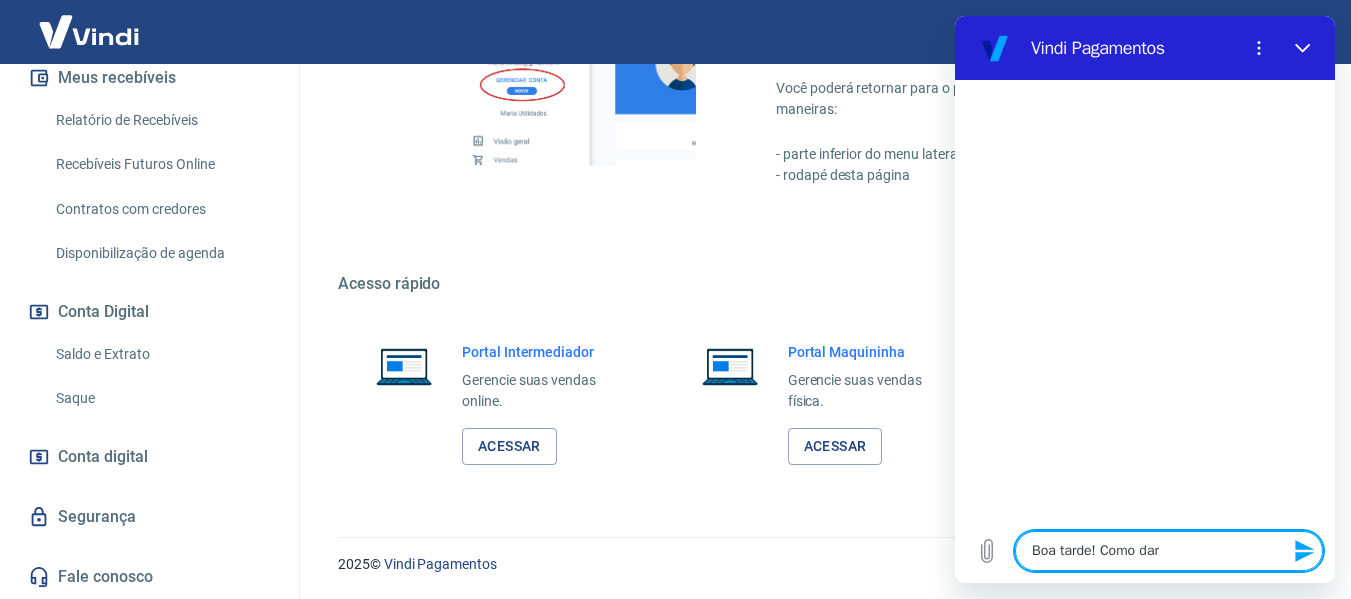 type on "Boa tarde! Como dar" 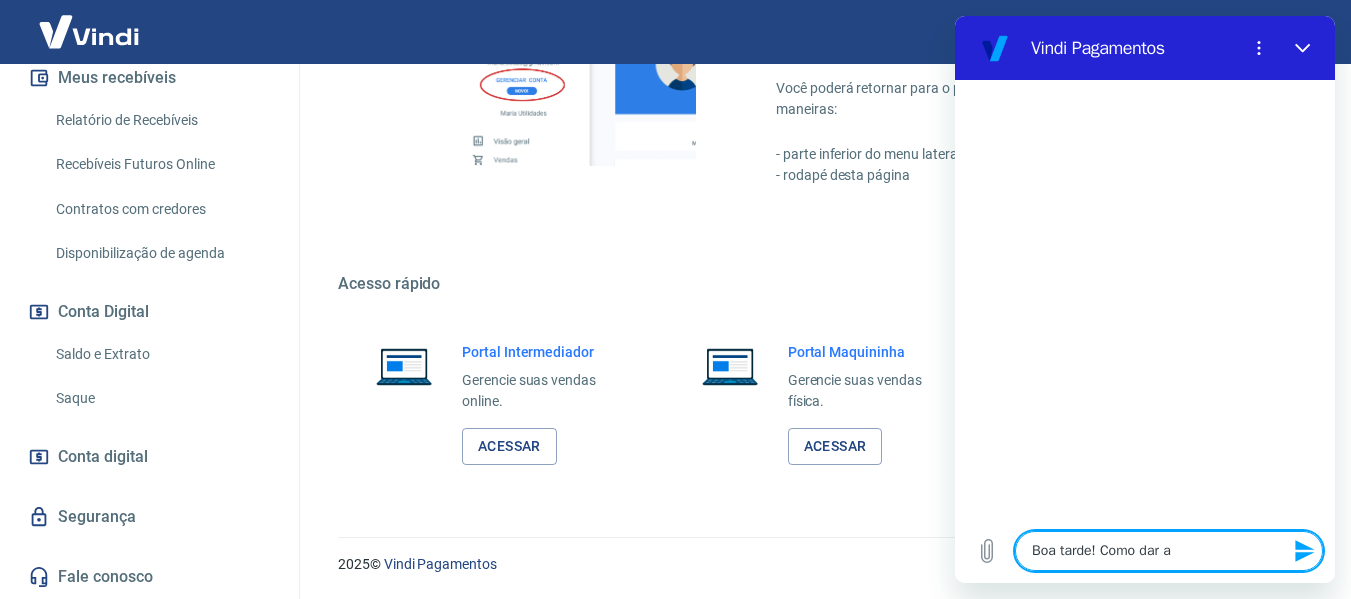 type on "Boa tarde! Como dar ac" 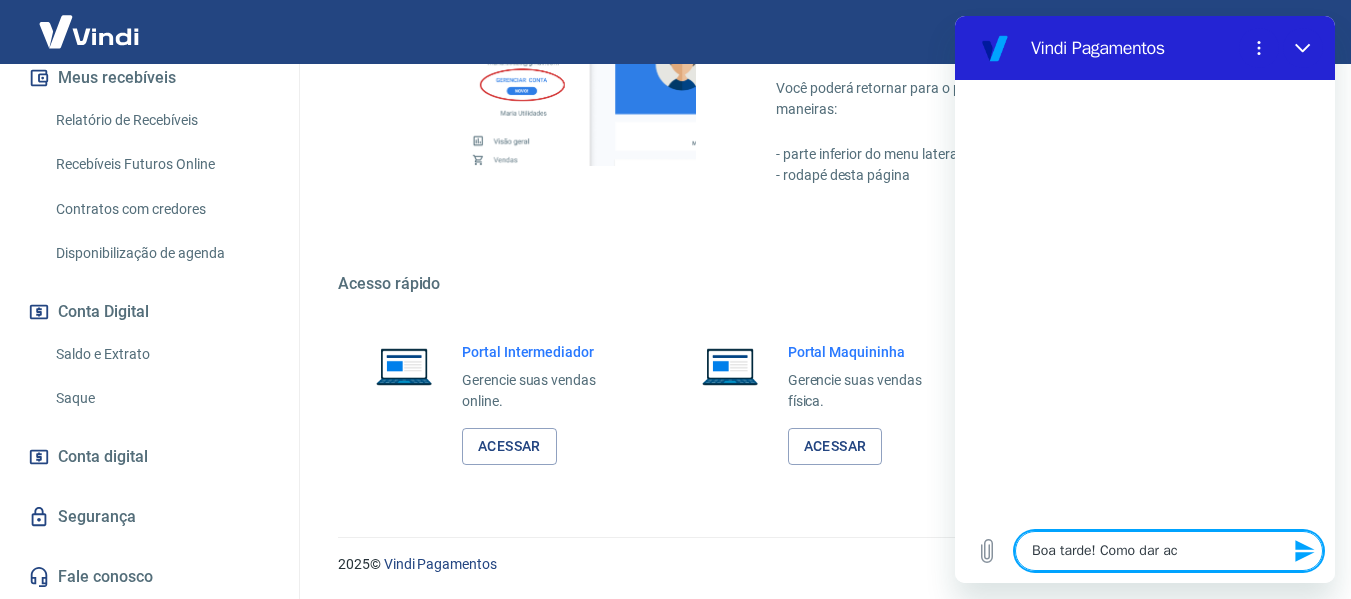type on "Boa tarde! Como dar ace" 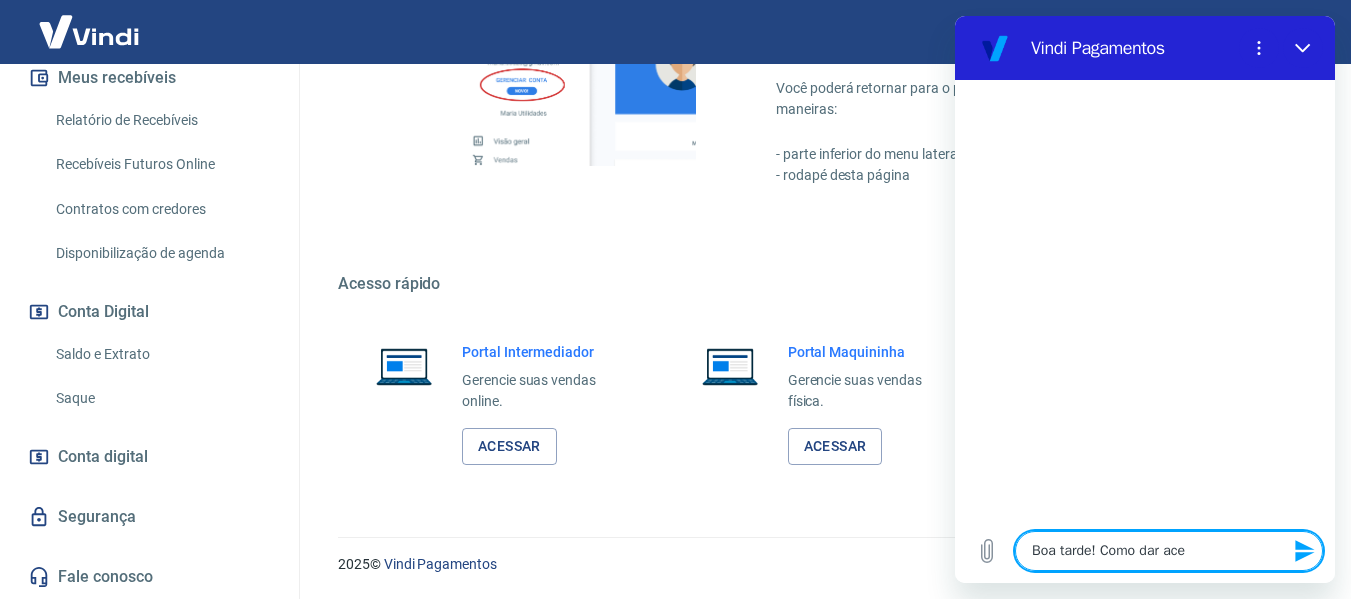 type on "Boa tarde! Como dar aces" 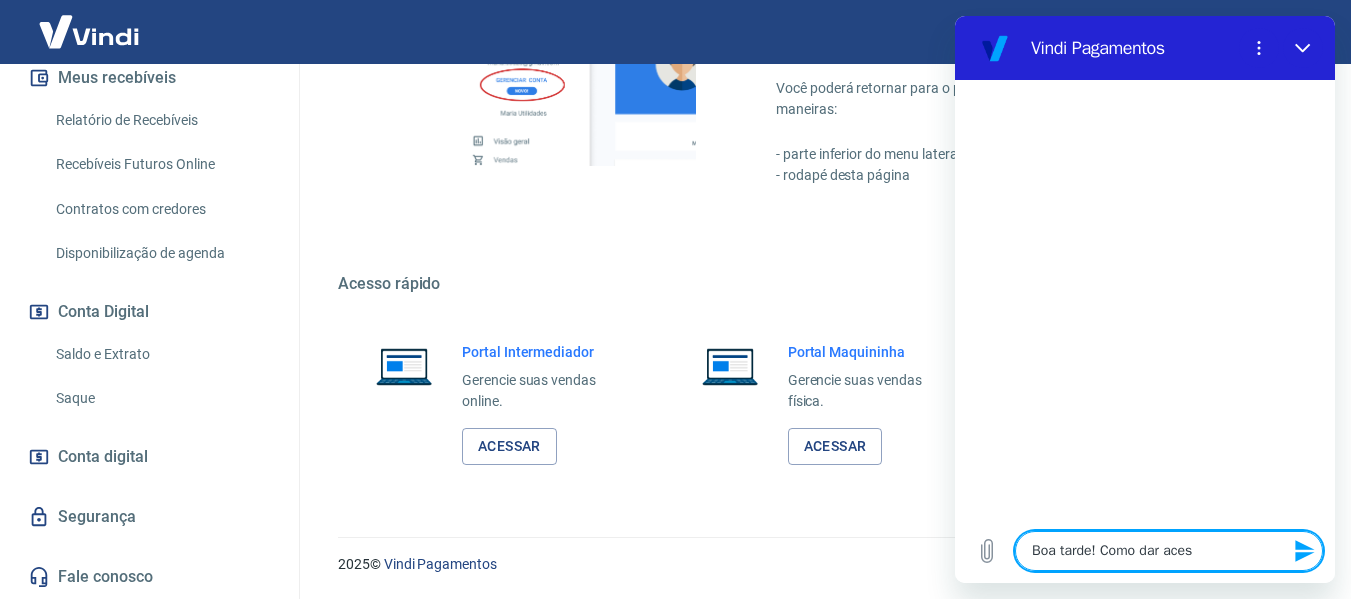 type on "Boa tarde! Como dar acess" 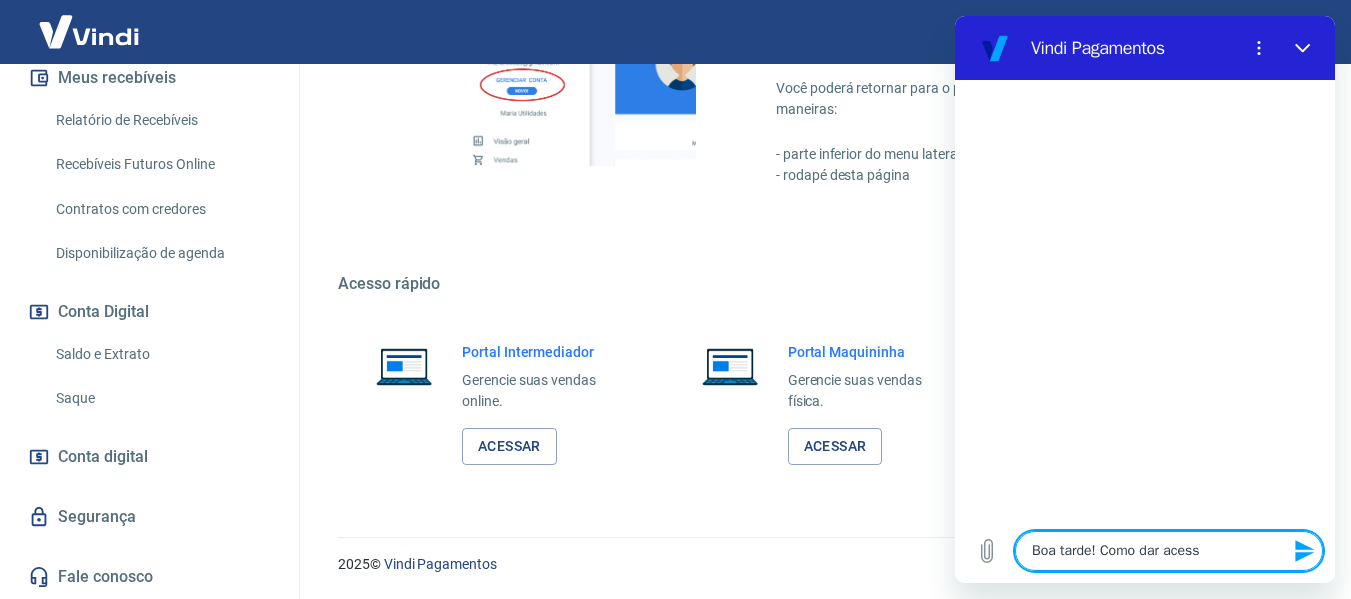type on "Boa tarde! Como dar acesso" 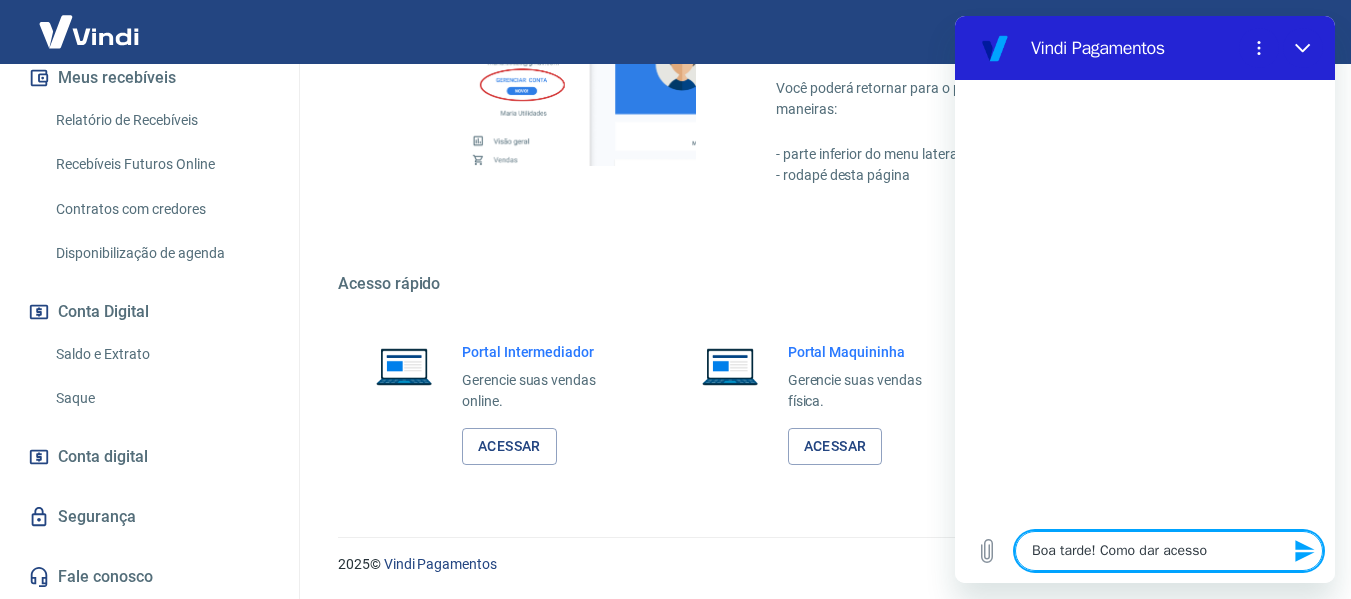 type on "Boa tarde! Como dar acesso" 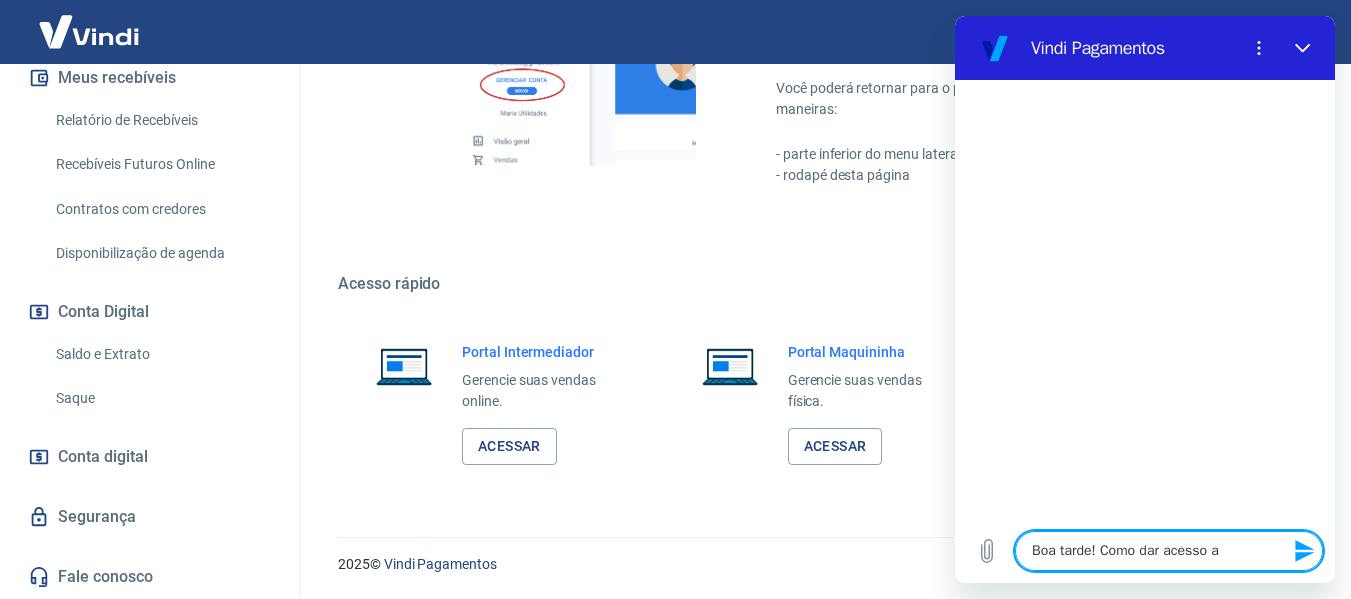 type on "Boa tarde! Como dar acesso a" 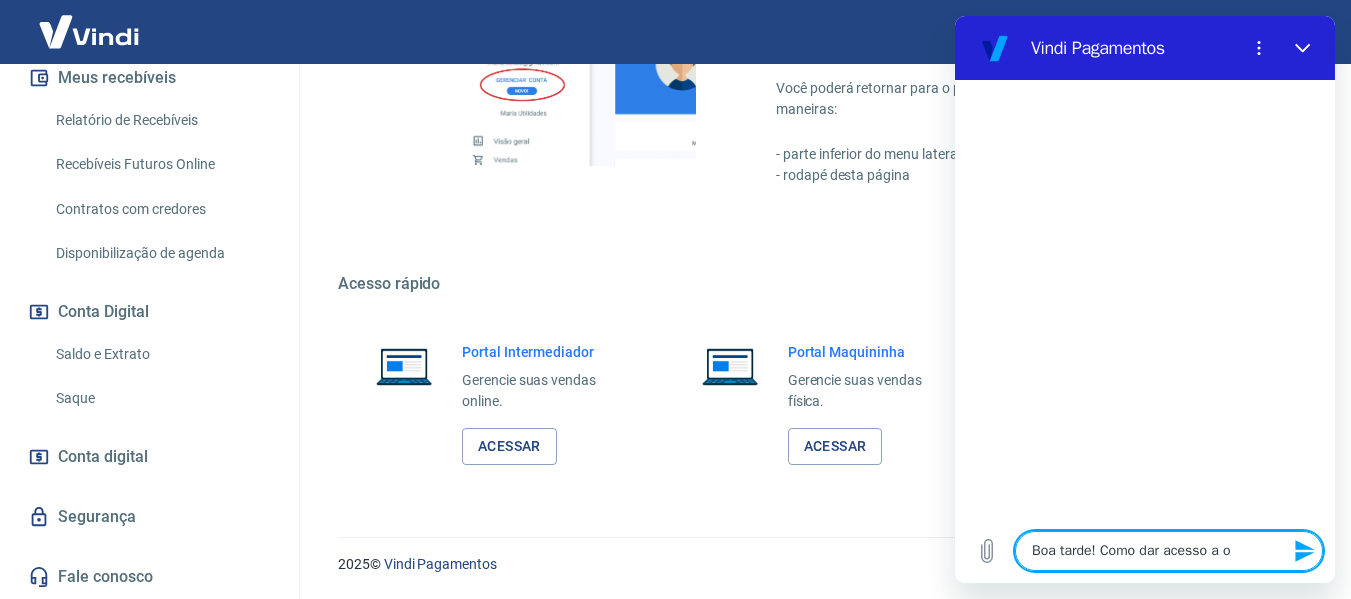 type on "Boa tarde! Como dar acesso a ou" 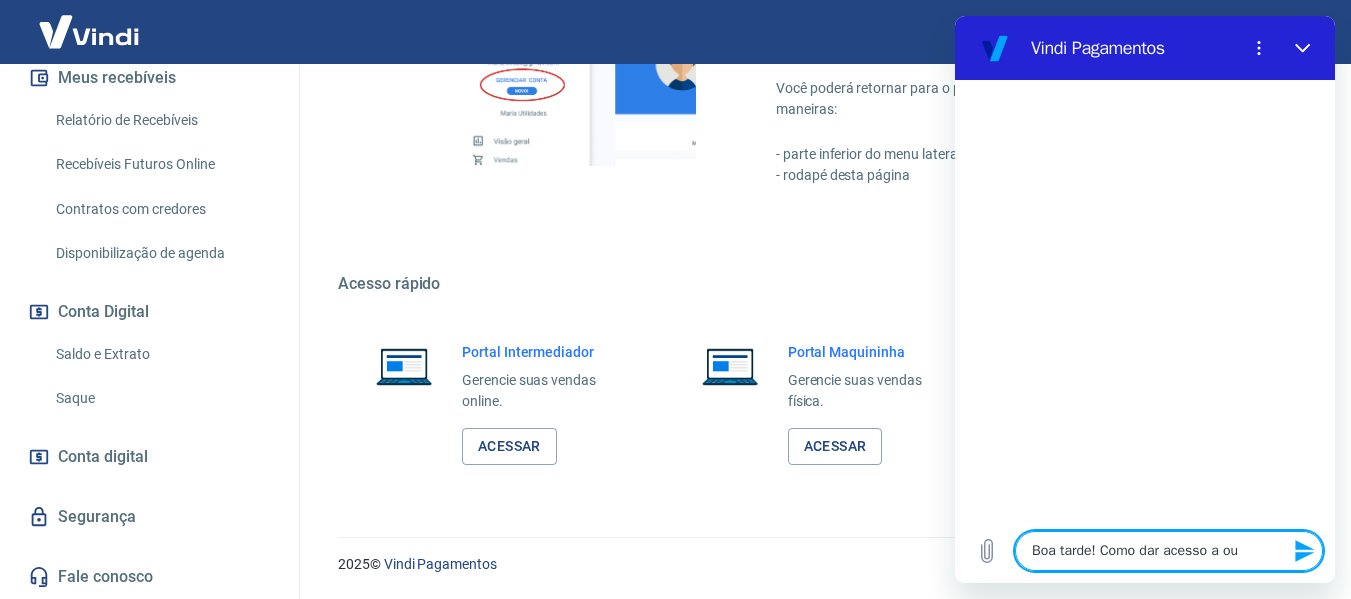 type on "Boa tarde! Como dar acesso a out" 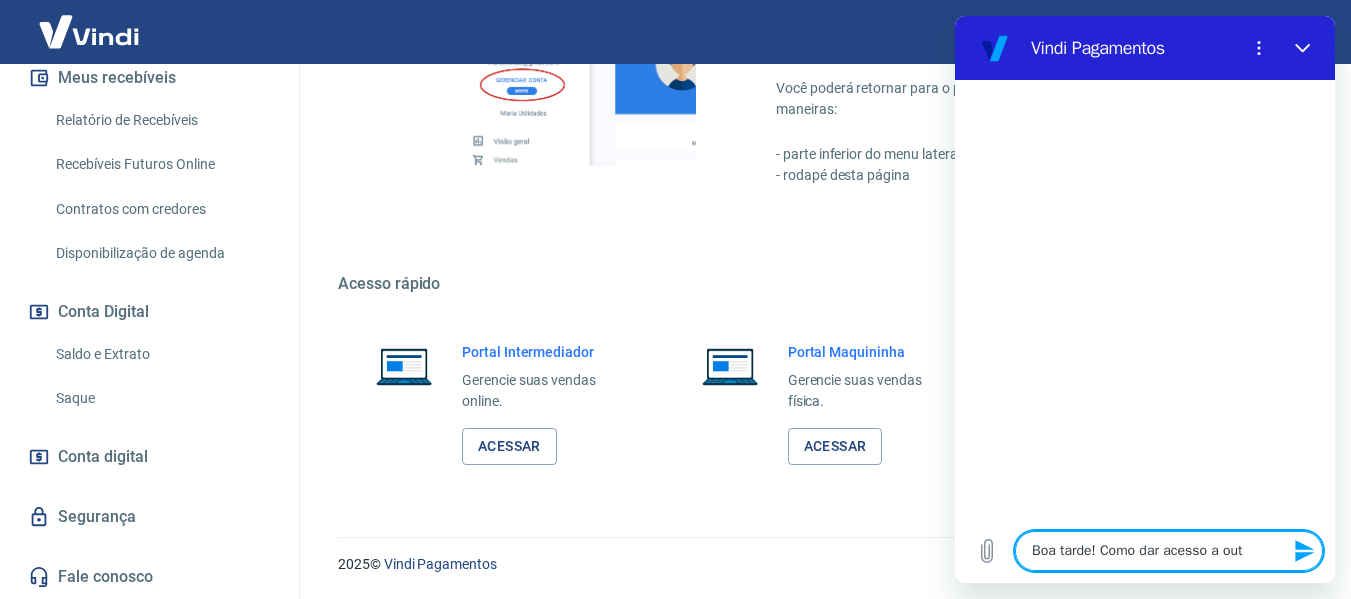 type on "Boa tarde! Como dar acesso a outr" 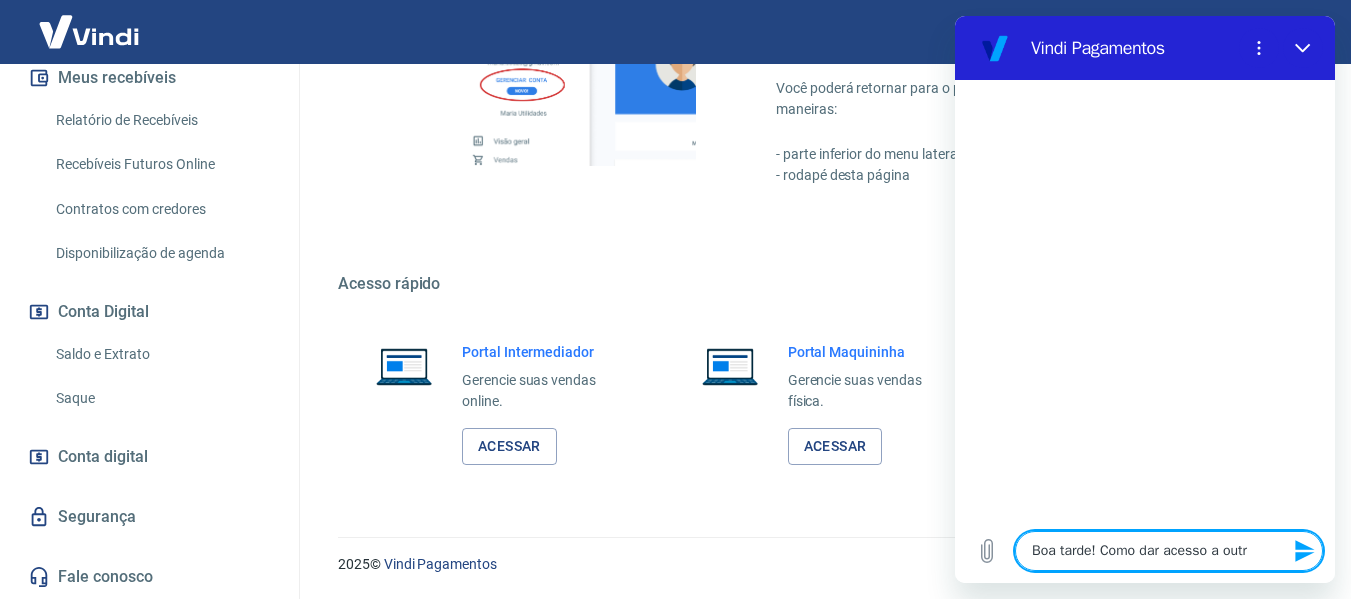 type on "Boa tarde! Como dar acesso a outro" 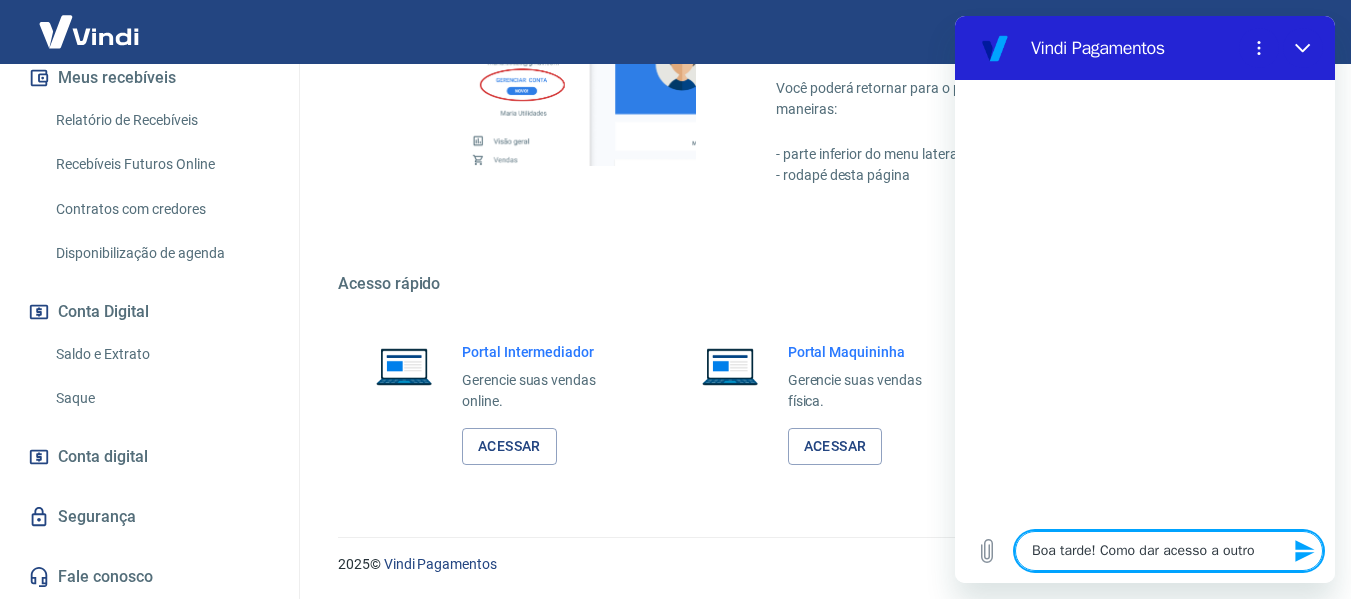 type on "Boa tarde! Como dar acesso a outro" 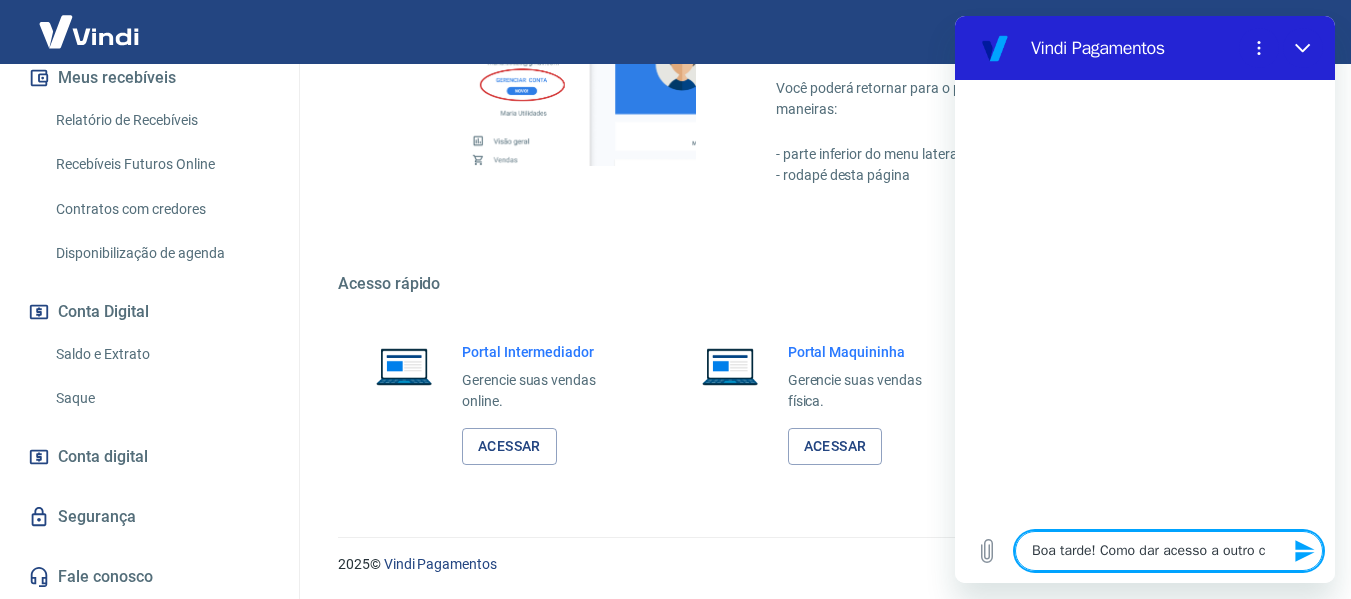 type on "Boa tarde! Como dar acesso a outro co" 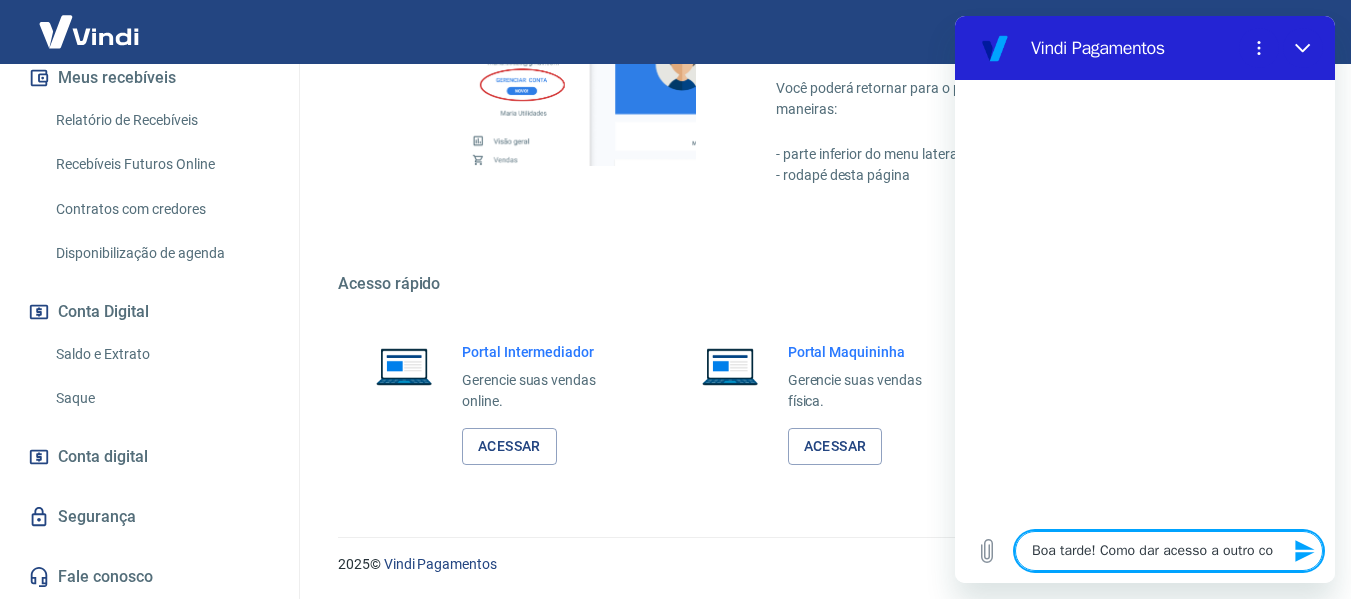 type on "Boa tarde! Como dar acesso a outro col" 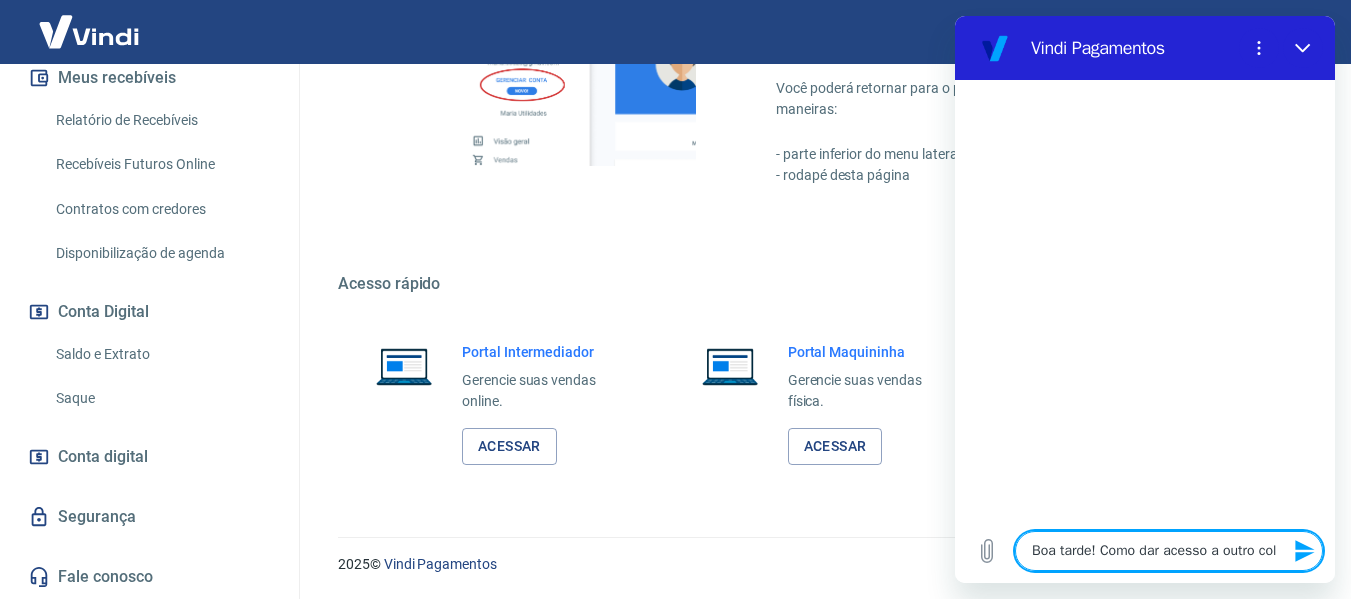 type on "Boa tarde! Como dar acesso a outro cola" 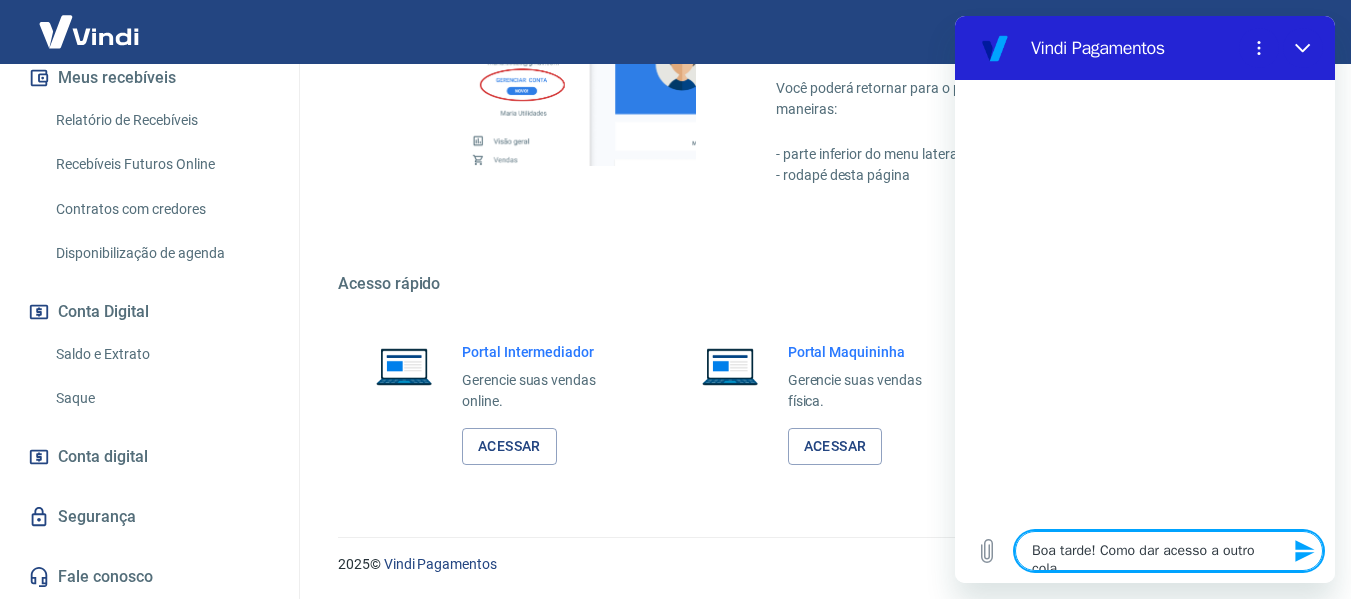 type on "Boa tarde! Como dar acesso a outro colav" 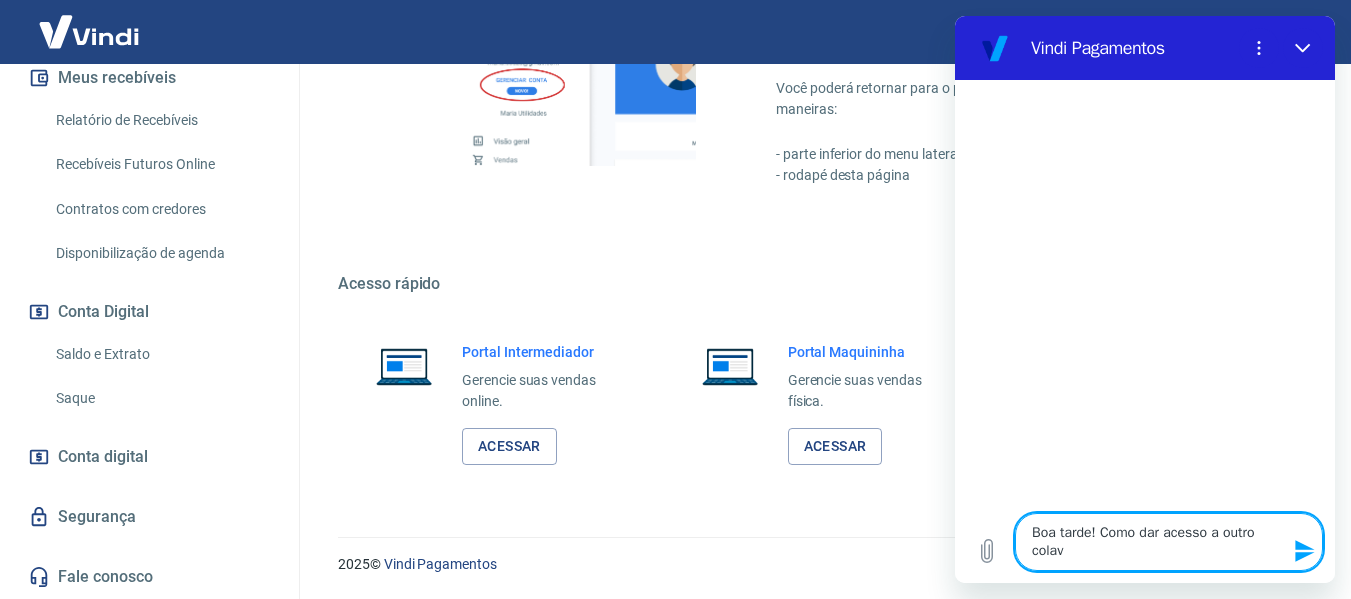 type on "Boa tarde! Como dar acesso a outro colavo" 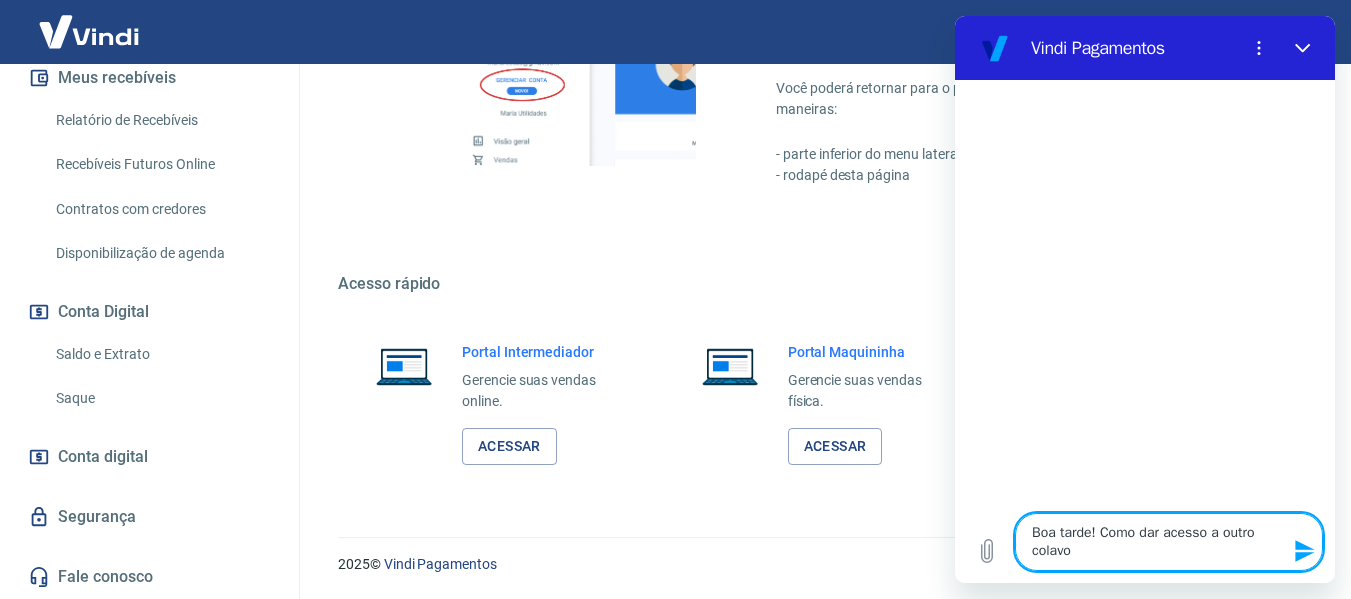 type on "Boa tarde! Como dar acesso a outro colavor" 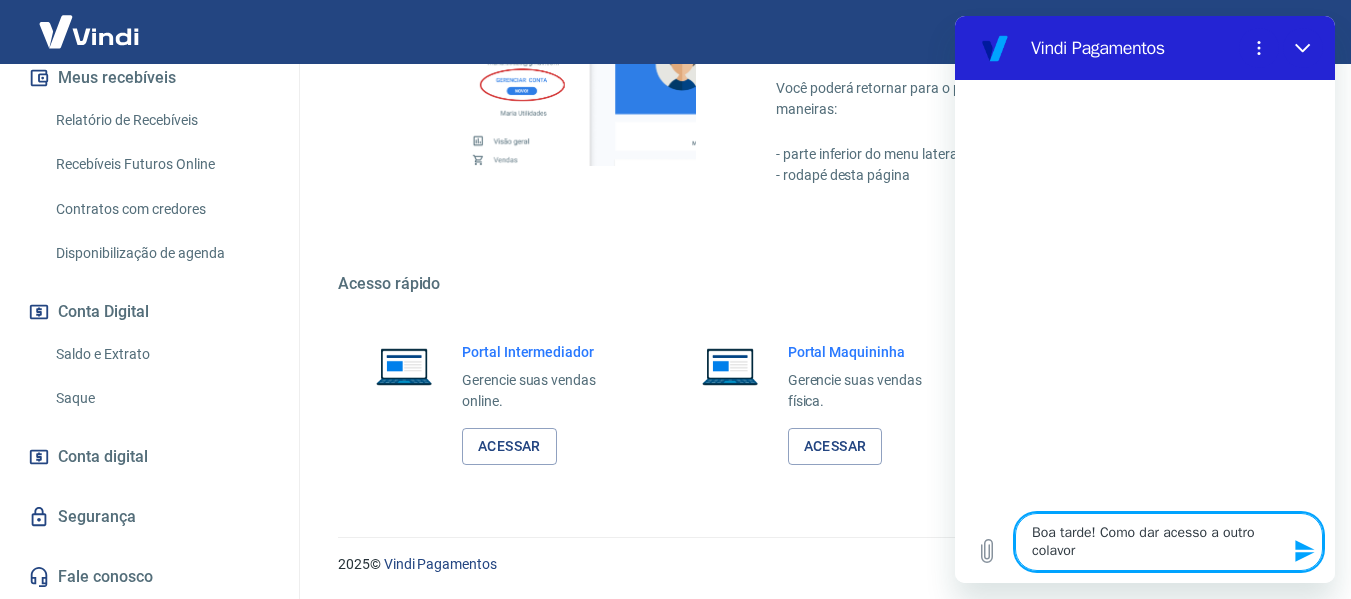 type on "Boa tarde! Como dar acesso a outro colavora" 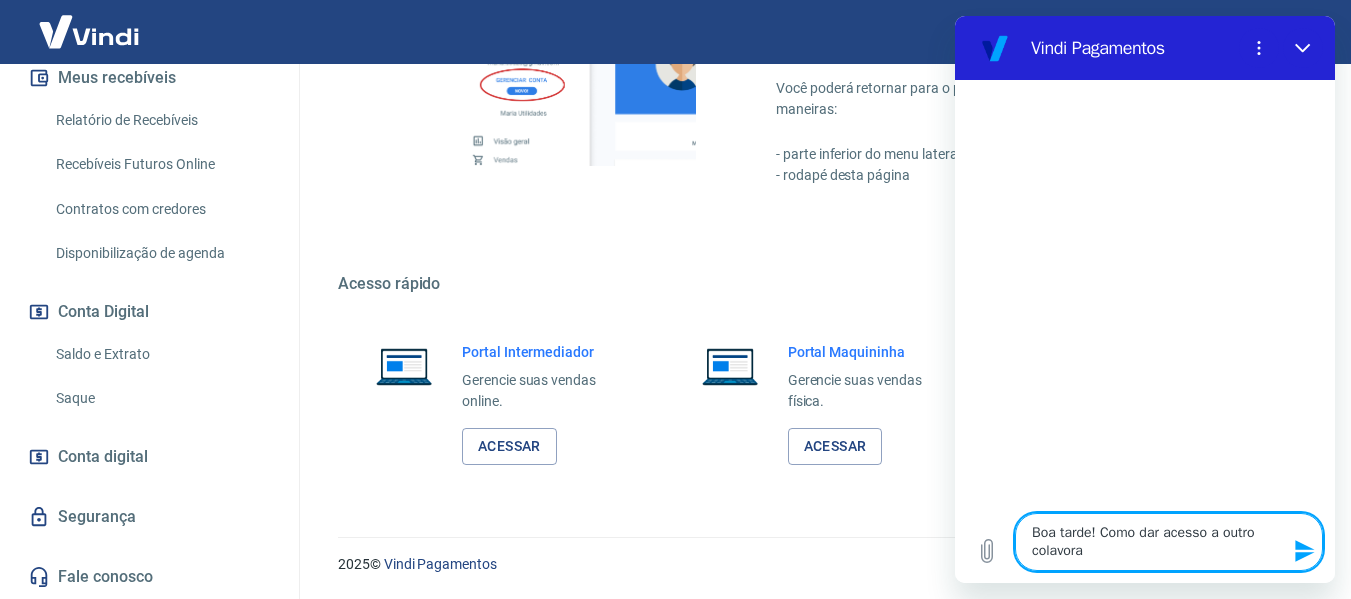 type on "Boa tarde! Como dar acesso a outro colavor" 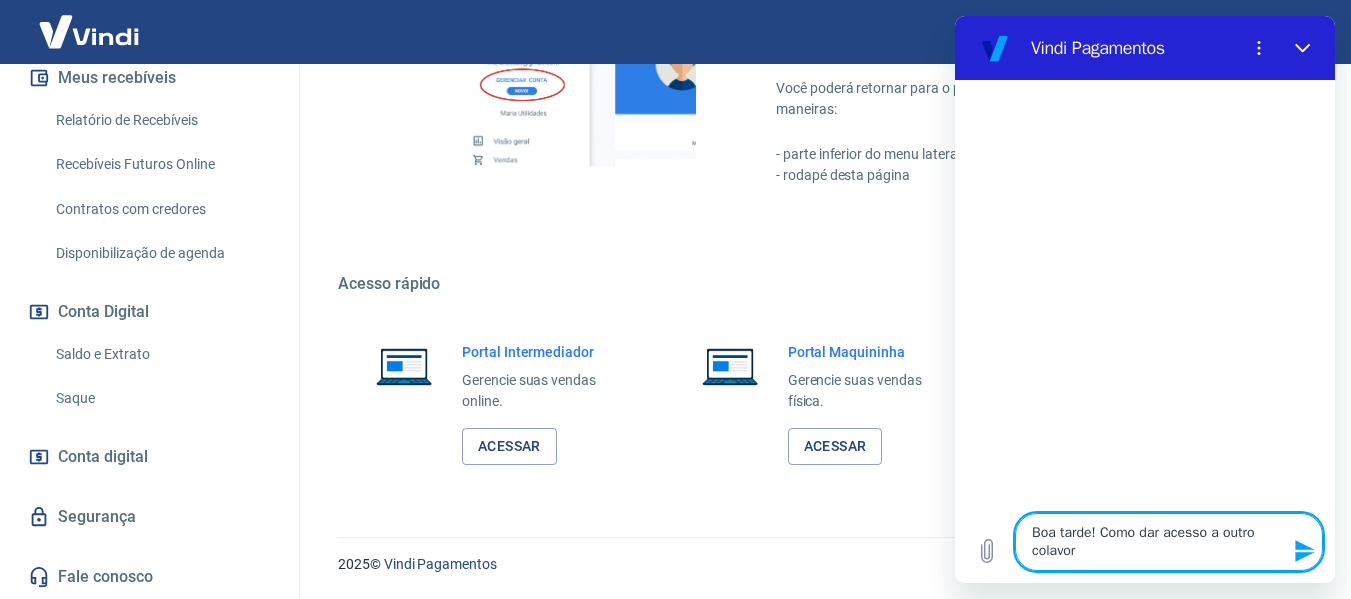 type on "Boa tarde! Como dar acesso a outro colavo" 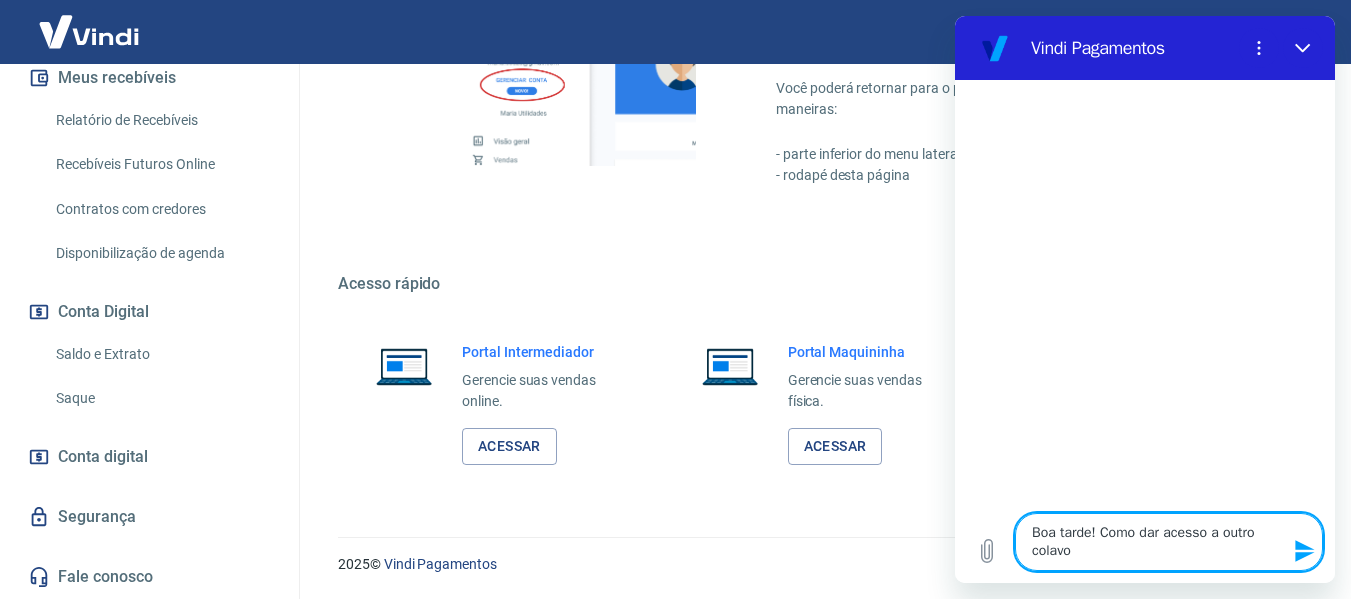 type on "Boa tarde! Como dar acesso a outro colav" 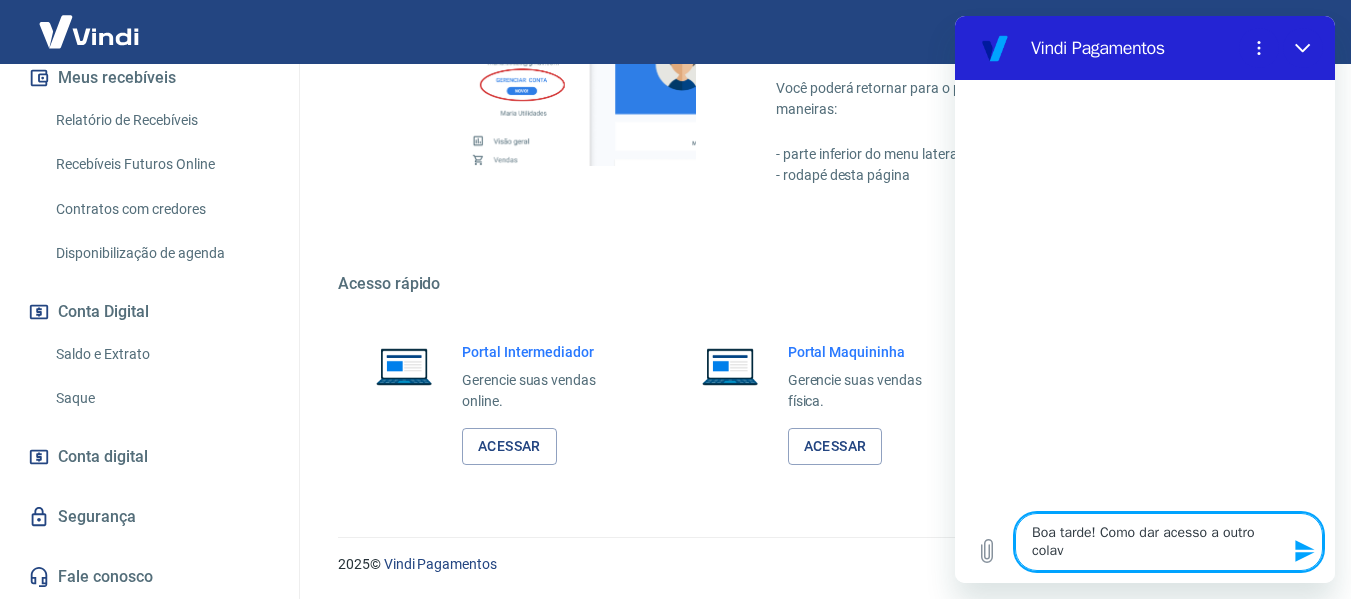 type on "Boa tarde! Como dar acesso a outro colavb" 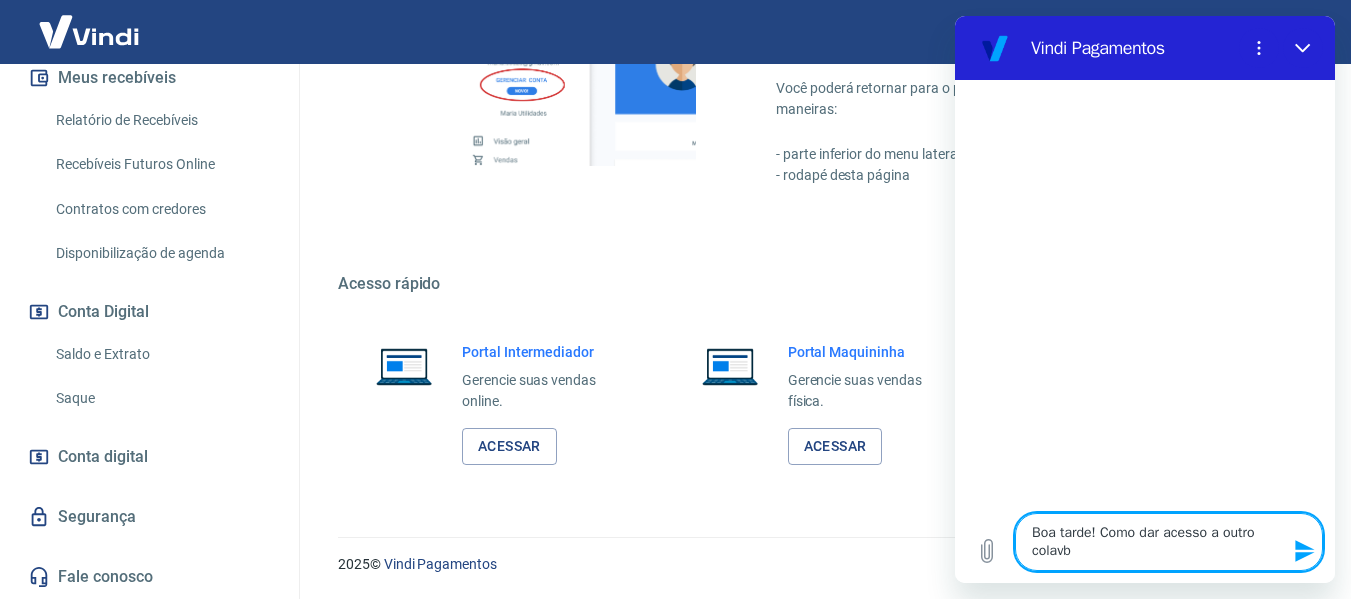 type on "Boa tarde! Como dar acesso a outro colavbo" 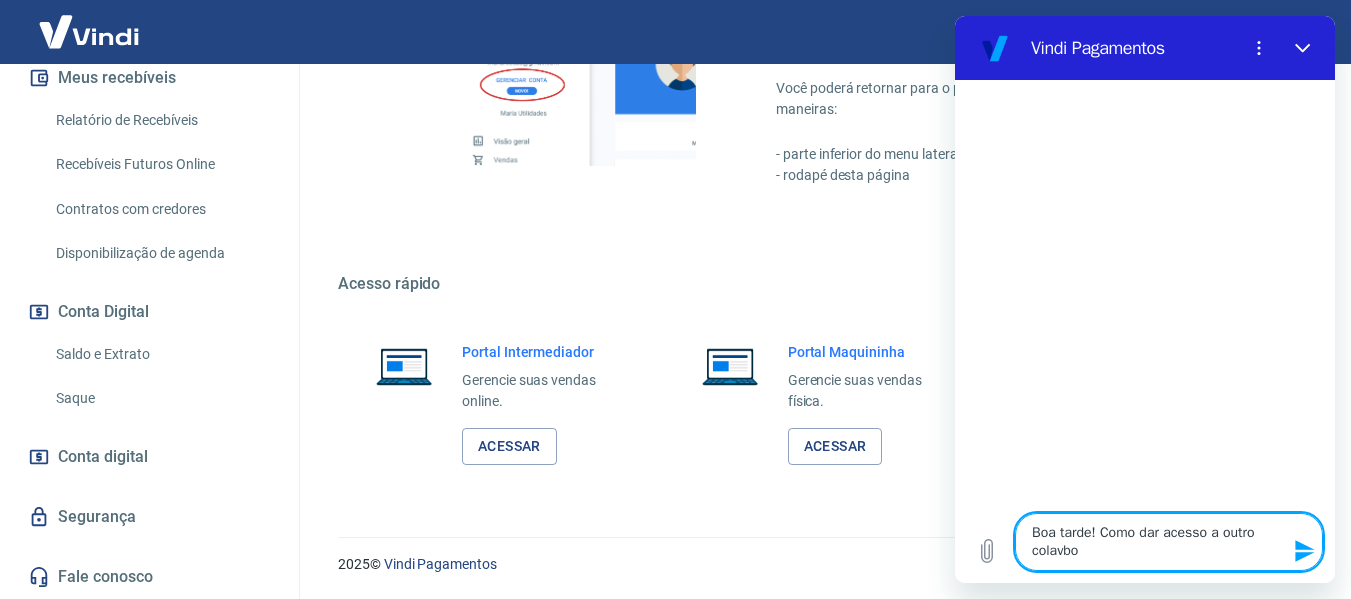 type on "Boa tarde! Como dar acesso a outro colavbor" 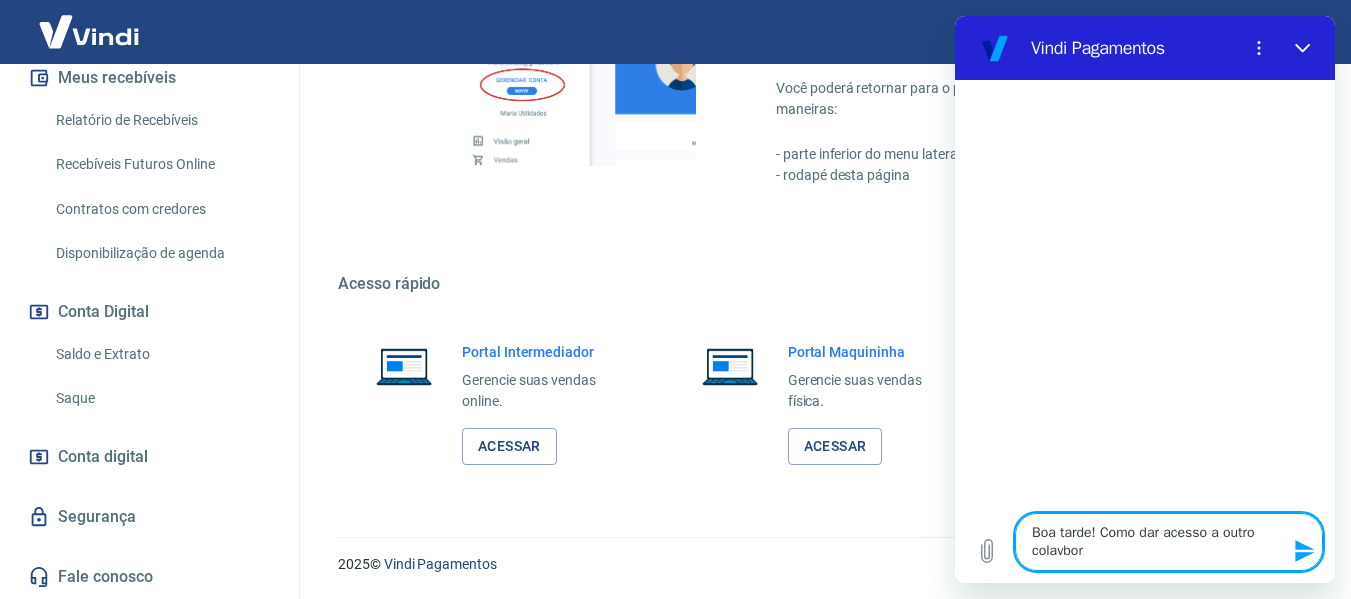type on "Boa tarde! Como dar acesso a outro colavbora" 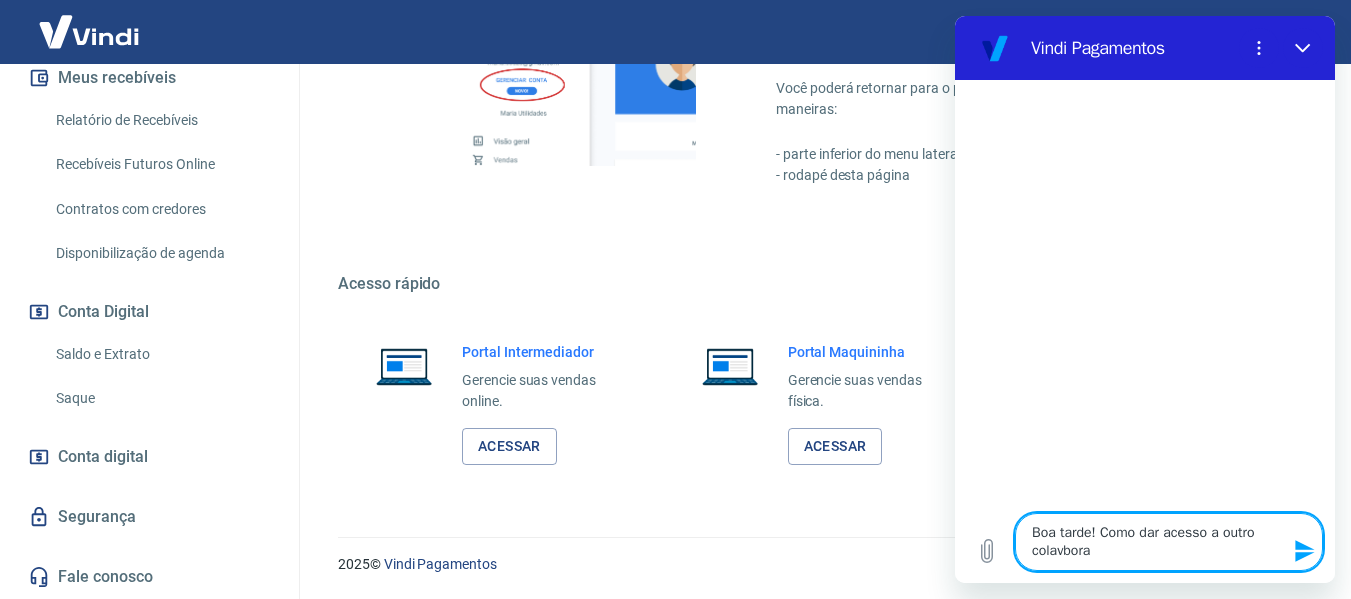 type on "Boa tarde! Como dar acesso a outro colavbor" 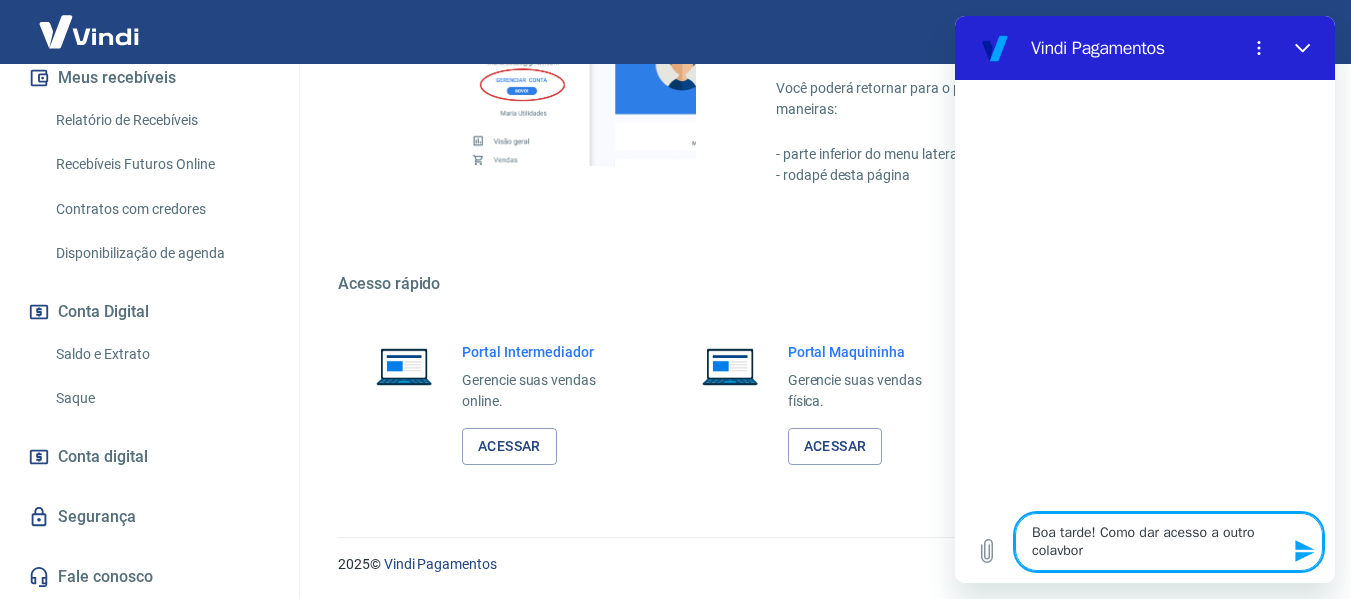 type on "Boa tarde! Como dar acesso a outro colavbo" 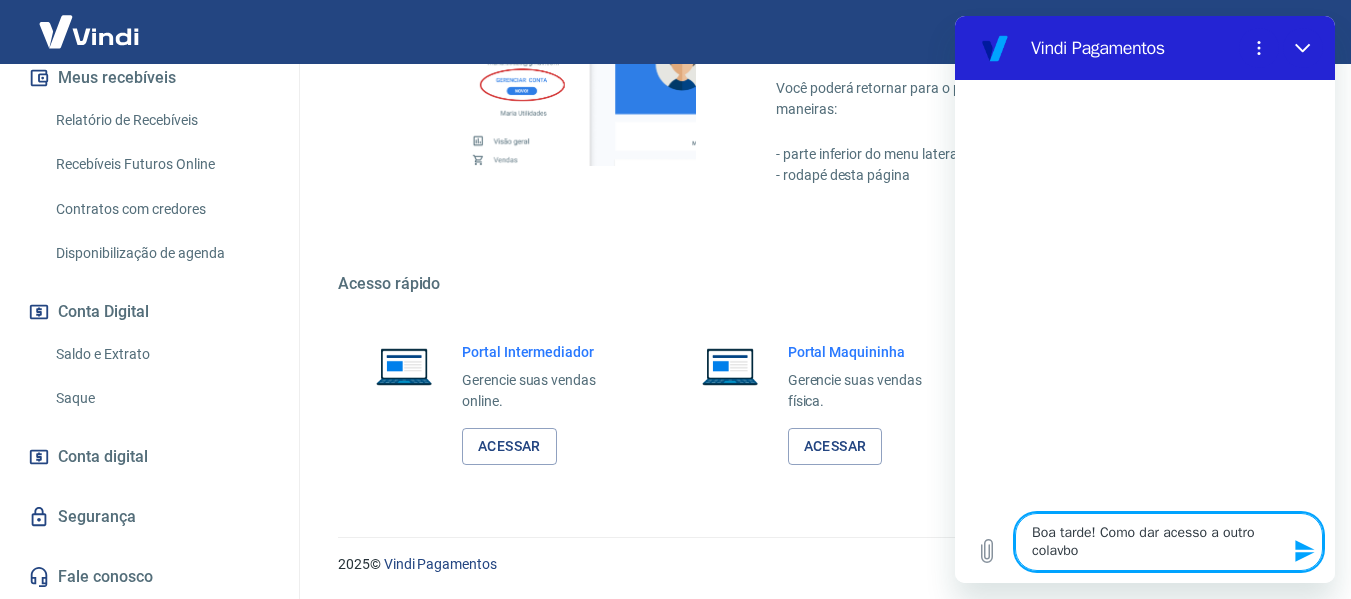 type on "Boa tarde! Como dar acesso a outro colavb" 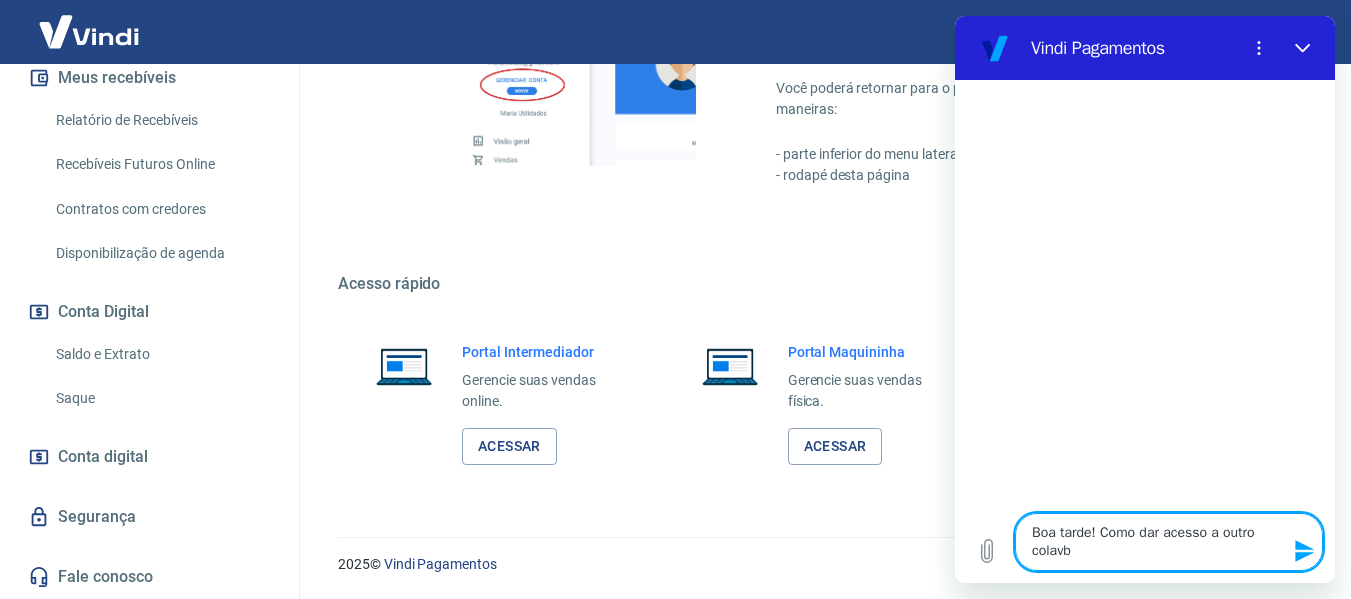 type on "Boa tarde! Como dar acesso a outro colav" 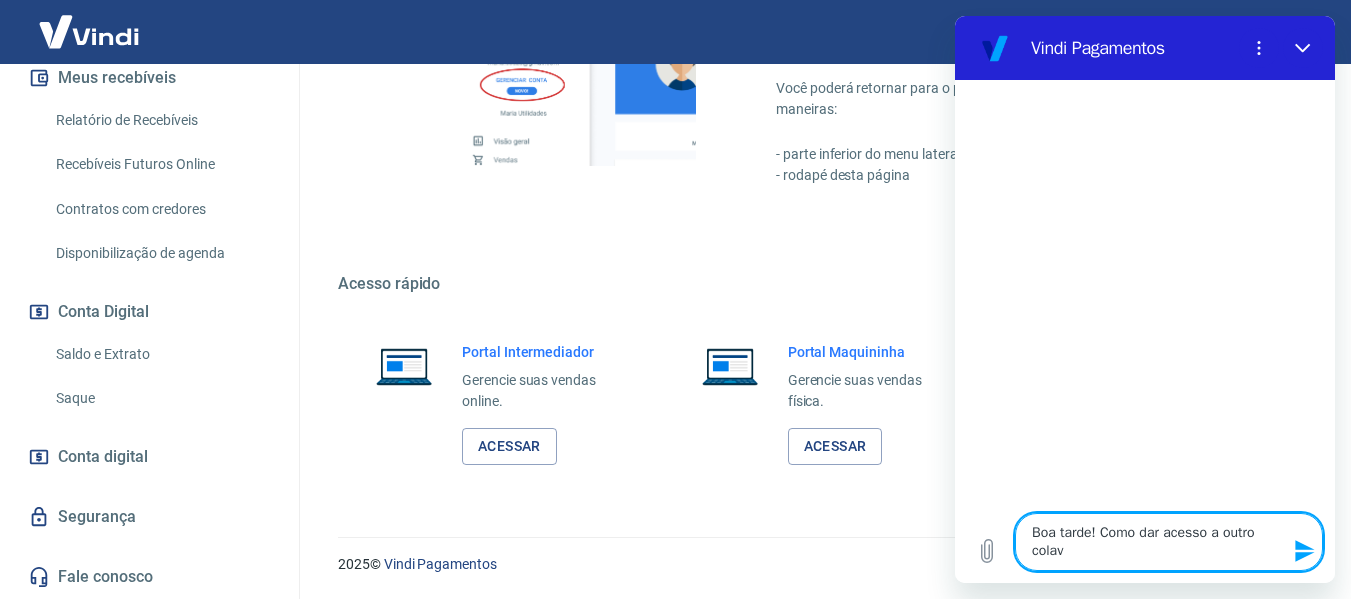 type on "Boa tarde! Como dar acesso a outro cola" 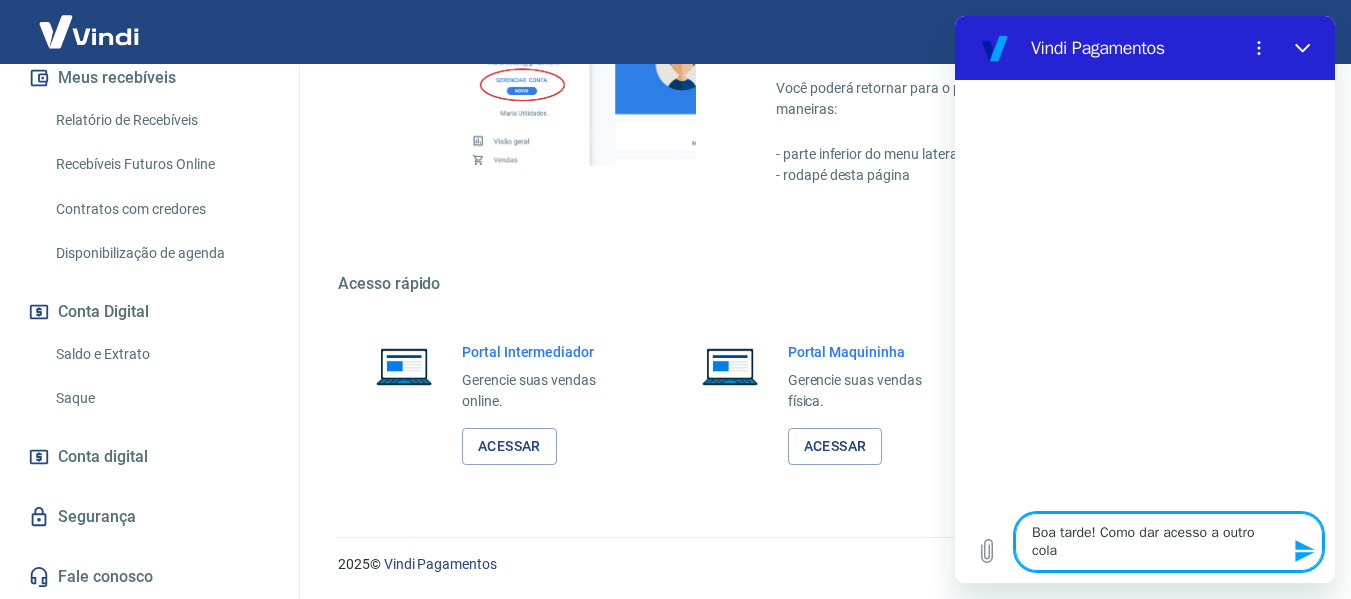 type on "Boa tarde! Como dar acesso a outro colab" 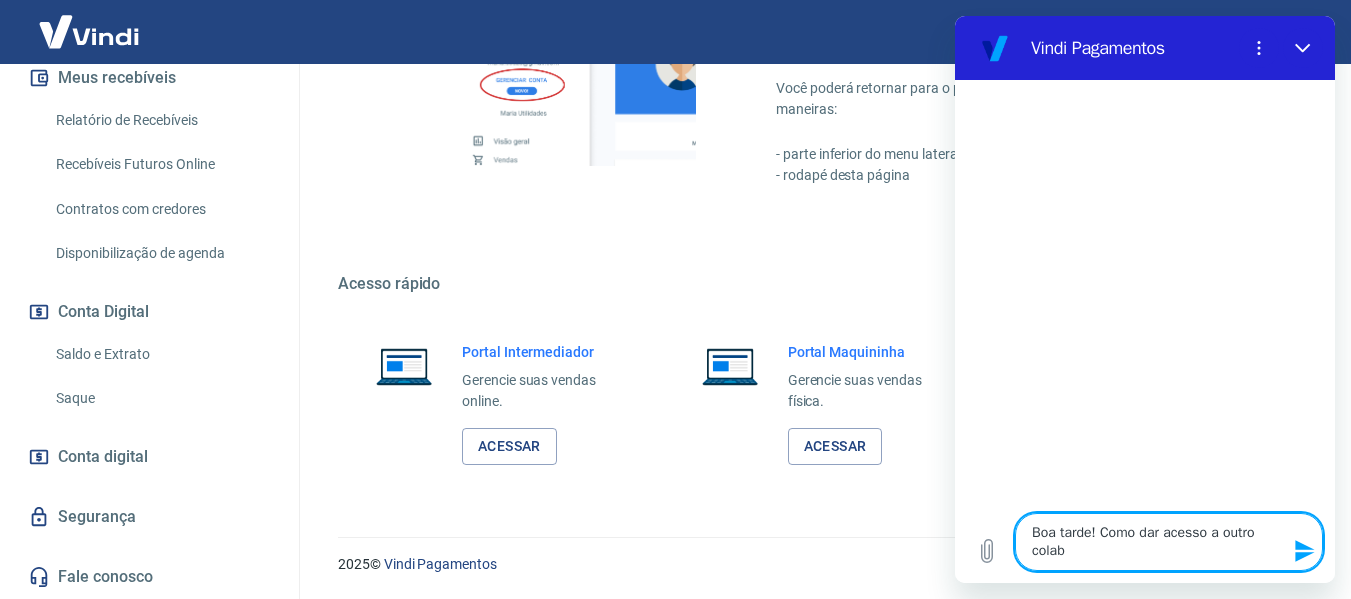 type on "Boa tarde! Como dar acesso a outro colabo" 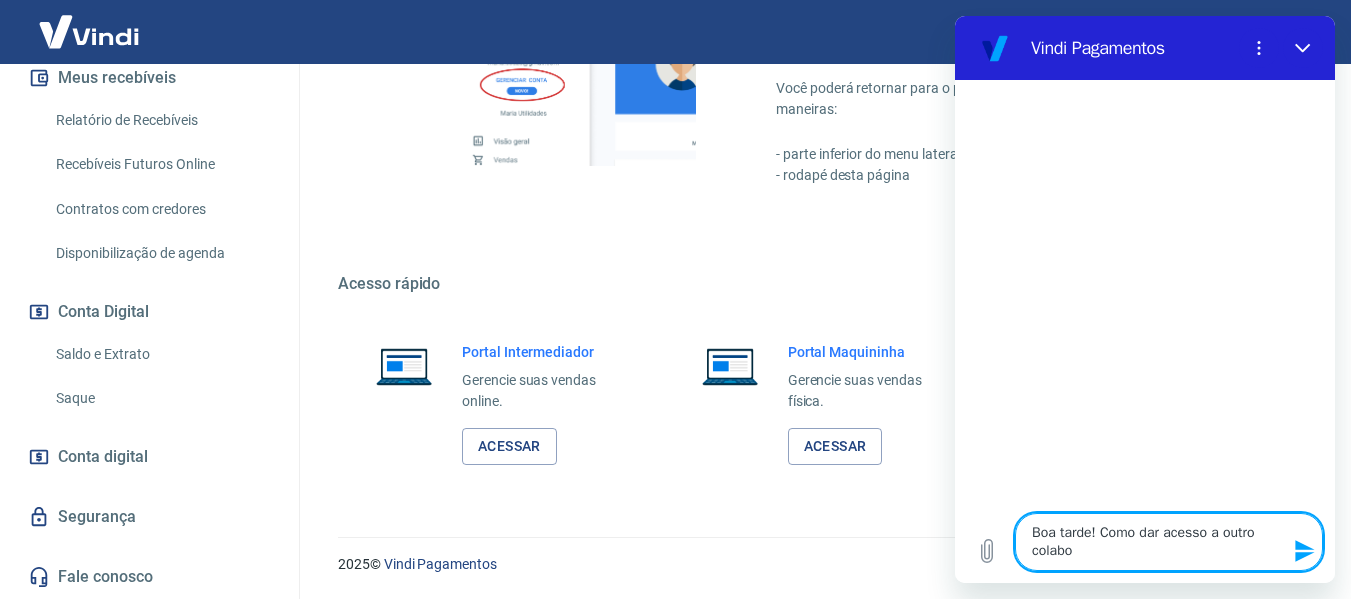 type on "Boa tarde! Como dar acesso a outro colabor" 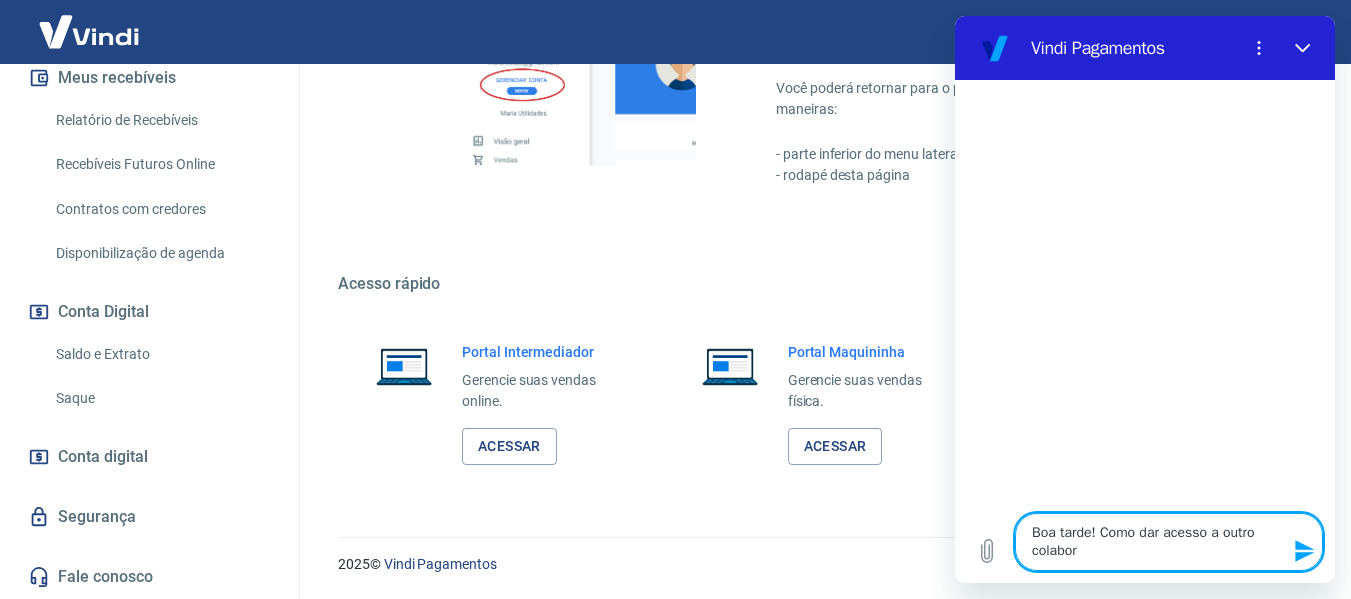 type on "Boa tarde! Como dar acesso a outro colabora" 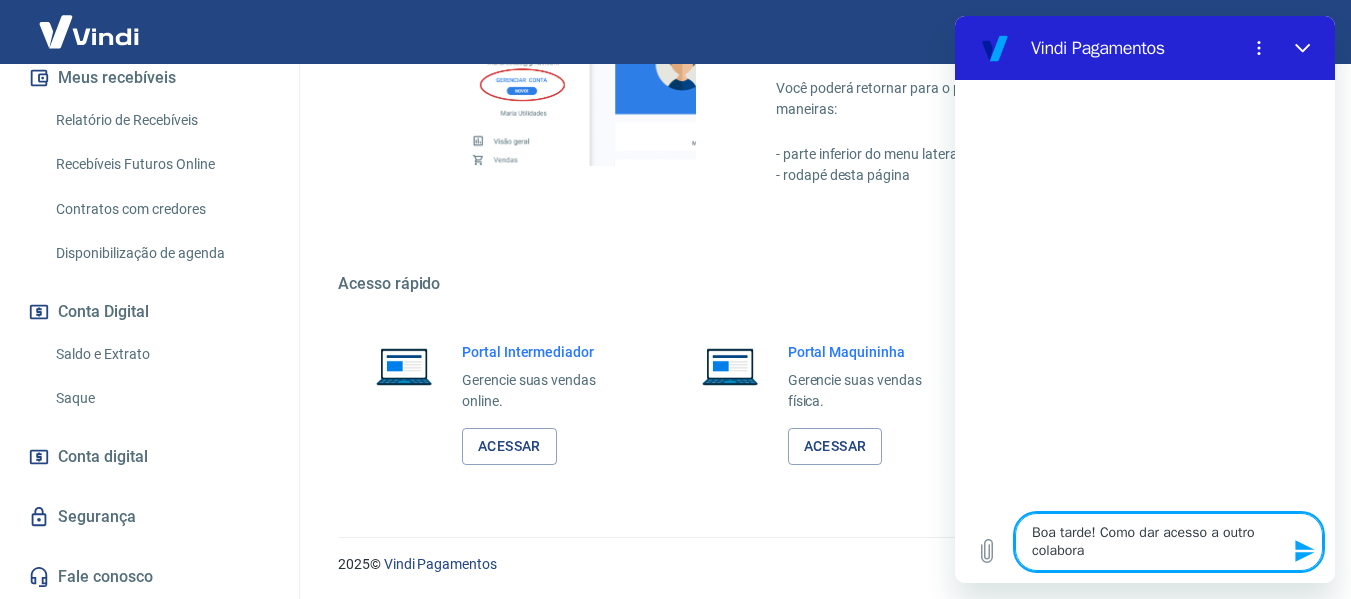 type on "x" 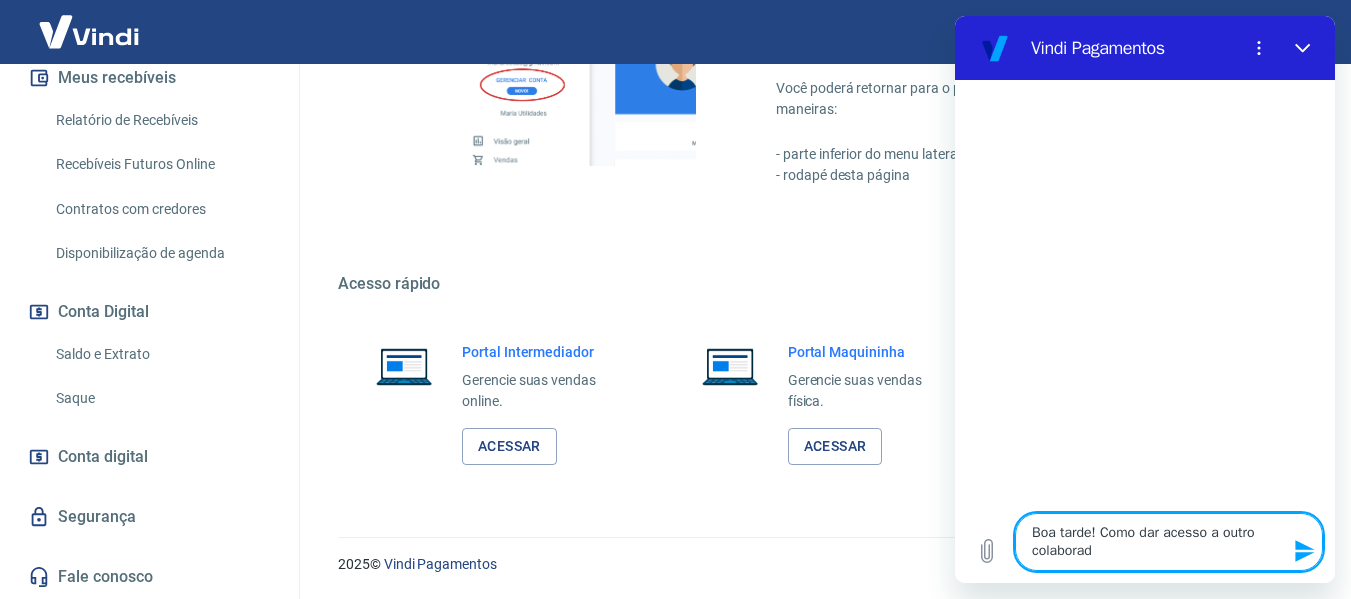 type on "Boa tarde! Como dar acesso a outro colaborado" 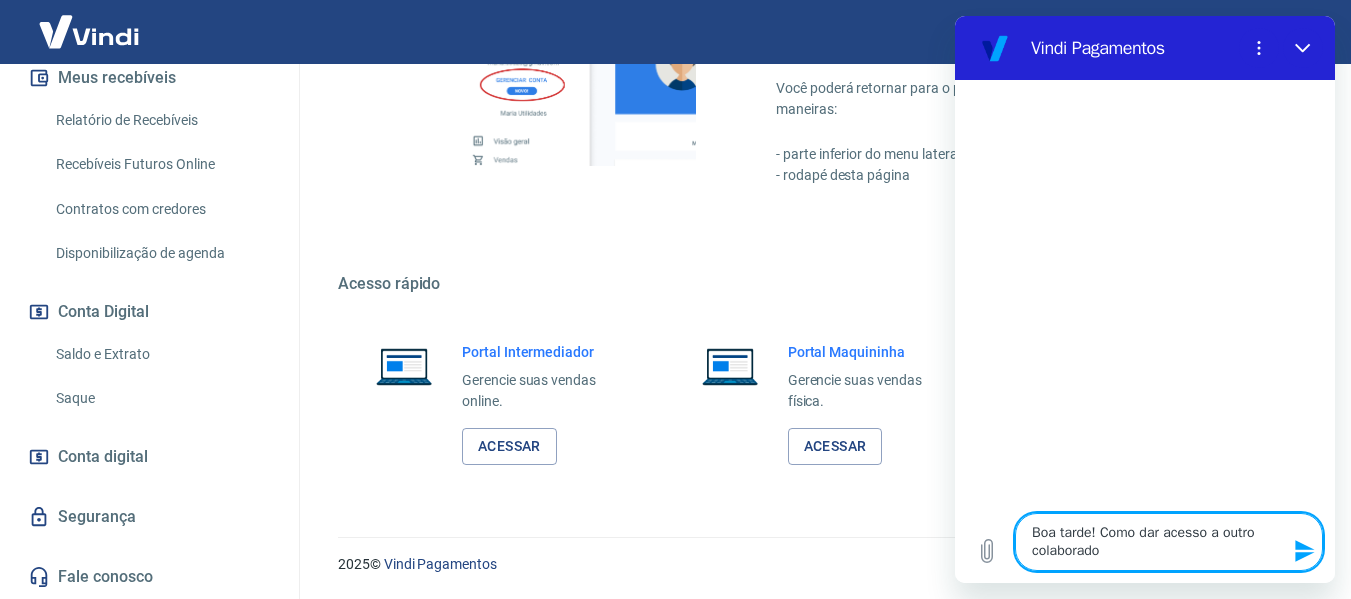 type on "Boa tarde! Como dar acesso a outro colaborador" 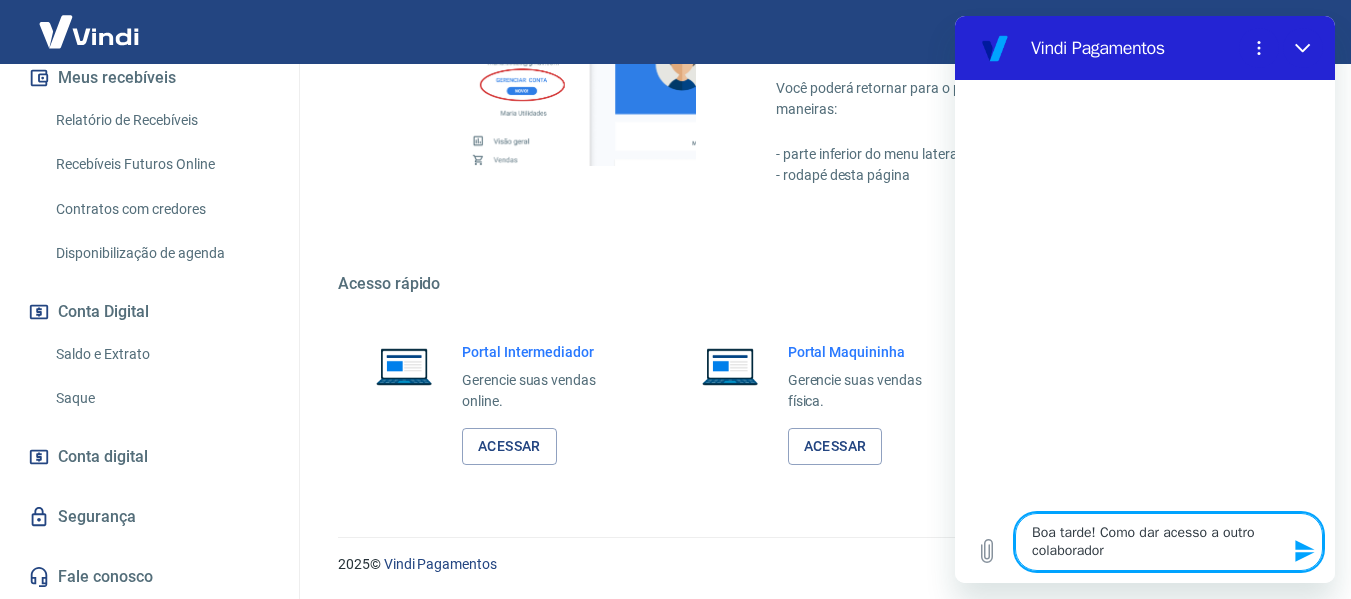 type on "Boa tarde! Como dar acesso a outro colaborador?" 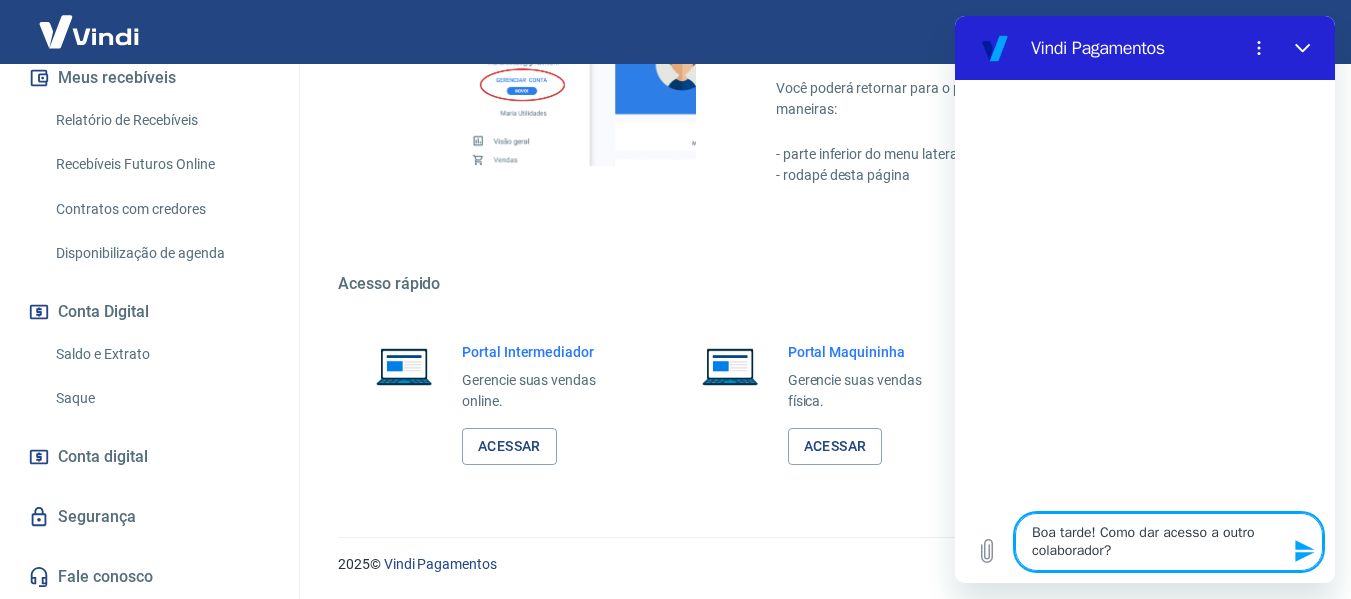 drag, startPoint x: 1219, startPoint y: 542, endPoint x: 1304, endPoint y: 557, distance: 86.313385 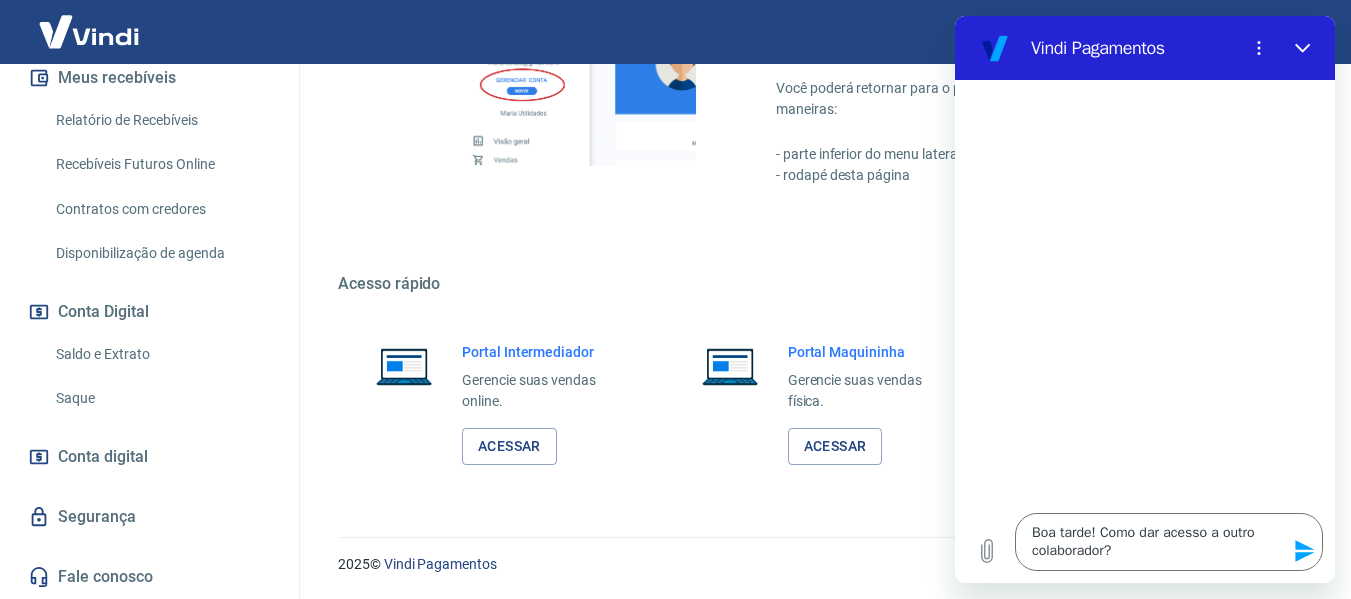 click 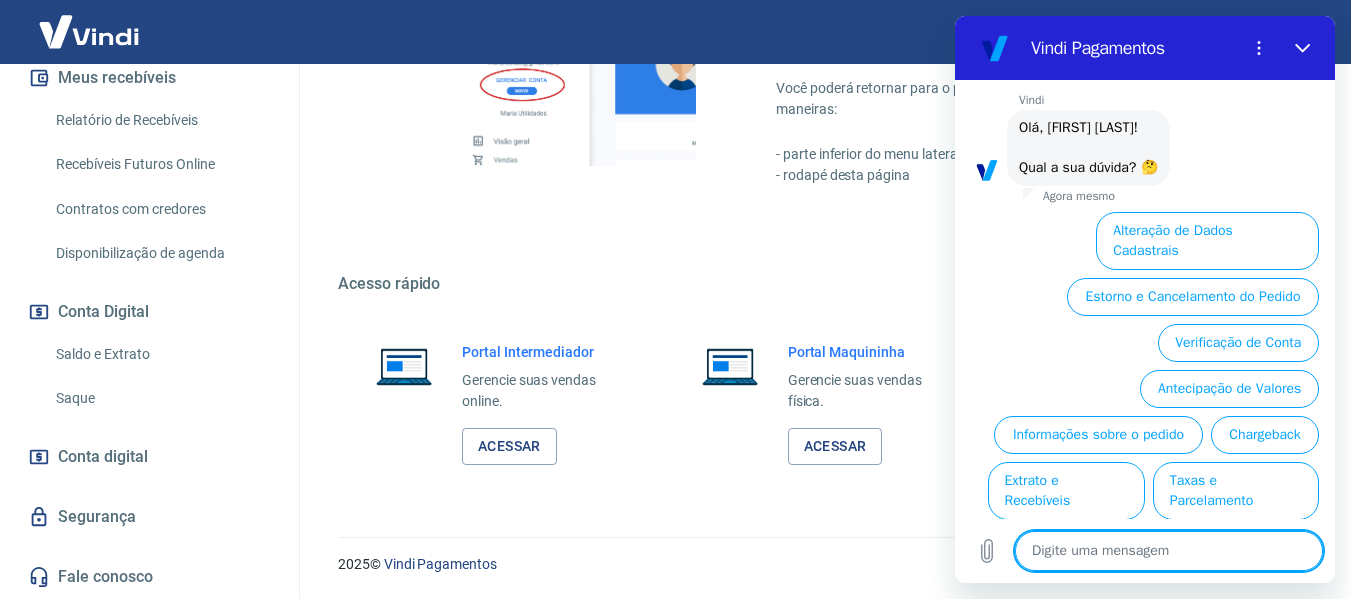 scroll, scrollTop: 174, scrollLeft: 0, axis: vertical 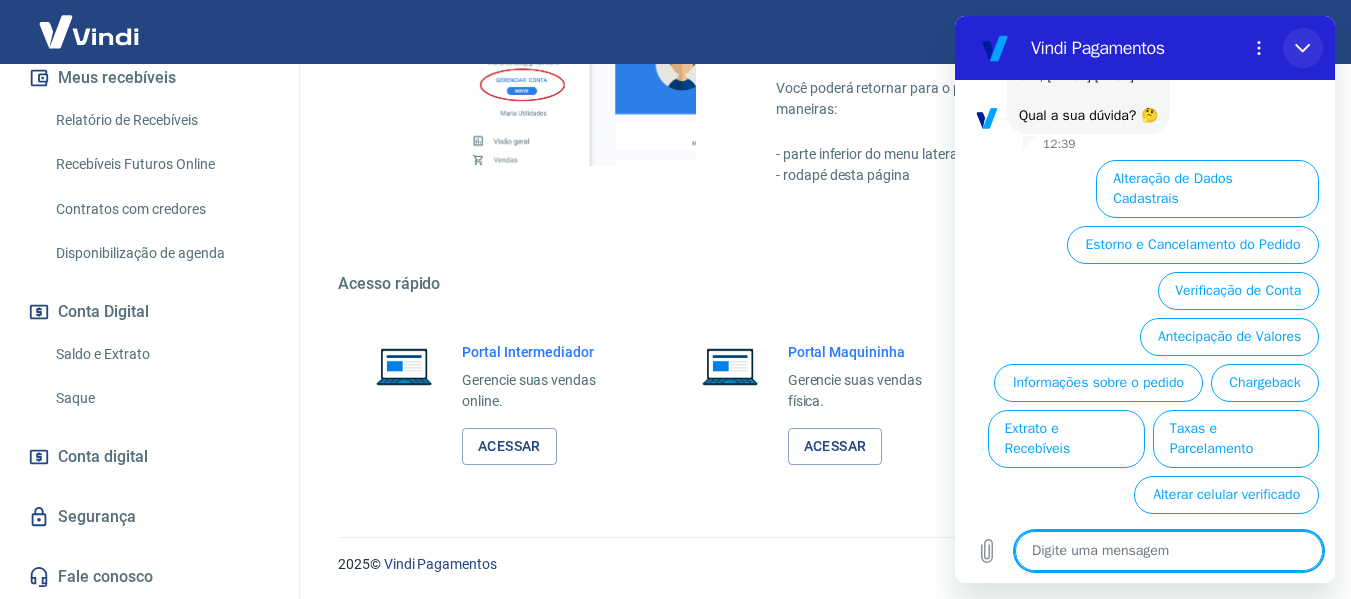 click at bounding box center (1303, 48) 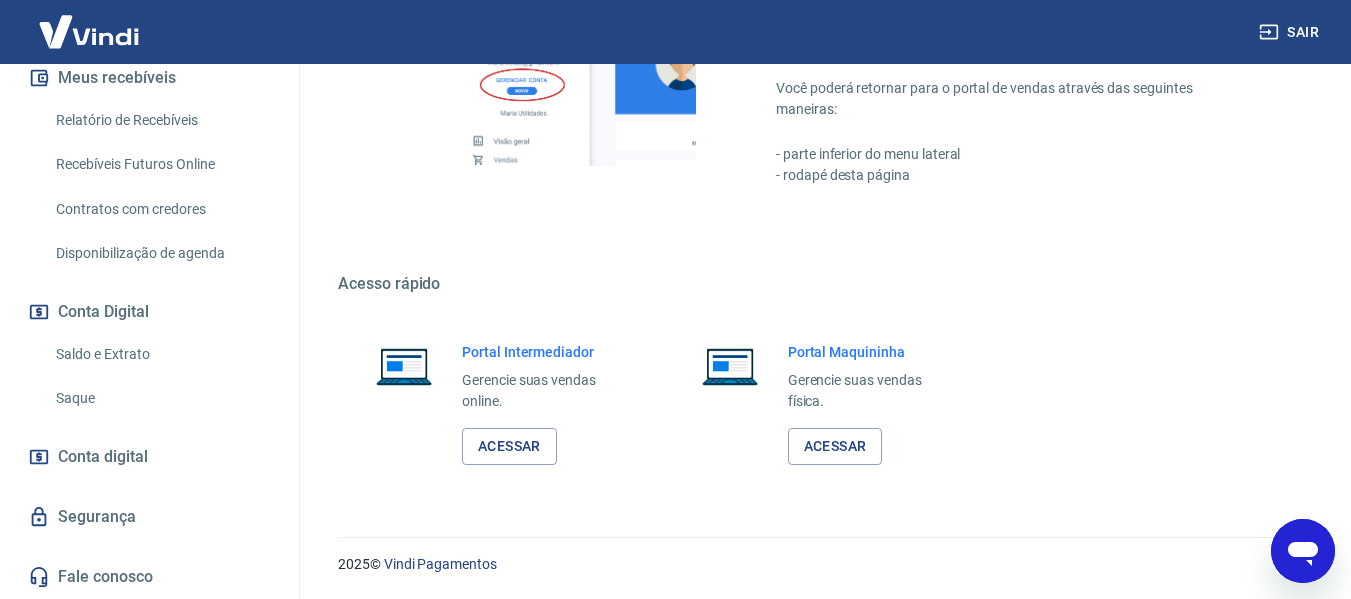 type on "x" 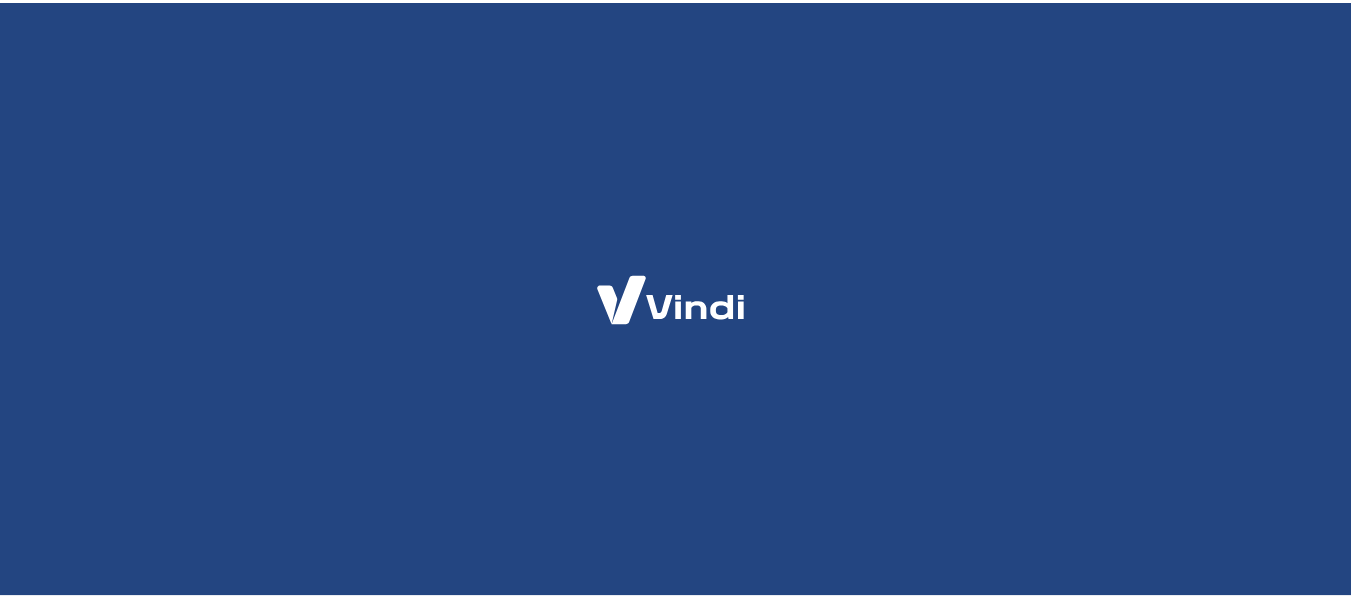 scroll, scrollTop: 0, scrollLeft: 0, axis: both 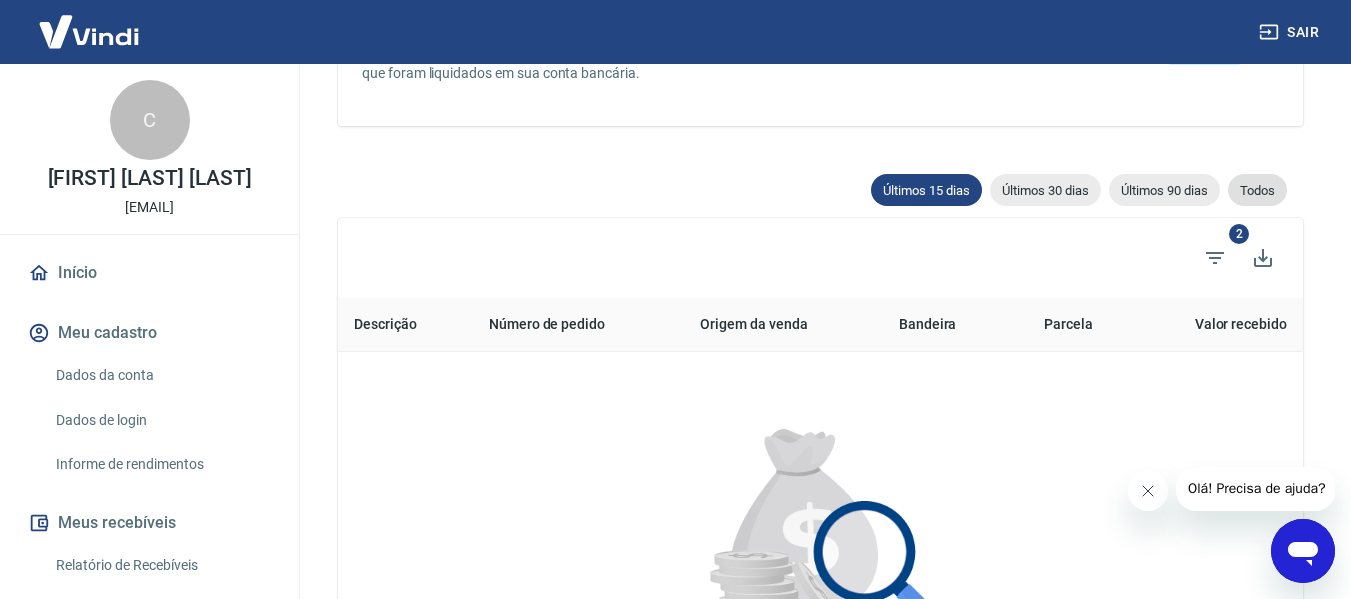 click on "Todos" at bounding box center (1257, 190) 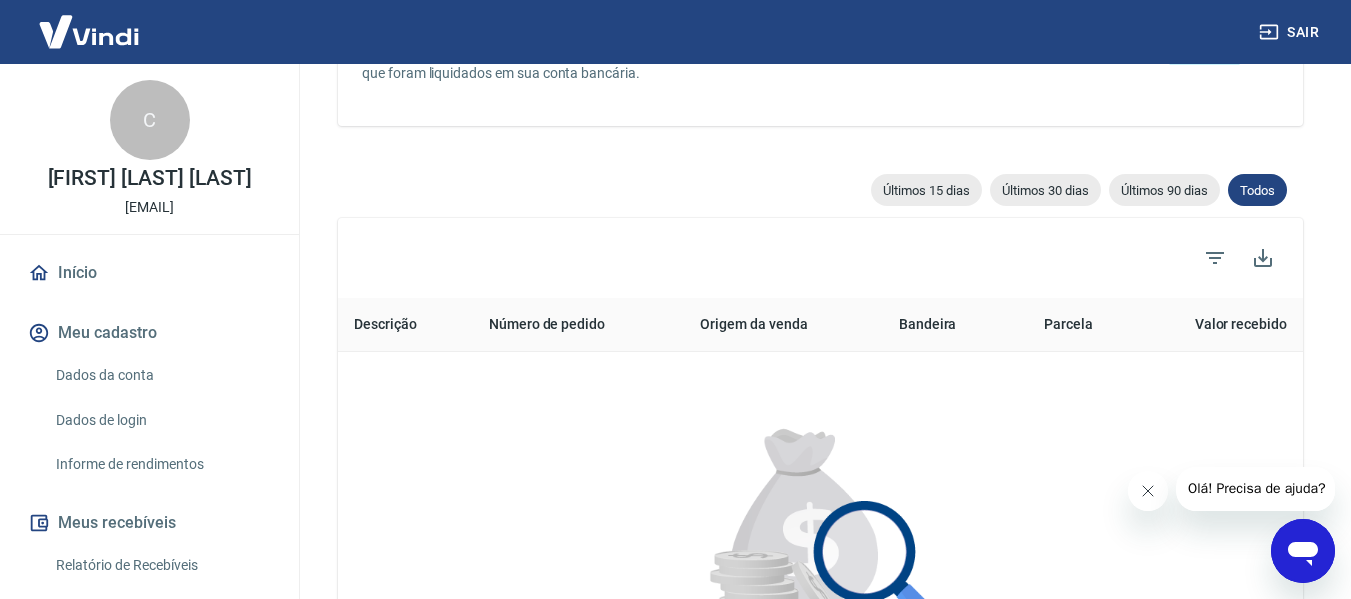 click on "Últimos 90 dias" at bounding box center (1164, 190) 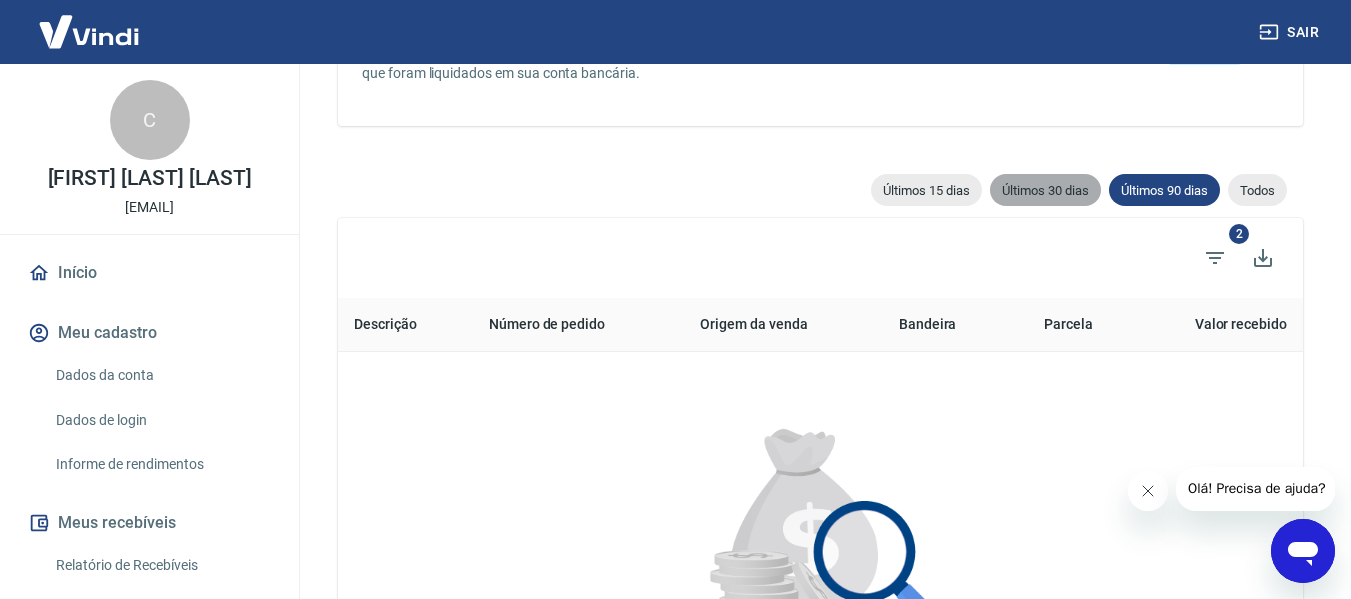 click on "Últimos 30 dias" at bounding box center (1045, 190) 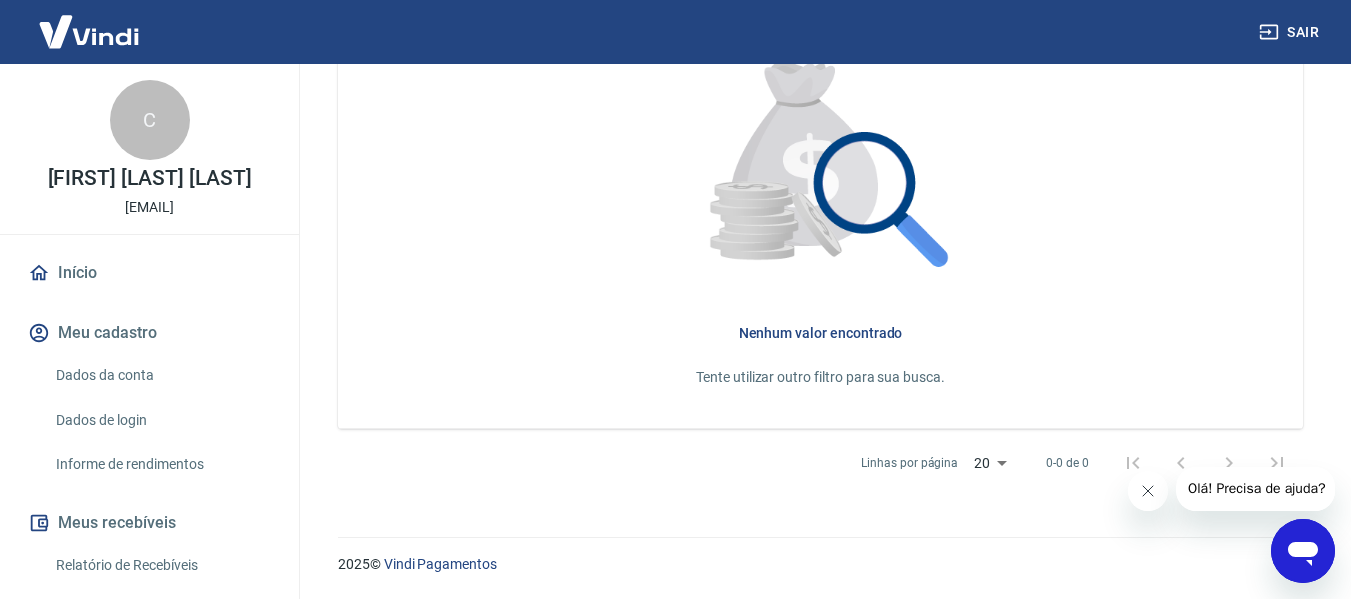 scroll, scrollTop: 72, scrollLeft: 0, axis: vertical 